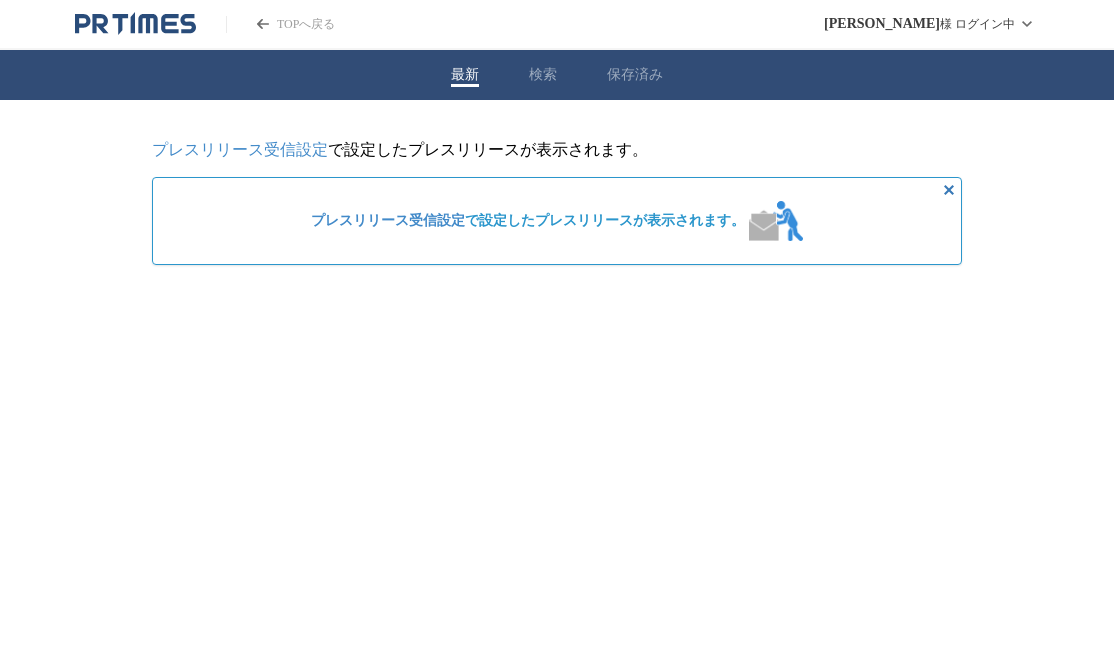 scroll, scrollTop: 0, scrollLeft: 0, axis: both 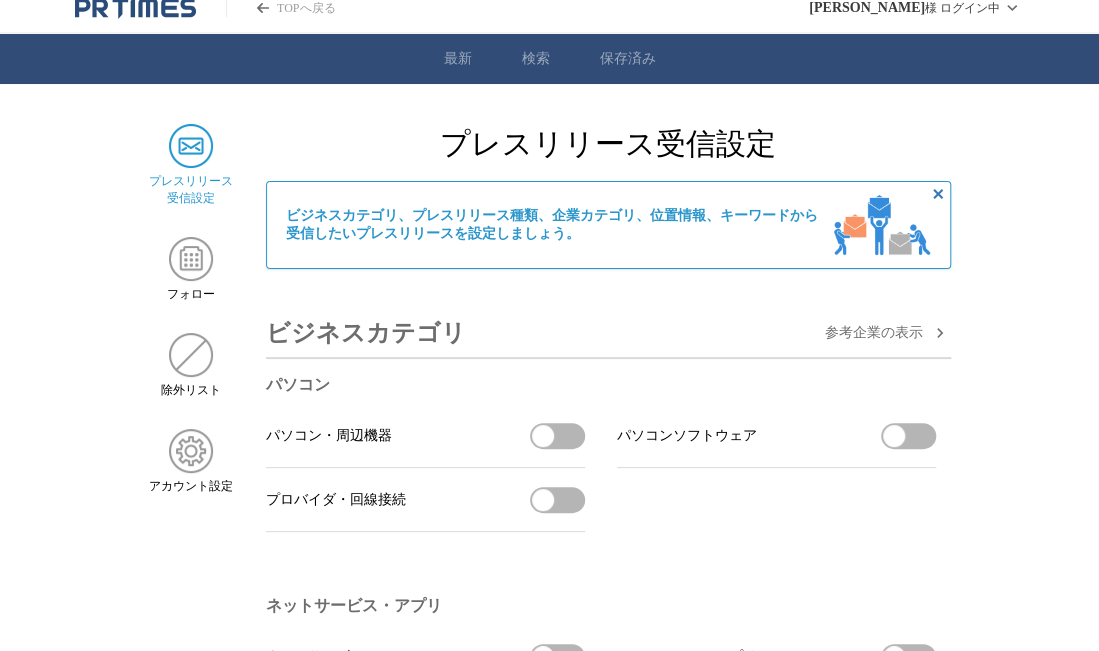click on "参考企業の 表示" at bounding box center (874, 333) 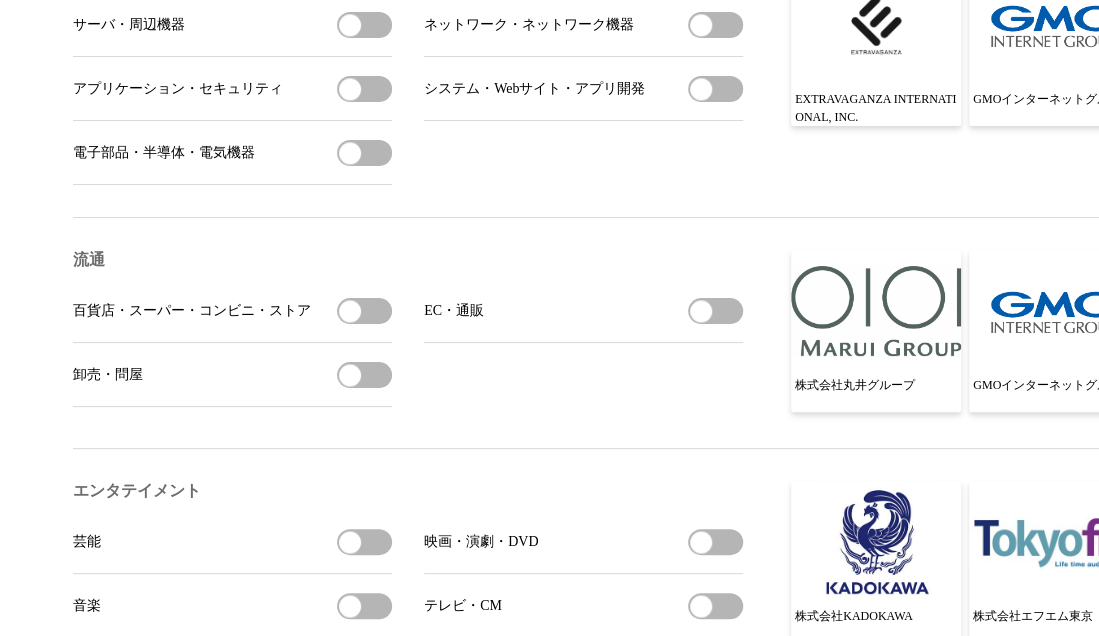 scroll, scrollTop: 1184, scrollLeft: 0, axis: vertical 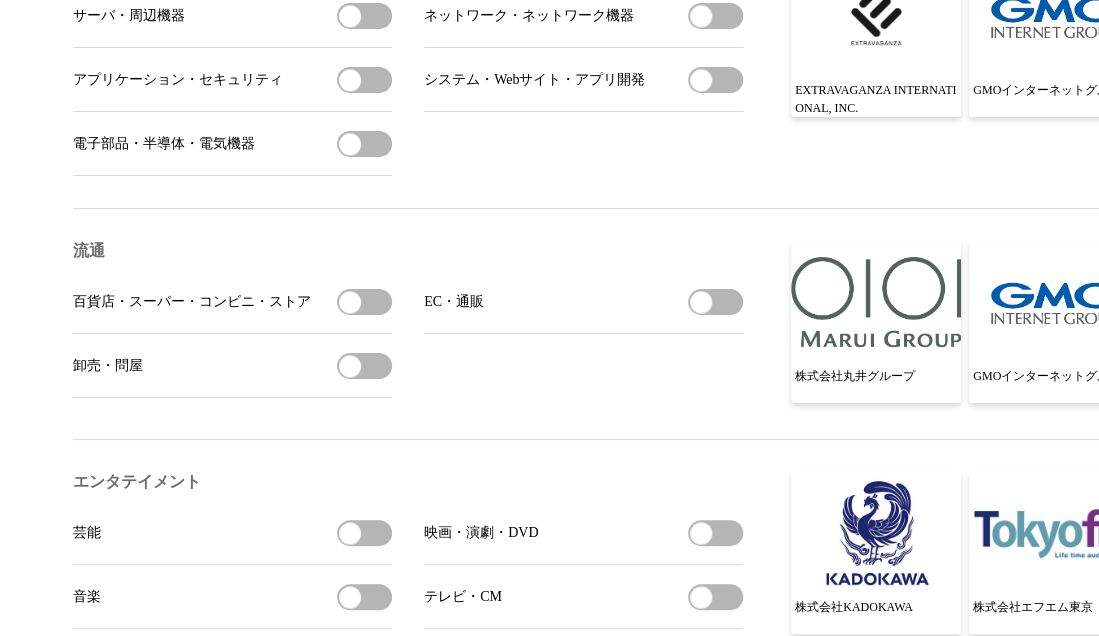 click on "EC・通販を受信する" at bounding box center (715, 302) 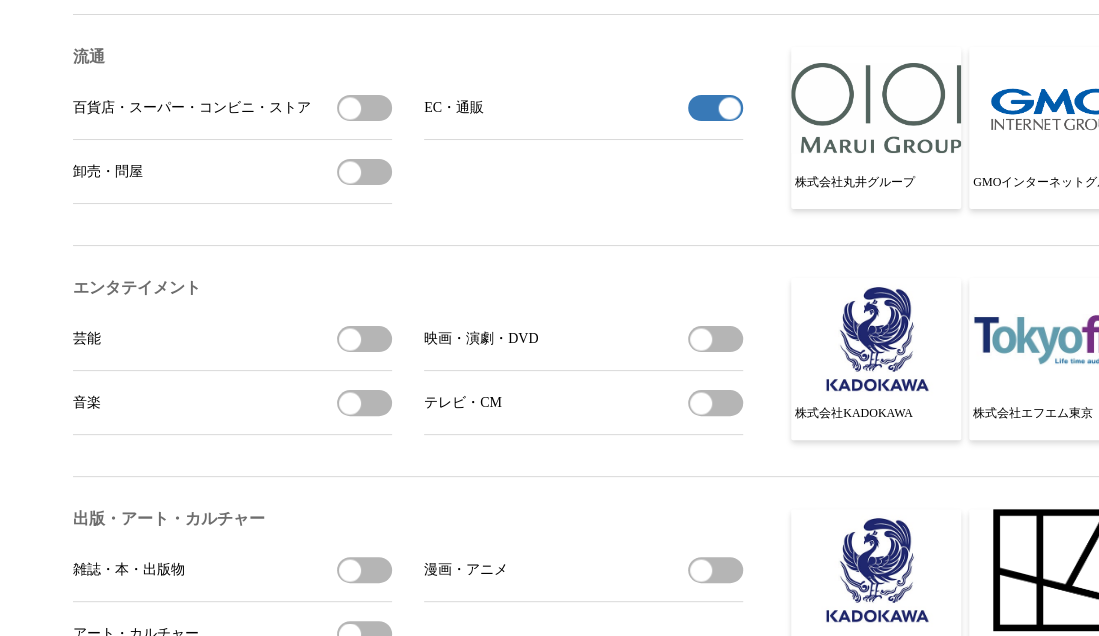 scroll, scrollTop: 1380, scrollLeft: 0, axis: vertical 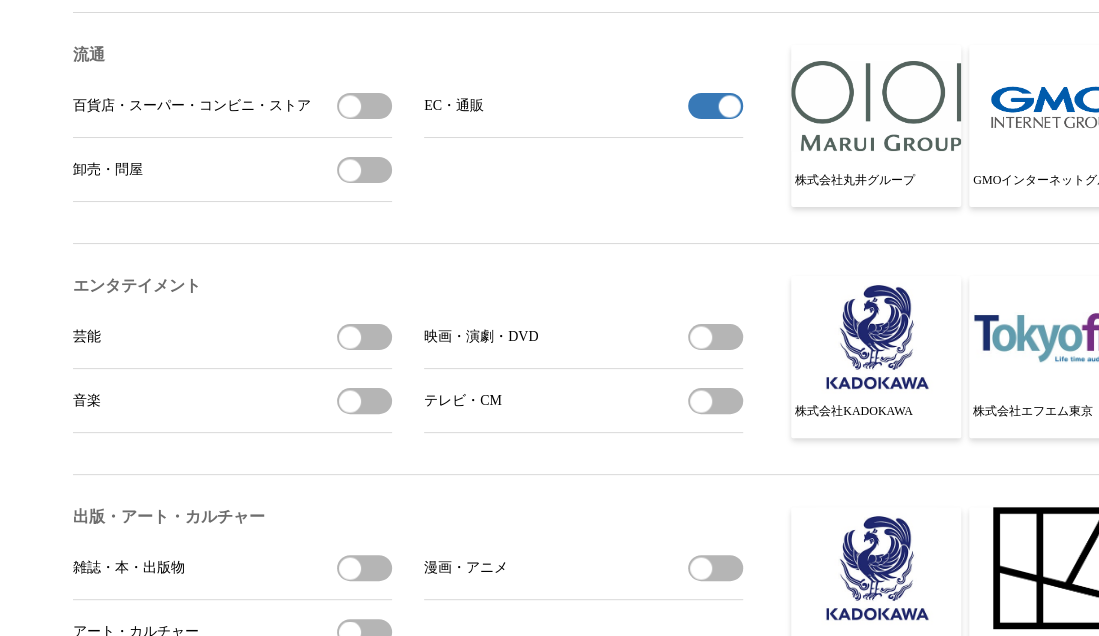 click on "百貨店・スーパー・コンビニ・ストアを受信する" at bounding box center [364, 106] 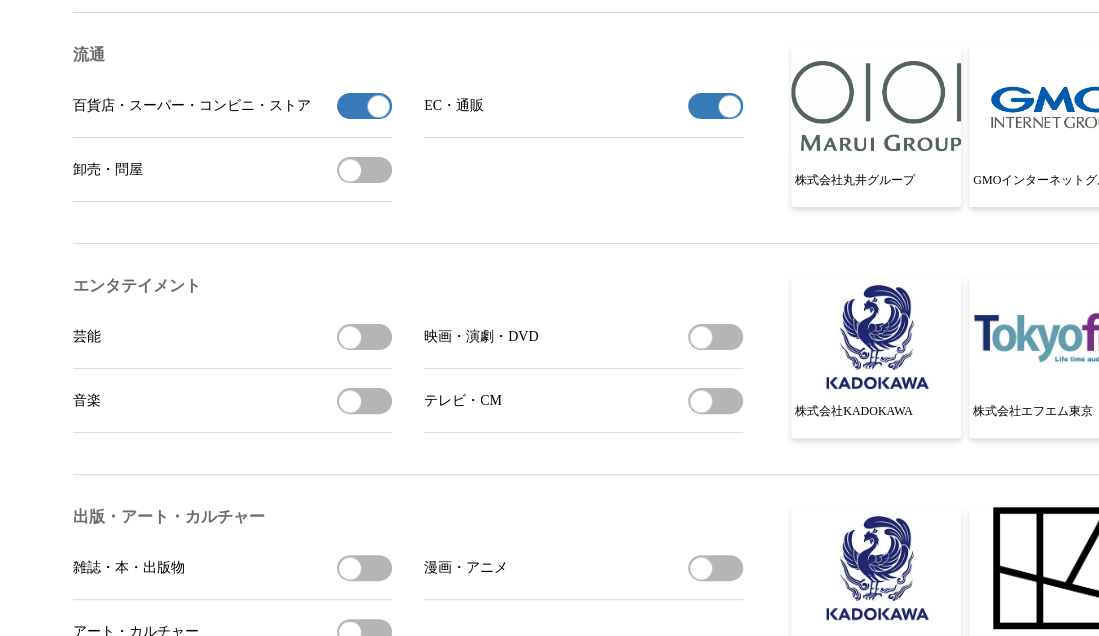 click on "卸売・問屋を受信する" at bounding box center [364, 170] 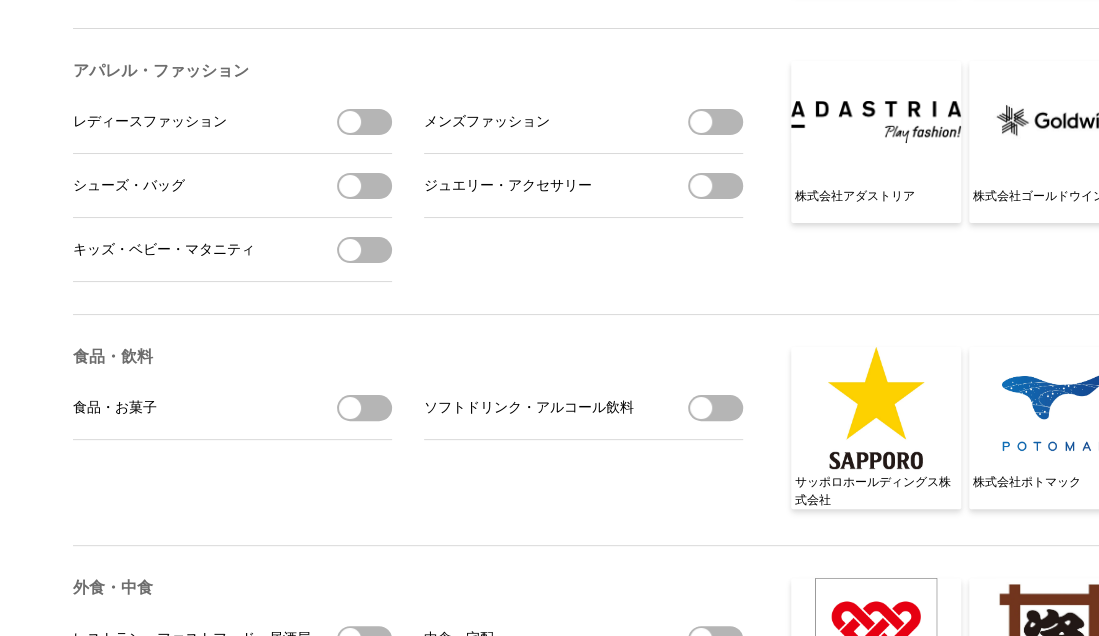 scroll, scrollTop: 2986, scrollLeft: 0, axis: vertical 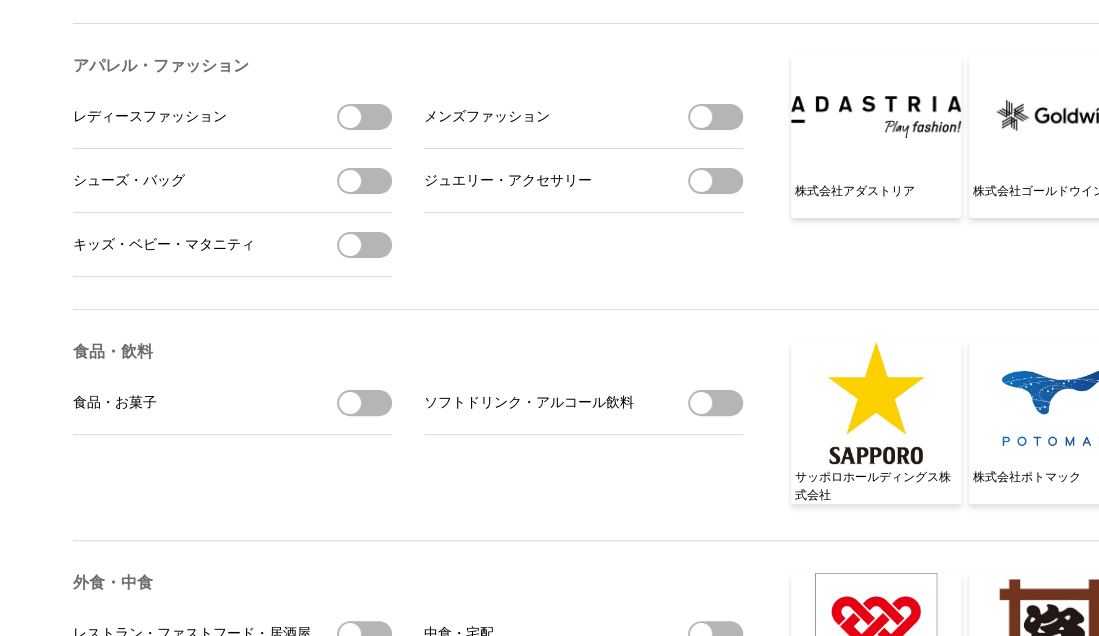 click on "食品・お菓子を受信する" at bounding box center [364, 403] 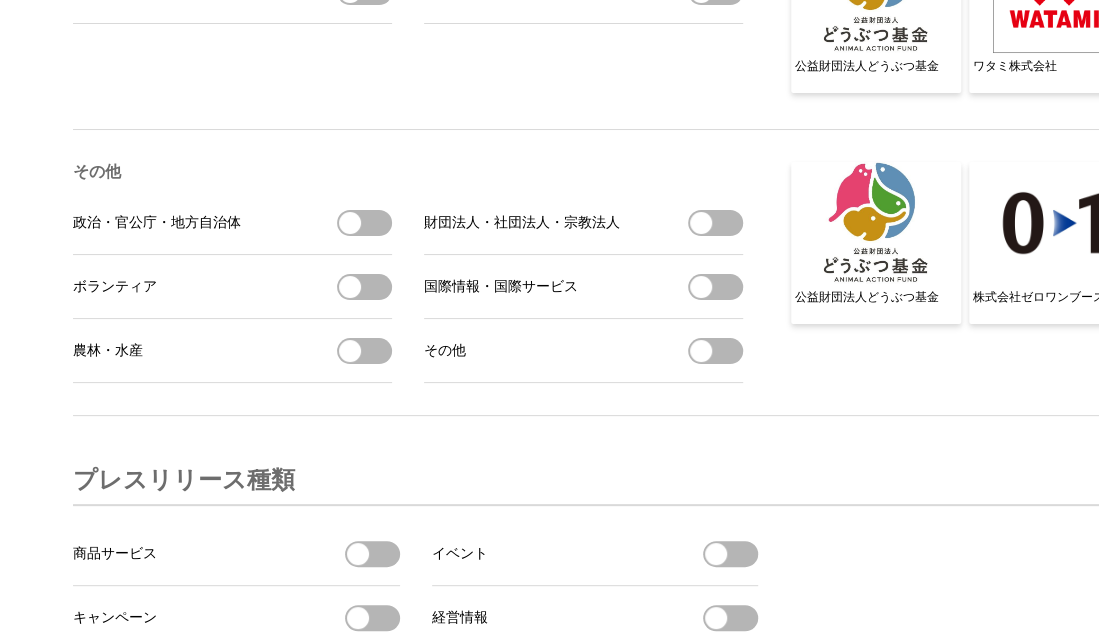 scroll, scrollTop: 6510, scrollLeft: 0, axis: vertical 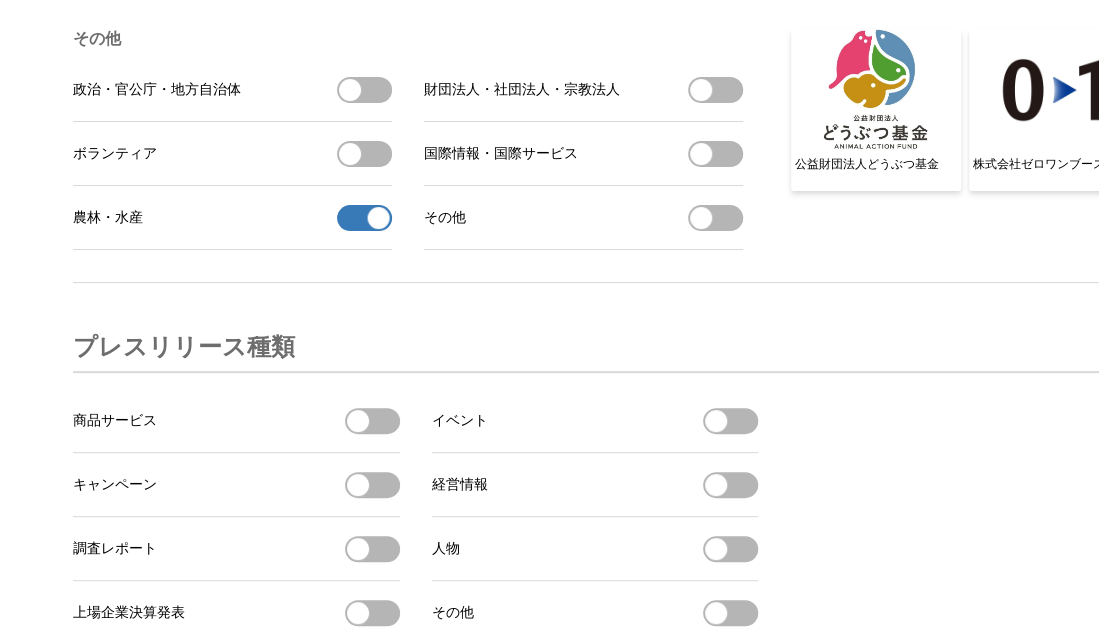 click on "商品サービスを受信する" at bounding box center [372, 421] 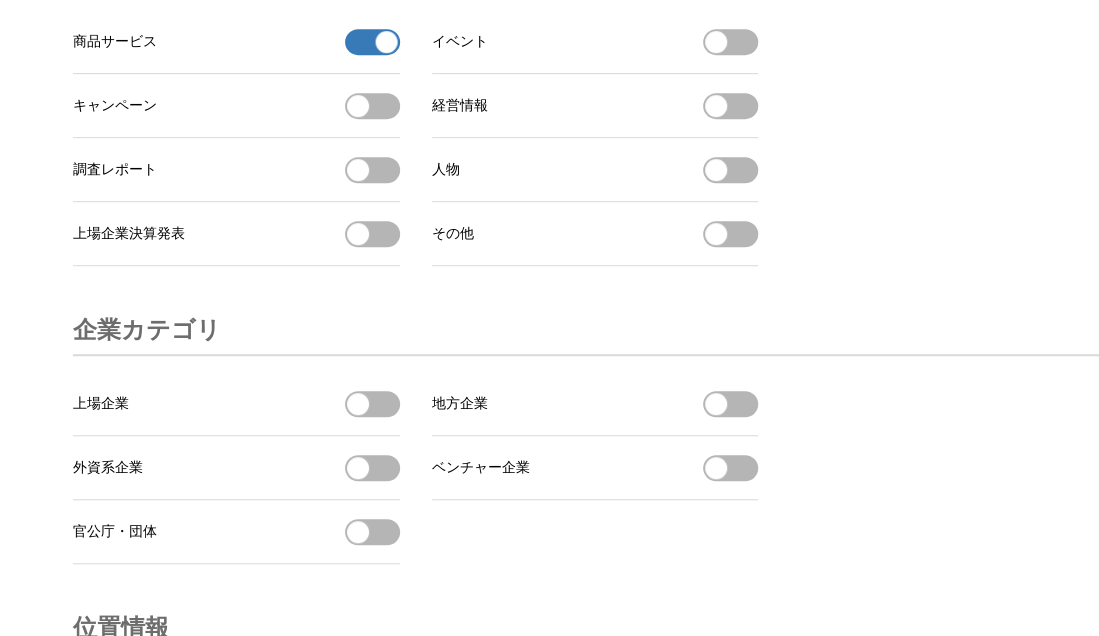 scroll, scrollTop: 7023, scrollLeft: 0, axis: vertical 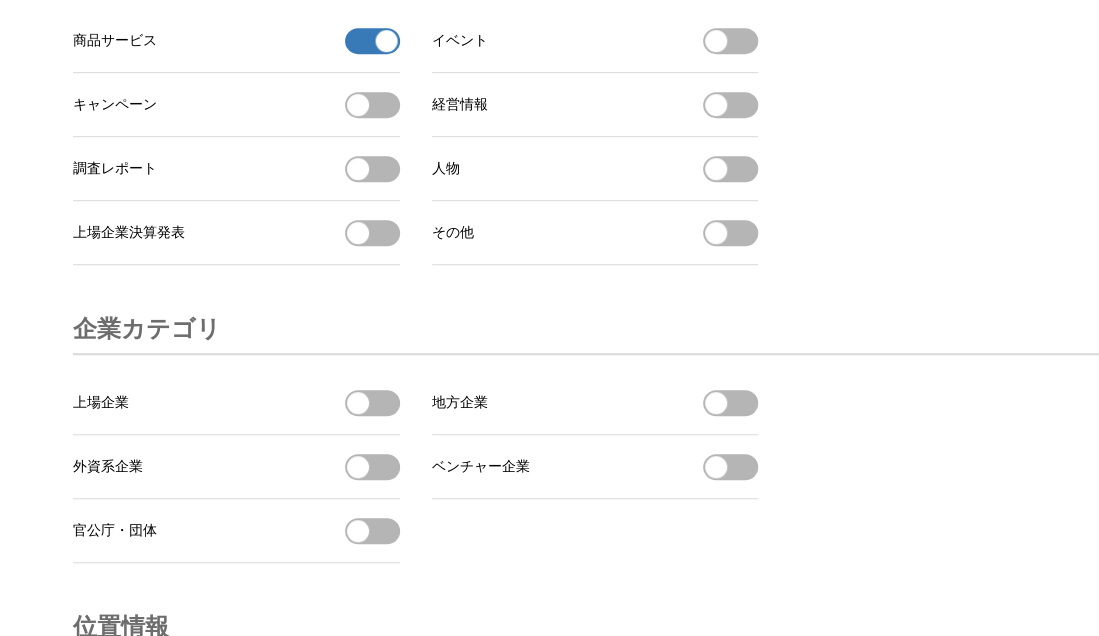 click on "地方企業を受信する" at bounding box center [730, 403] 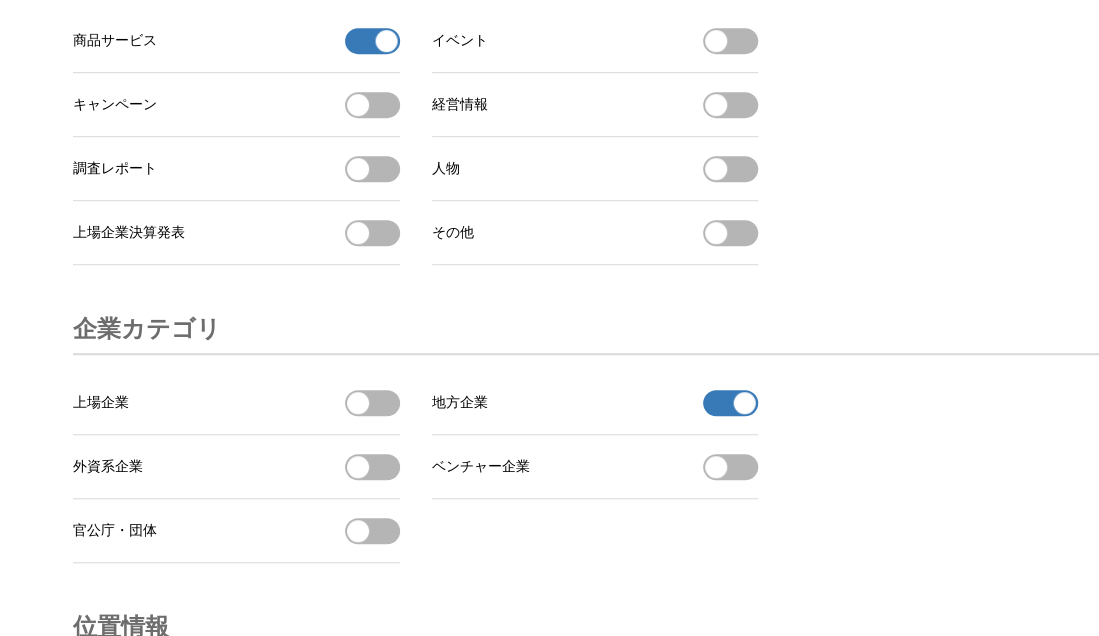 click on "ベンチャー企業を受信する" at bounding box center (730, 467) 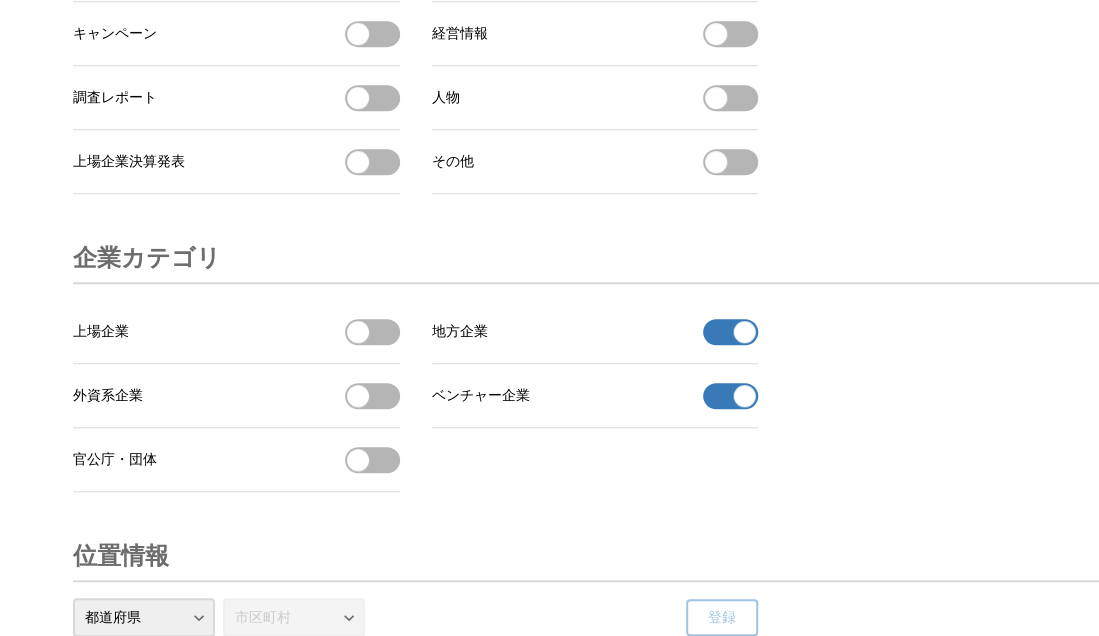 scroll, scrollTop: 7106, scrollLeft: 0, axis: vertical 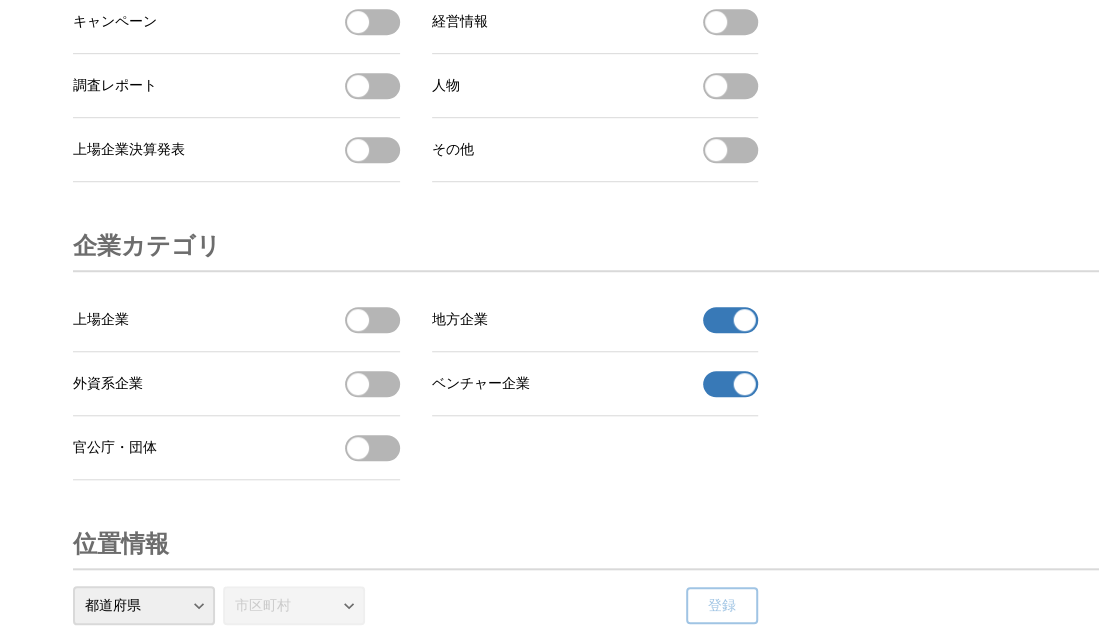 click on "官公庁・団体を受信する" at bounding box center [372, 448] 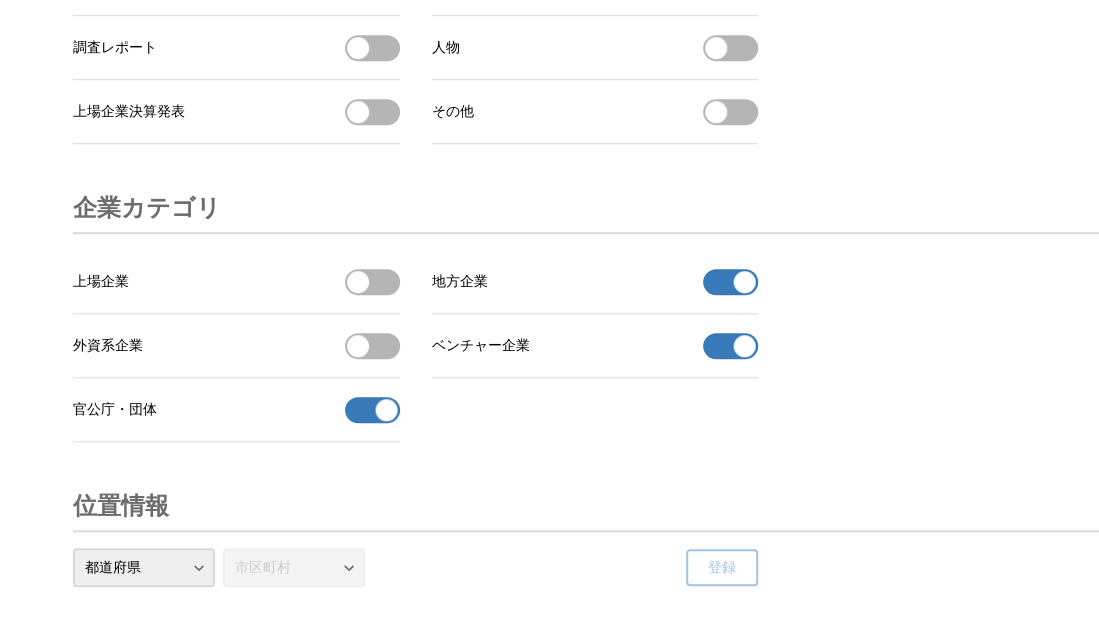 scroll, scrollTop: 7145, scrollLeft: 0, axis: vertical 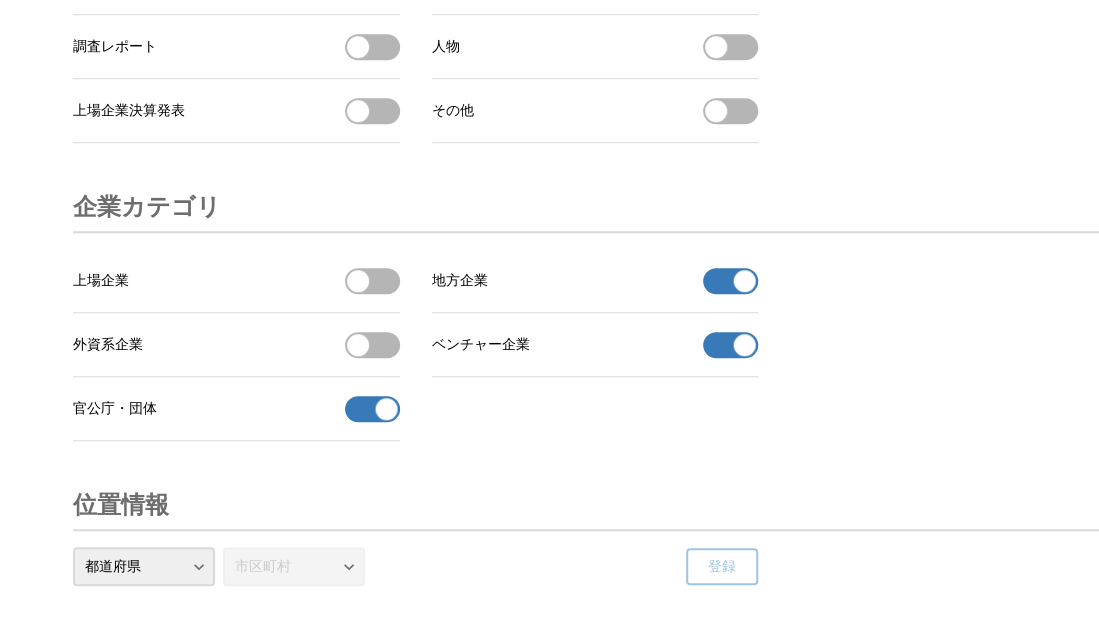 click on "外資系企業を受信する" at bounding box center [372, 345] 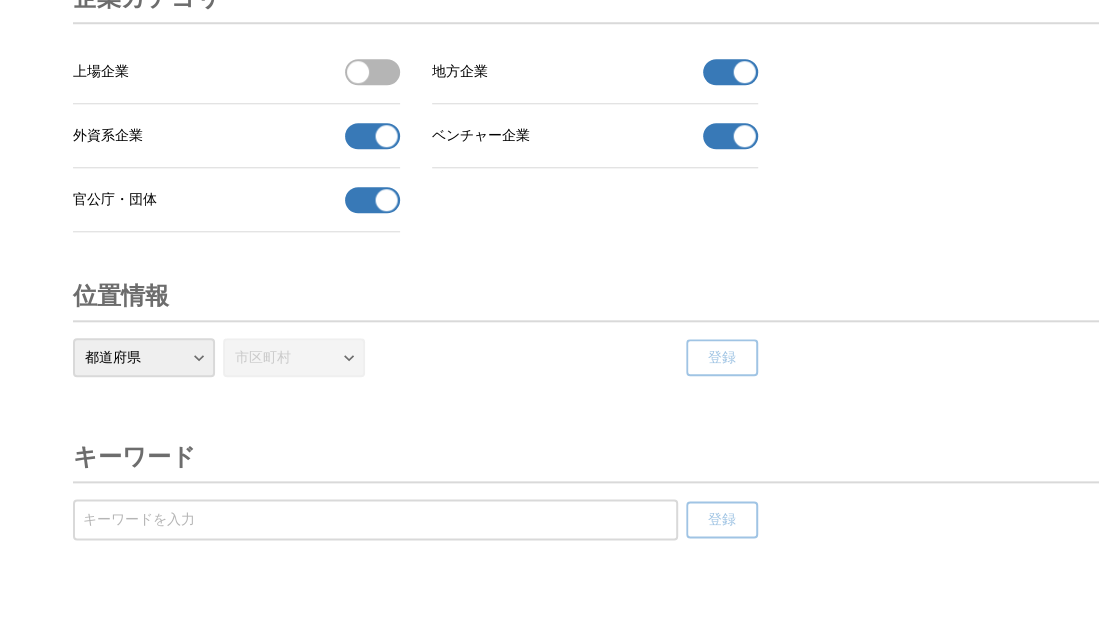 scroll, scrollTop: 7370, scrollLeft: 0, axis: vertical 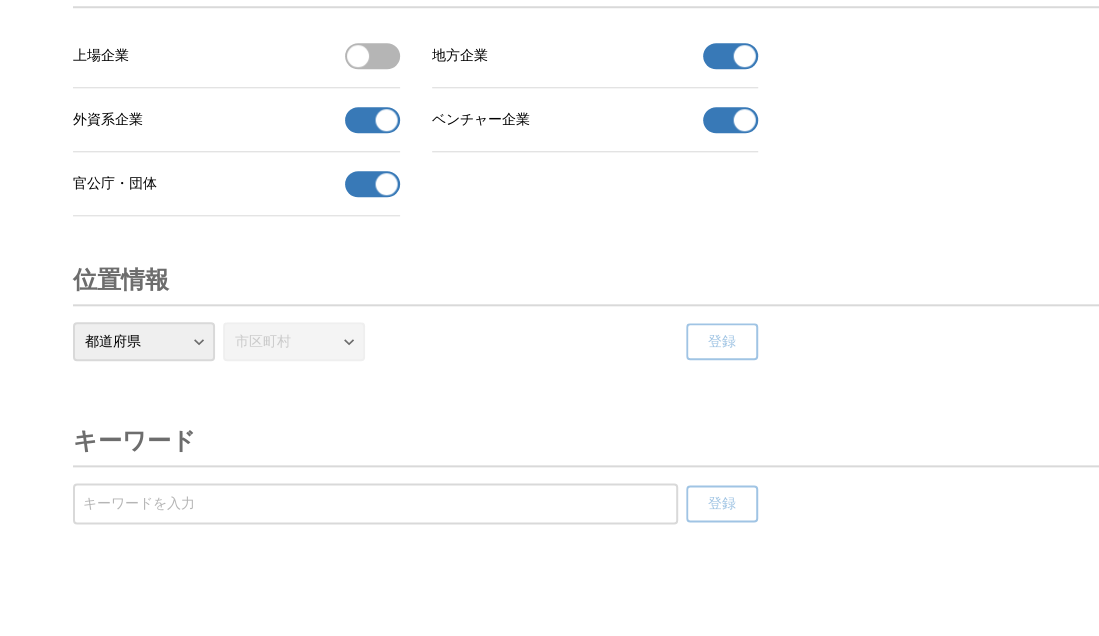 click on "都道府県 北海道 青森県 岩手県 宮城県 秋田県 山形県 福島県 茨城県 栃木県 群馬県 埼玉県 千葉県 東京都 神奈川県 新潟県 富山県 石川県 福井県 山梨県 長野県 岐阜県 静岡県 愛知県 三重県 滋賀県 京都府 大阪府 兵庫県 奈良県 和歌山県 鳥取県 島根県 岡山県 広島県 山口県 徳島県 香川県 愛媛県 高知県 福岡県 佐賀県 長崎県 熊本県 大分県 宮崎県 鹿児島県 沖縄県" at bounding box center (144, 341) 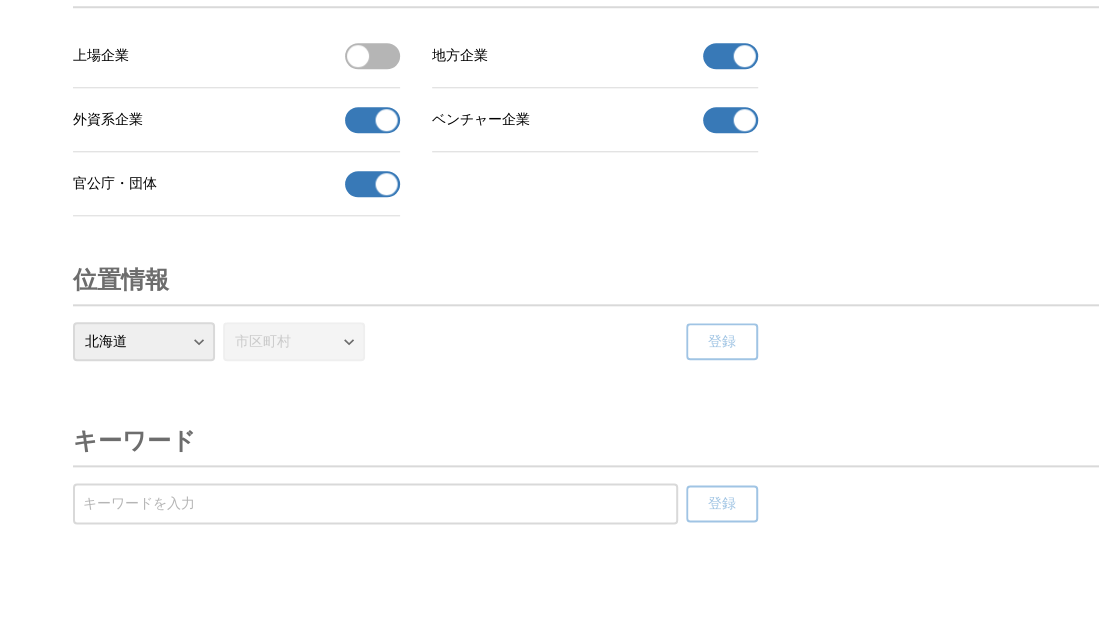 click on "都道府県 北海道 青森県 岩手県 宮城県 秋田県 山形県 福島県 茨城県 栃木県 群馬県 埼玉県 千葉県 東京都 神奈川県 新潟県 富山県 石川県 福井県 山梨県 長野県 岐阜県 静岡県 愛知県 三重県 滋賀県 京都府 大阪府 兵庫県 奈良県 和歌山県 鳥取県 島根県 岡山県 広島県 山口県 徳島県 香川県 愛媛県 高知県 福岡県 佐賀県 長崎県 熊本県 大分県 宮崎県 鹿児島県 沖縄県" at bounding box center [144, 341] 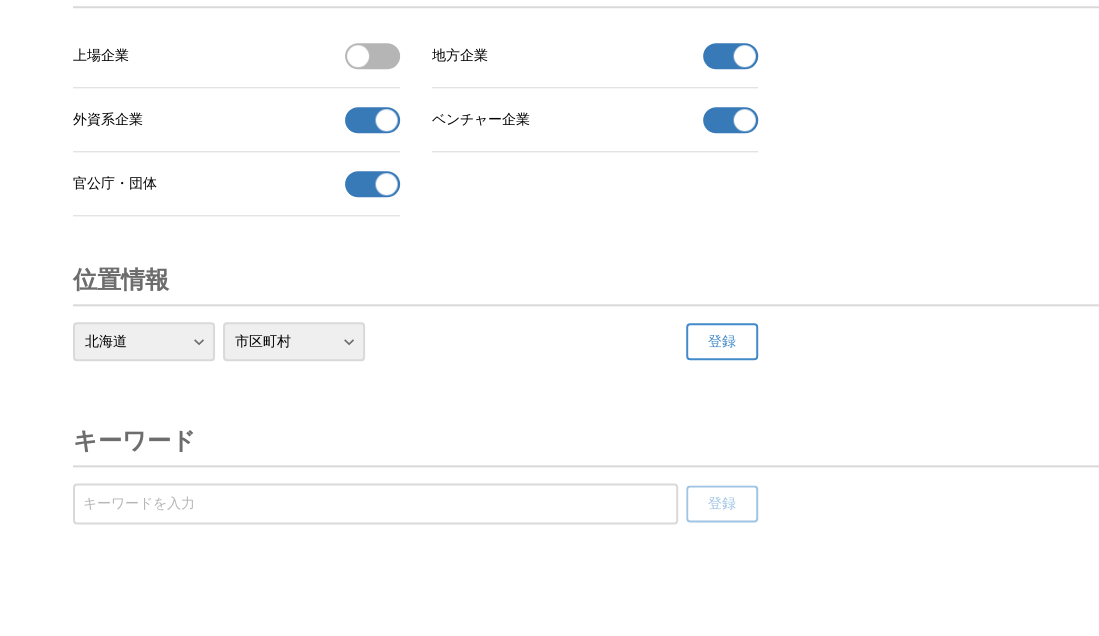click on "登録" at bounding box center [722, 341] 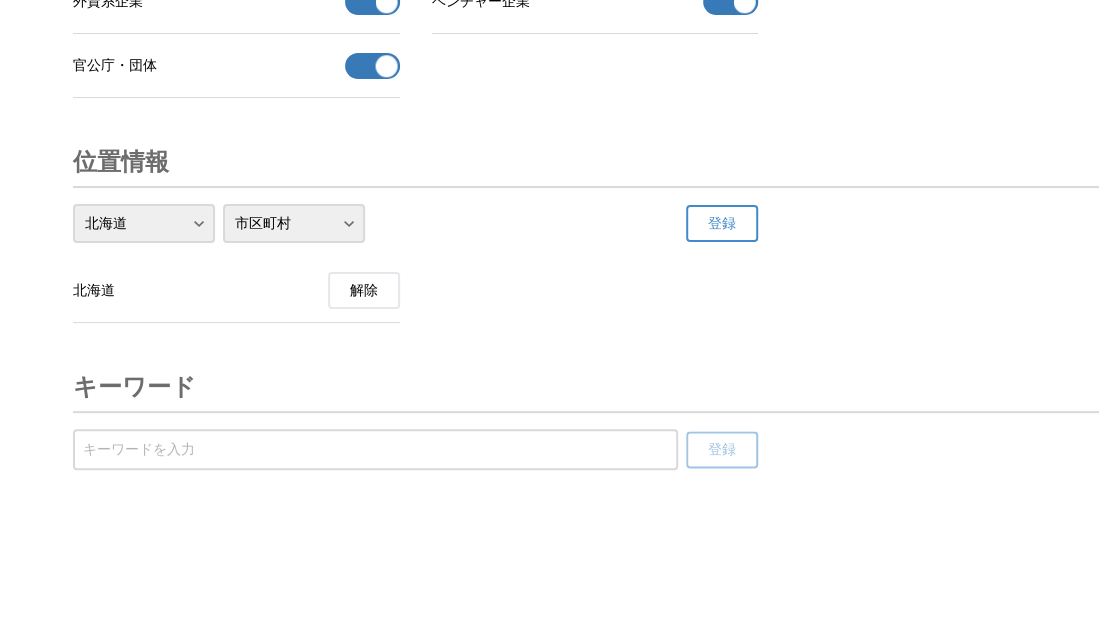 scroll, scrollTop: 7577, scrollLeft: 0, axis: vertical 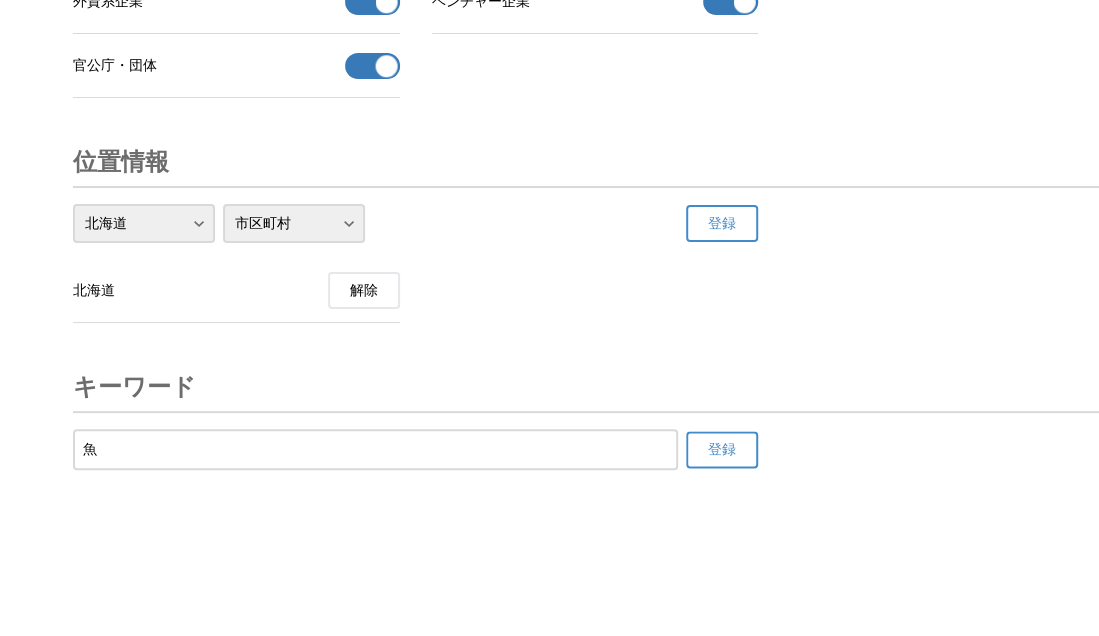type on "魚" 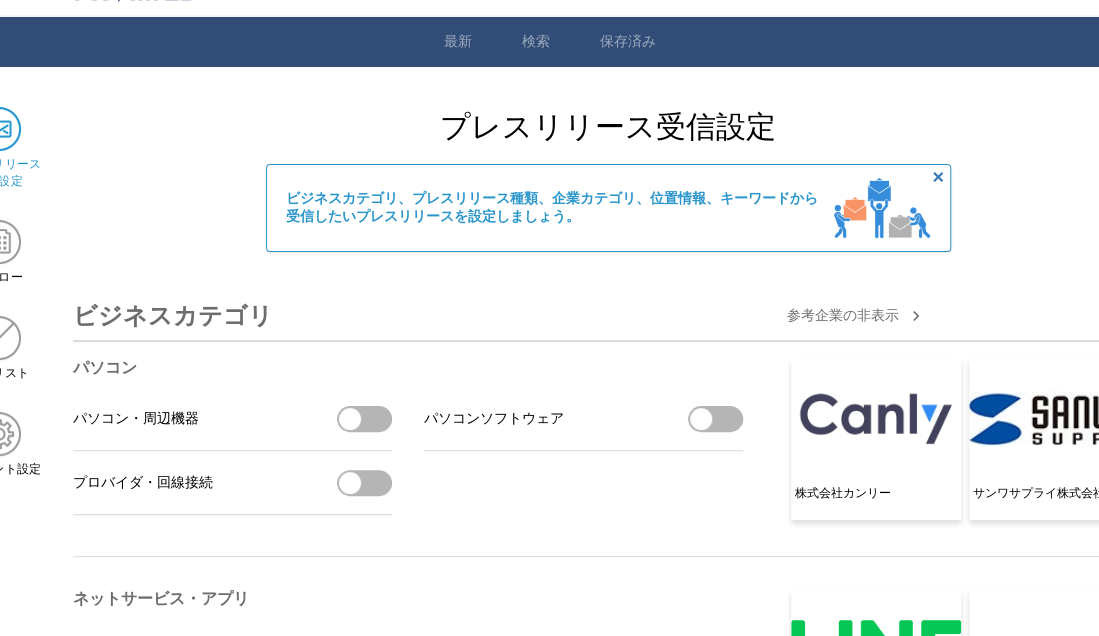 scroll, scrollTop: 0, scrollLeft: 0, axis: both 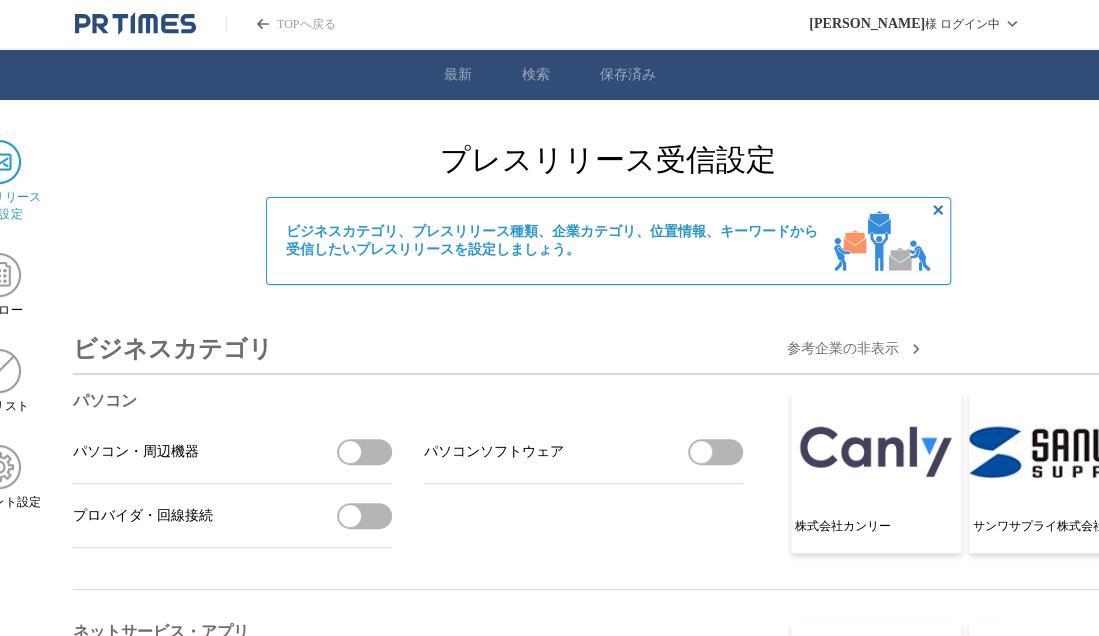 click 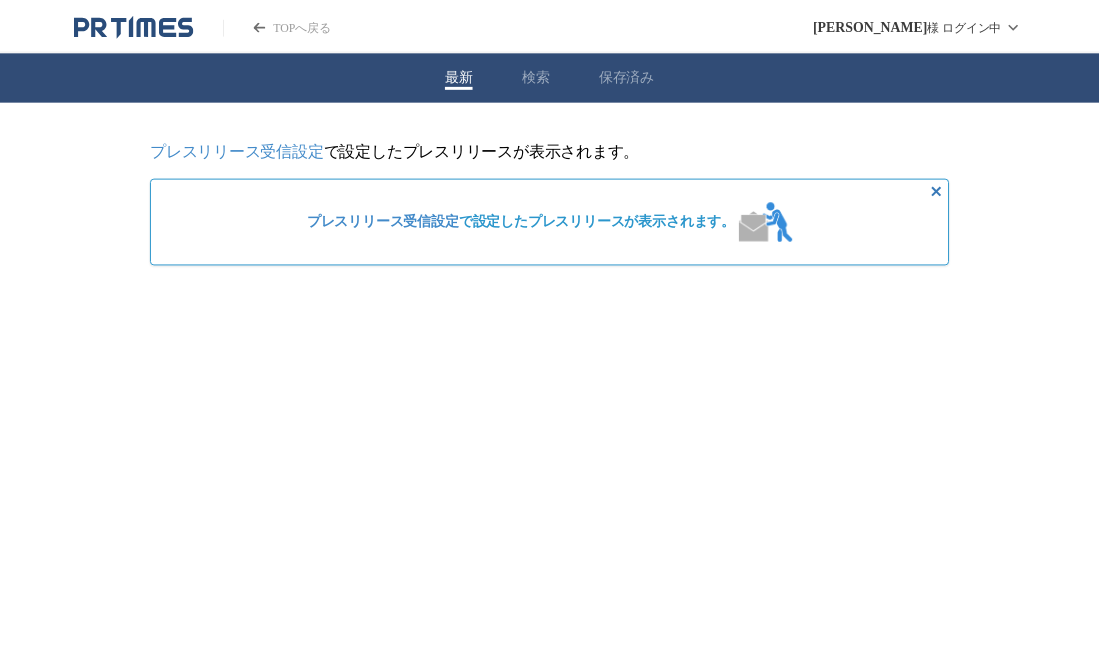 scroll, scrollTop: 0, scrollLeft: 0, axis: both 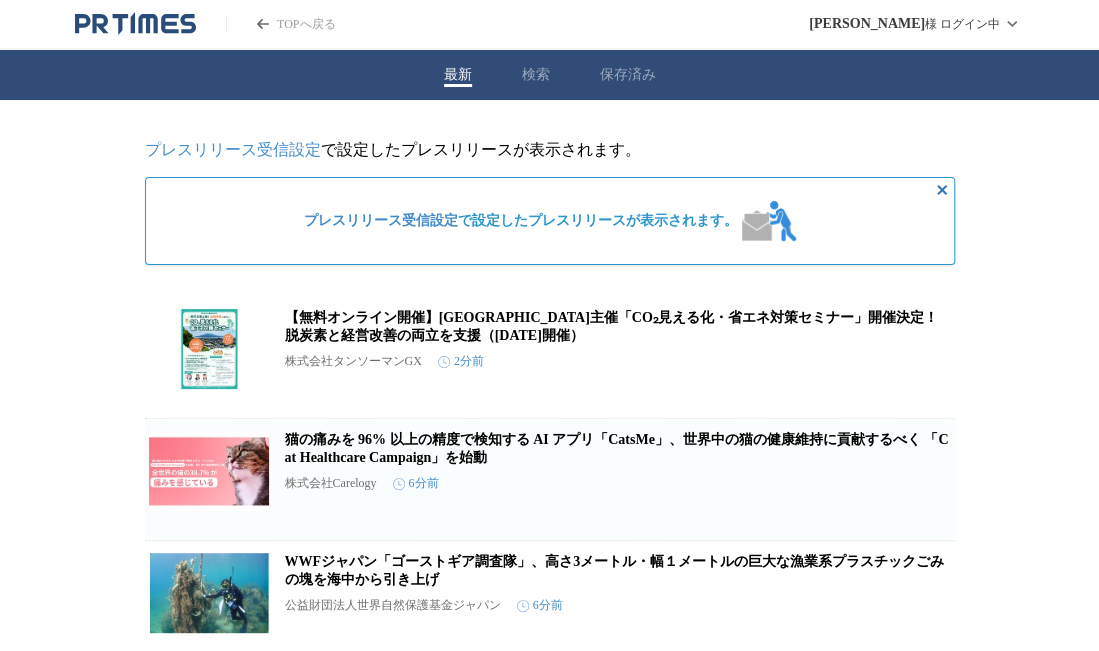 click on "この企業を受け取らない" at bounding box center [923, 386] 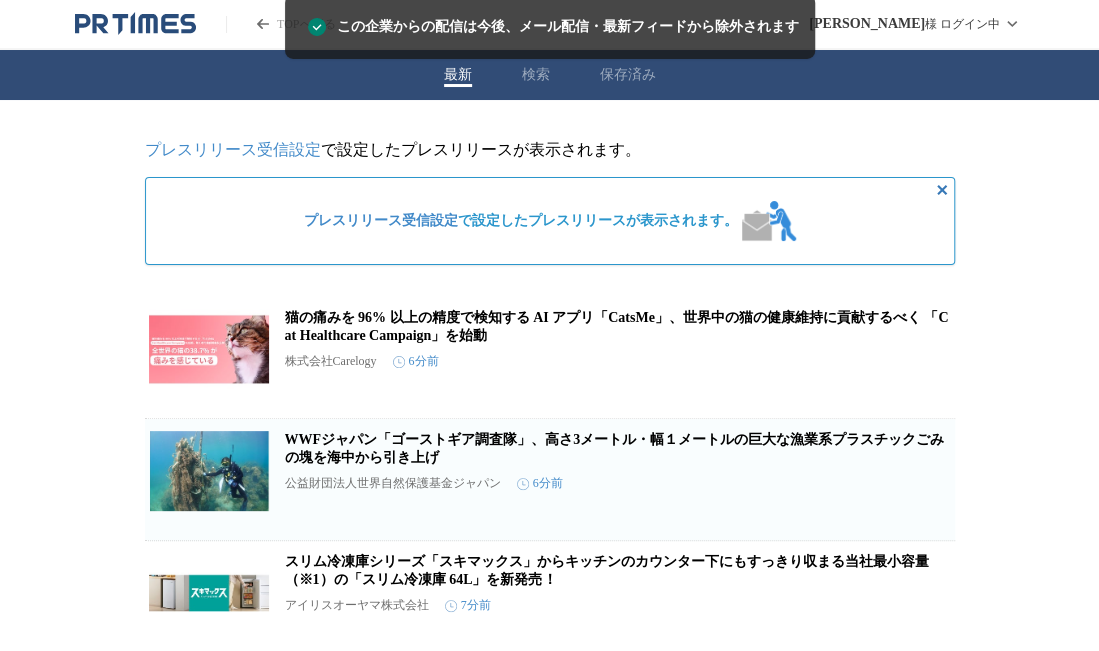 click 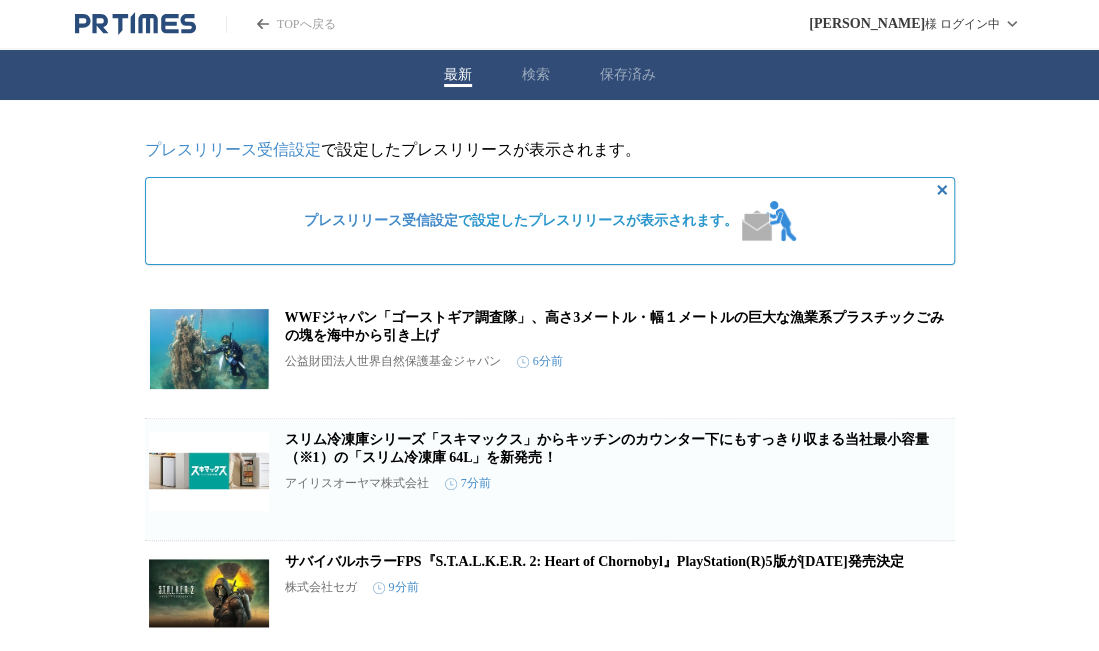 click 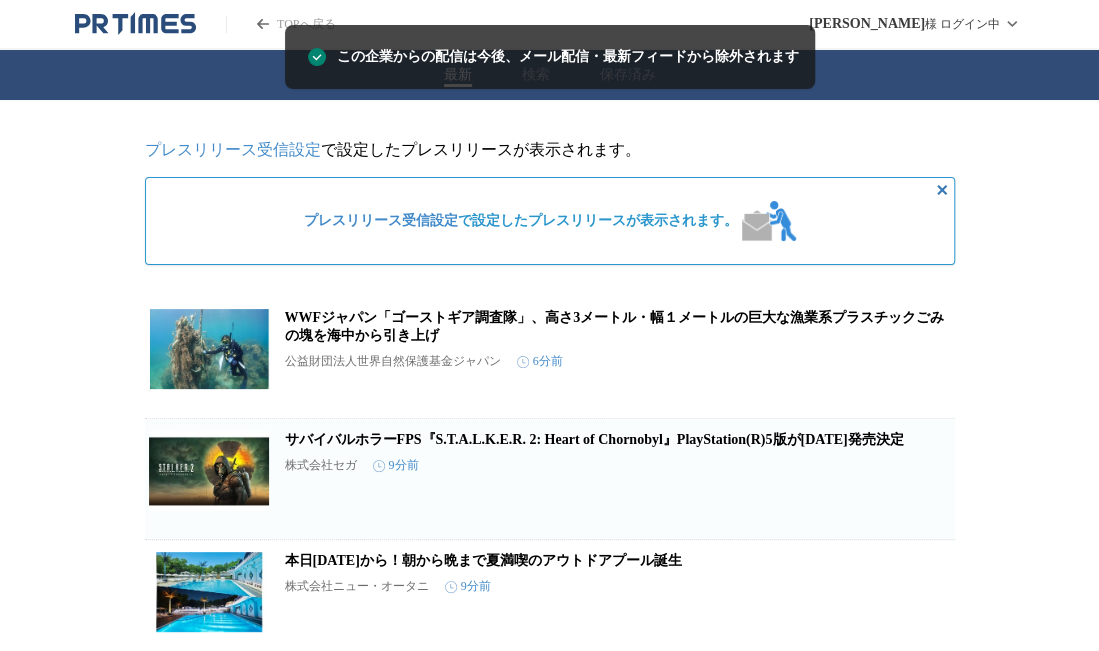 click 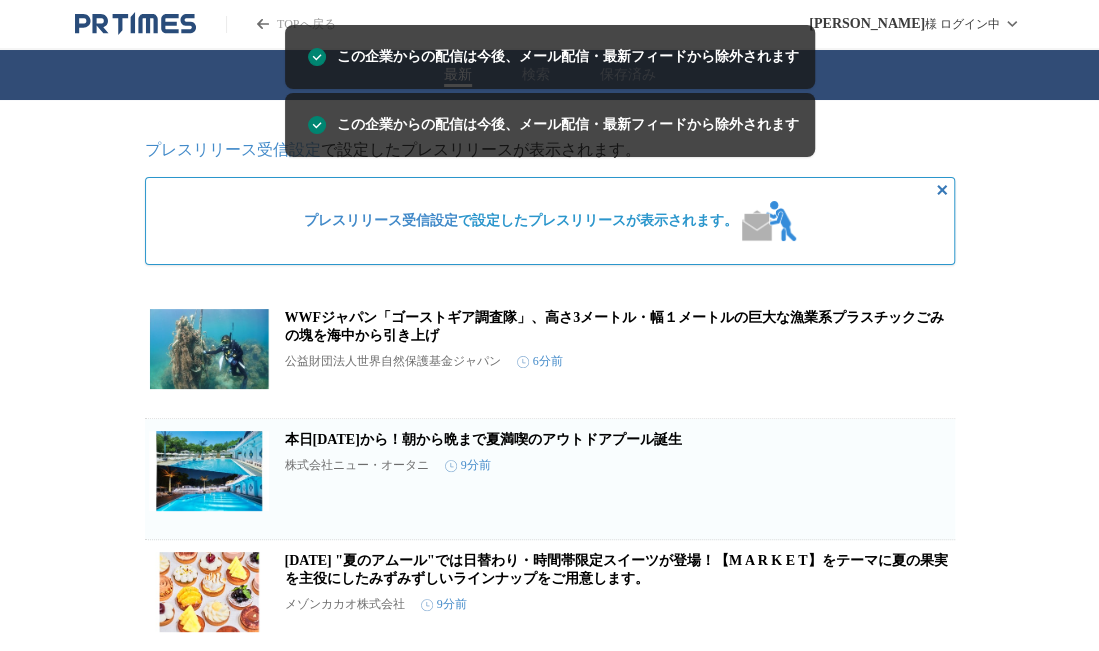 click 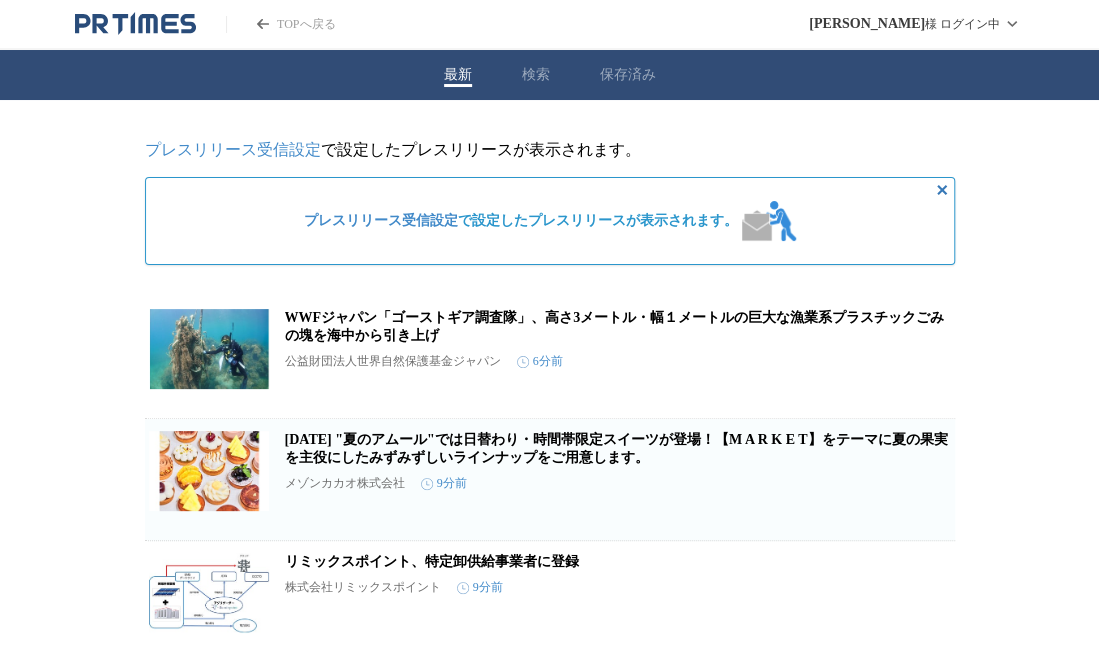 click 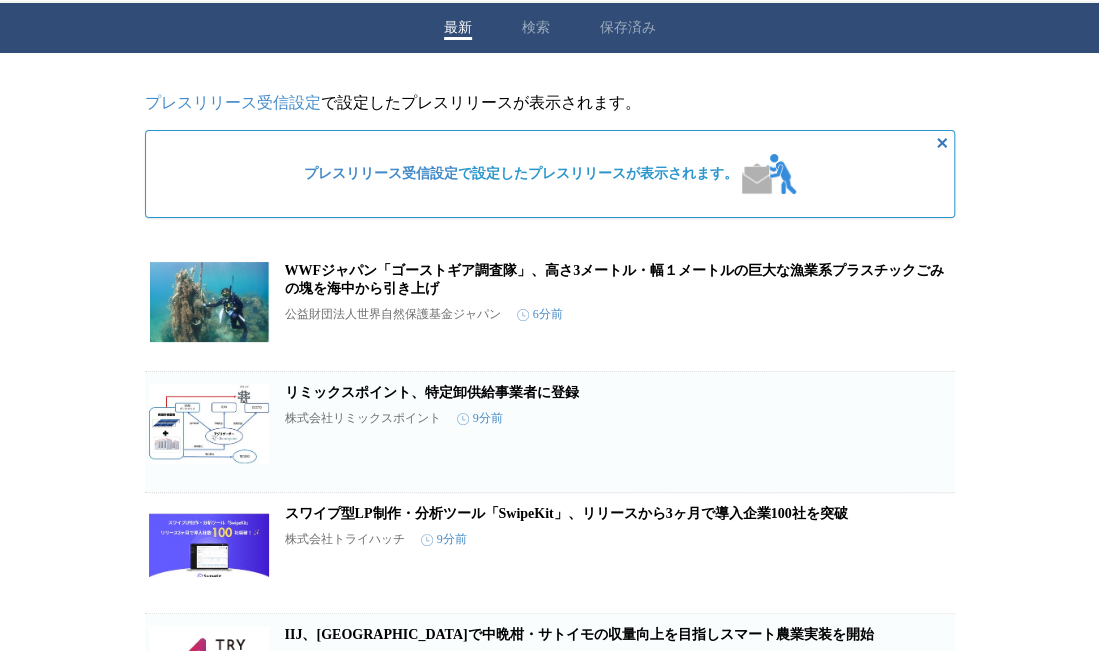 scroll, scrollTop: 63, scrollLeft: 0, axis: vertical 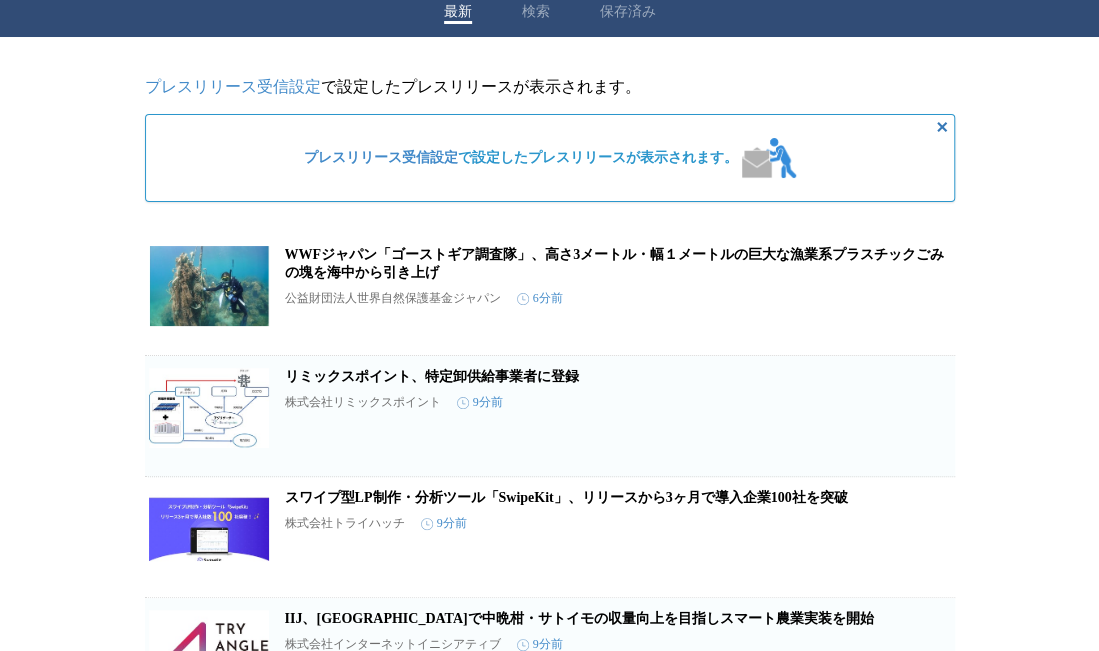 click 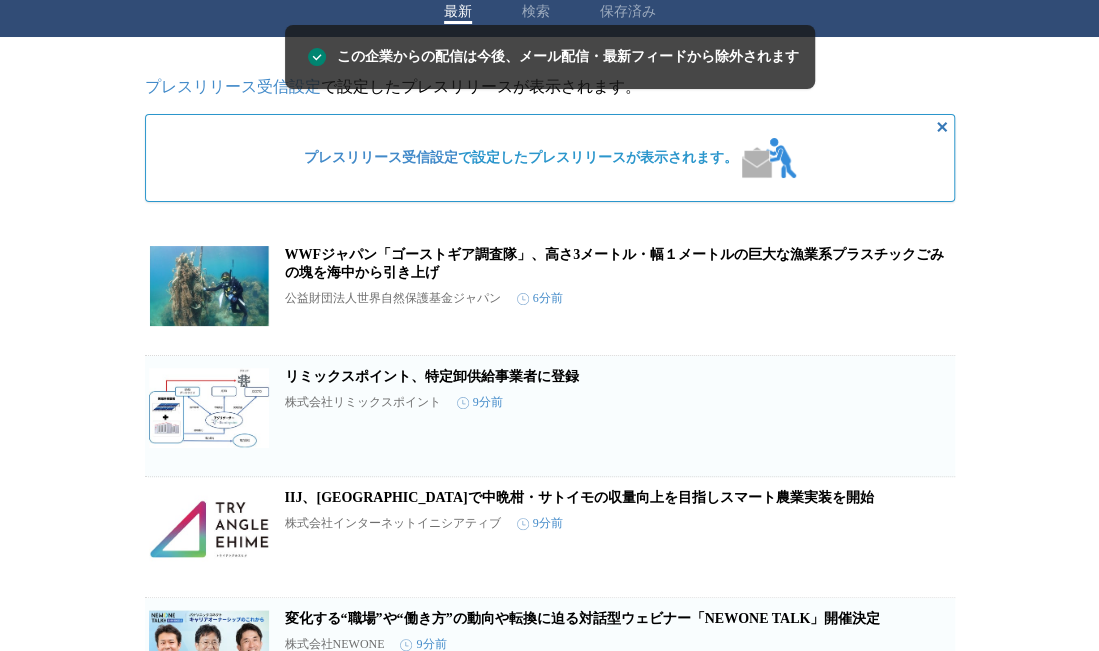 click 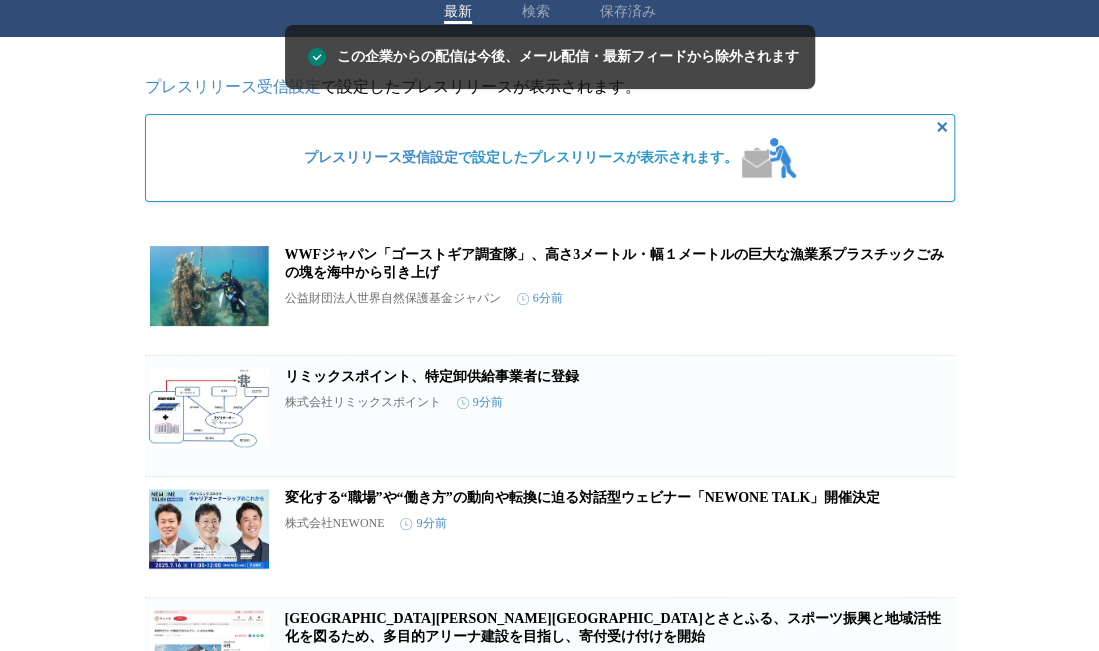 click 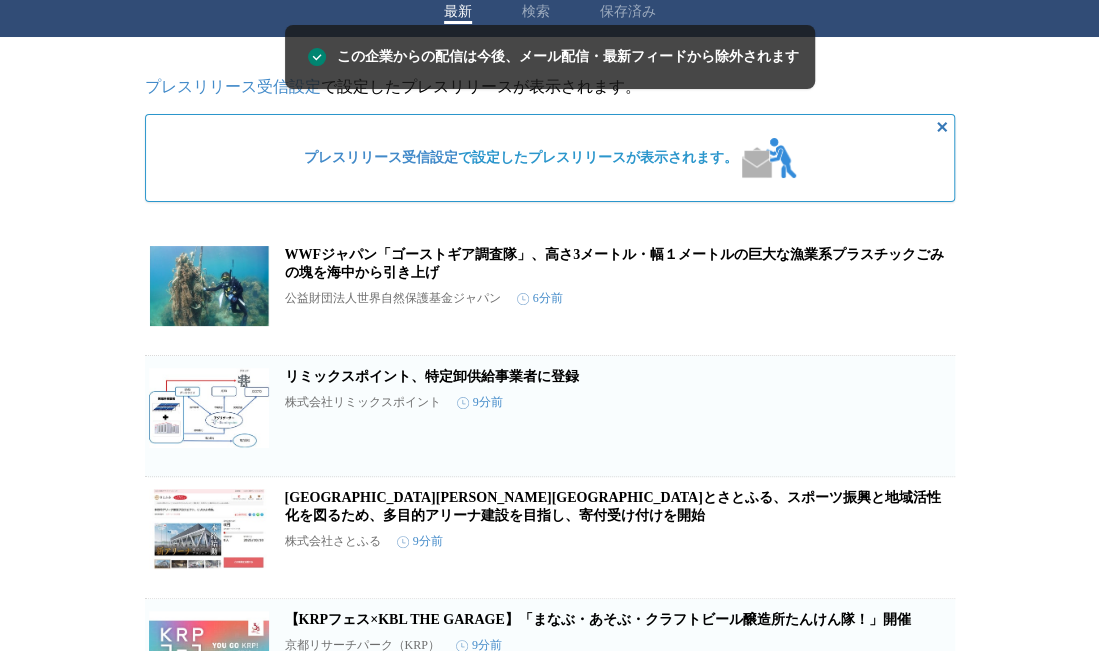 click 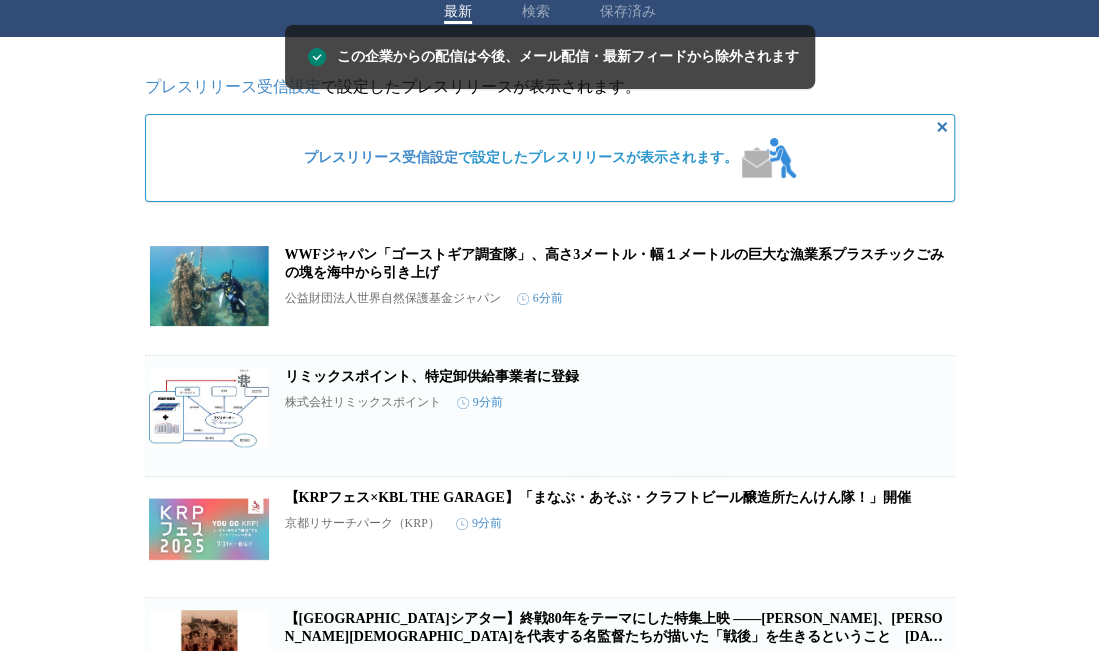 click 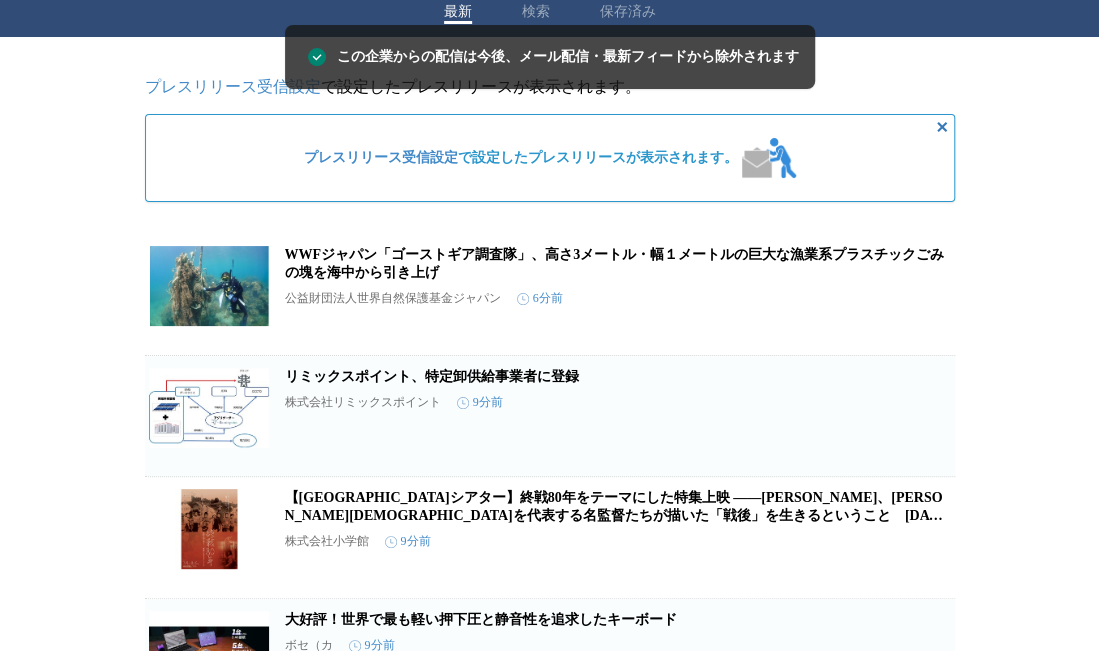 click 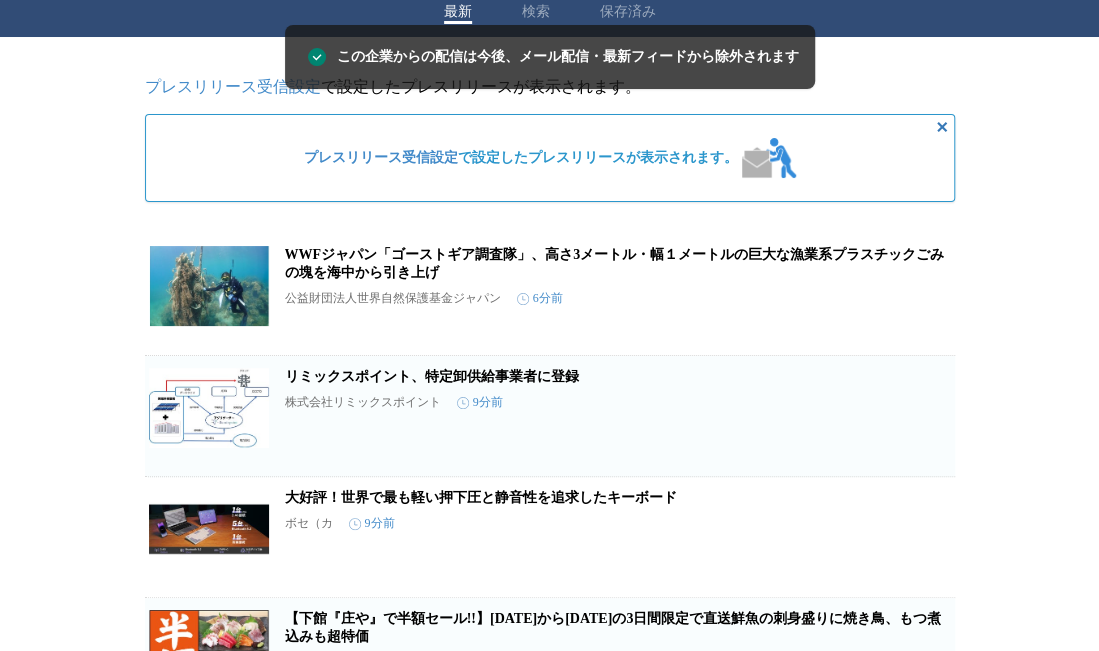 click on "この企業を受け取らない" at bounding box center (923, 565) 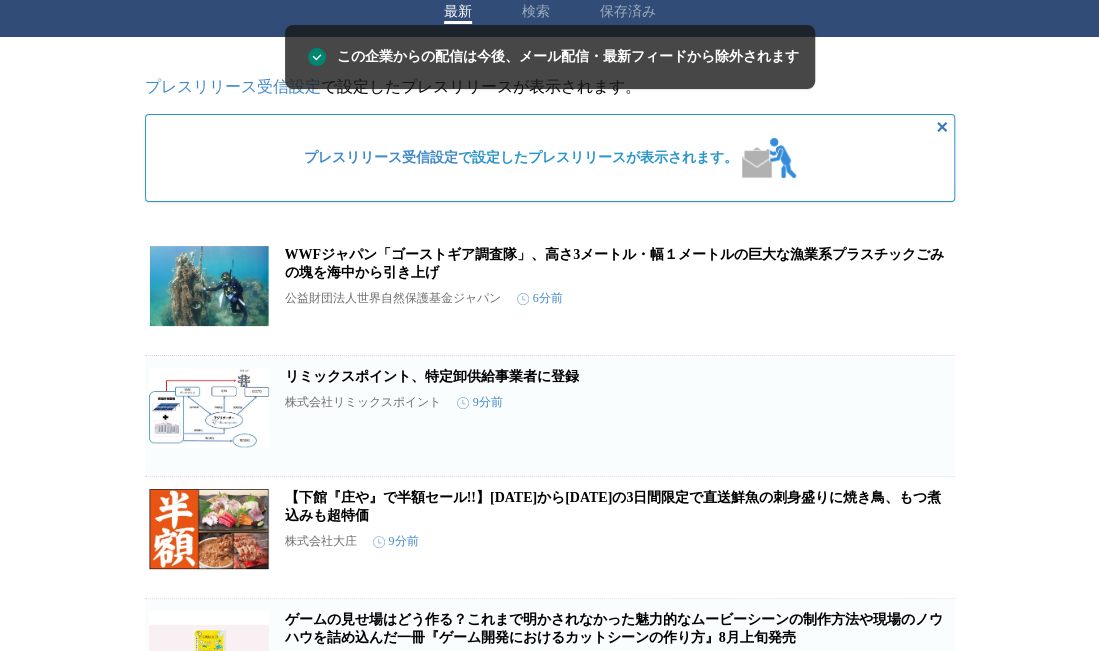 click 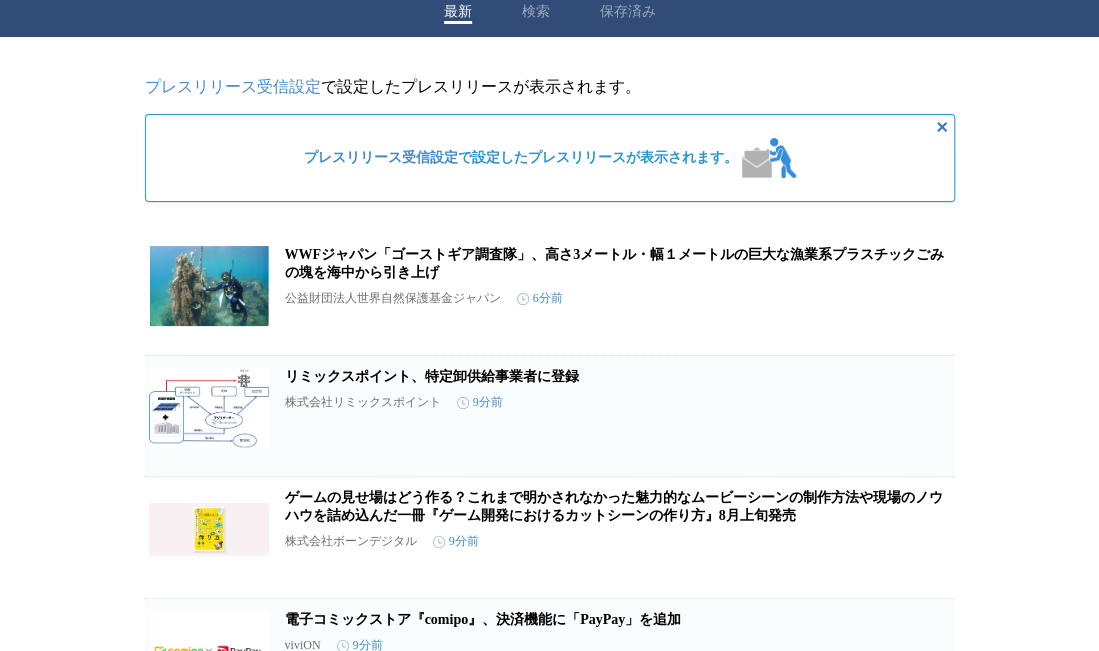 click 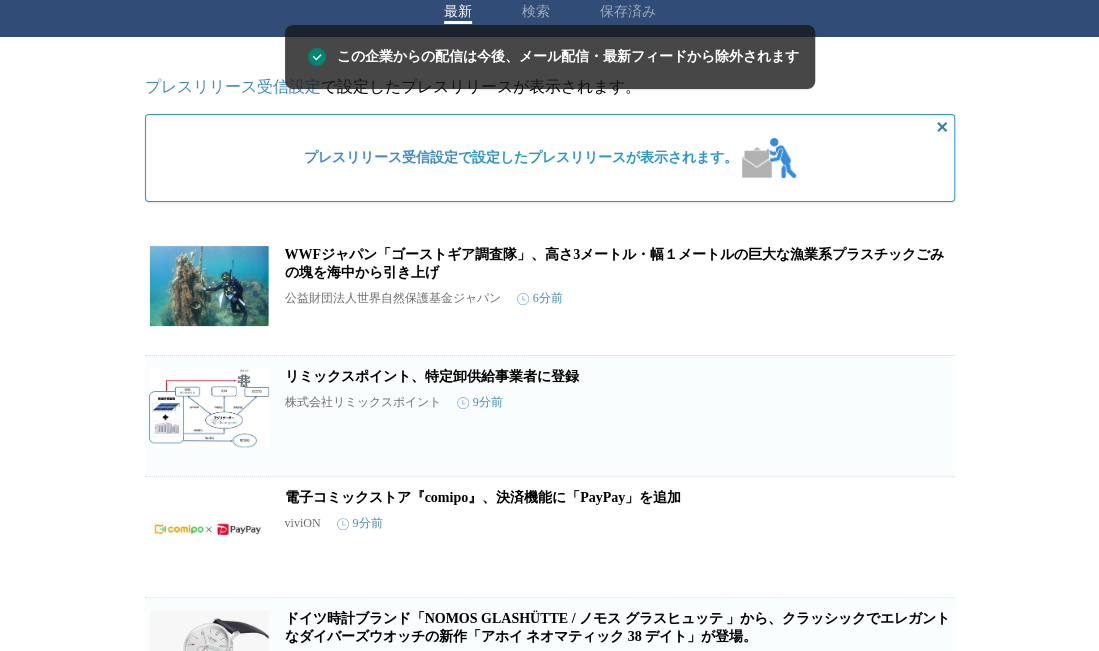 click on "この企業を受け取らない" at bounding box center [923, 565] 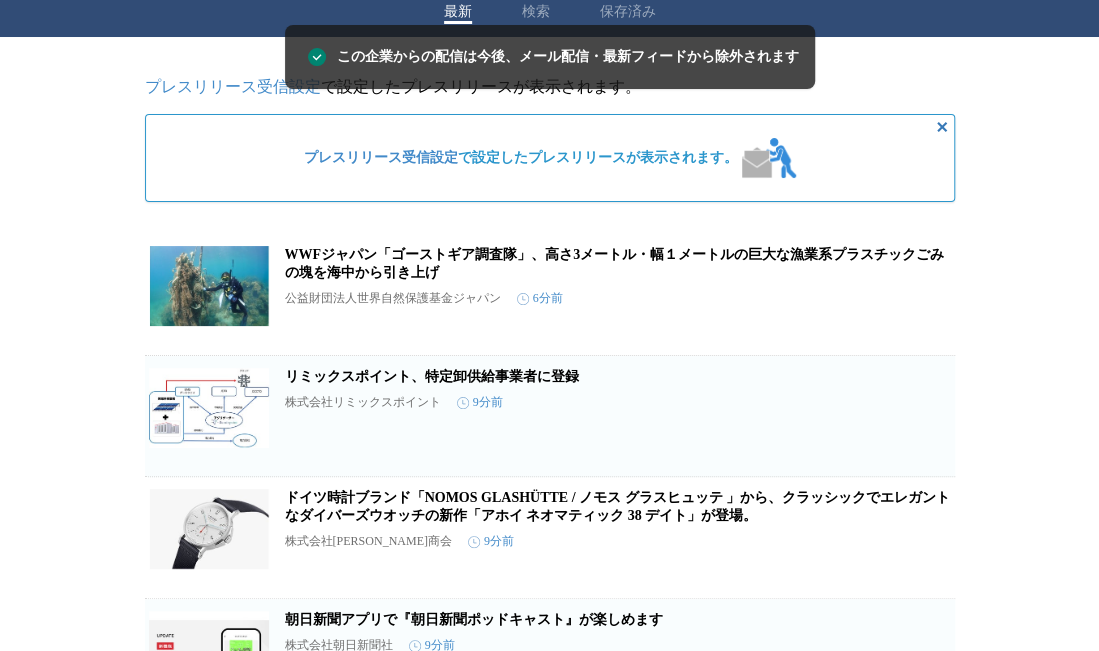 click 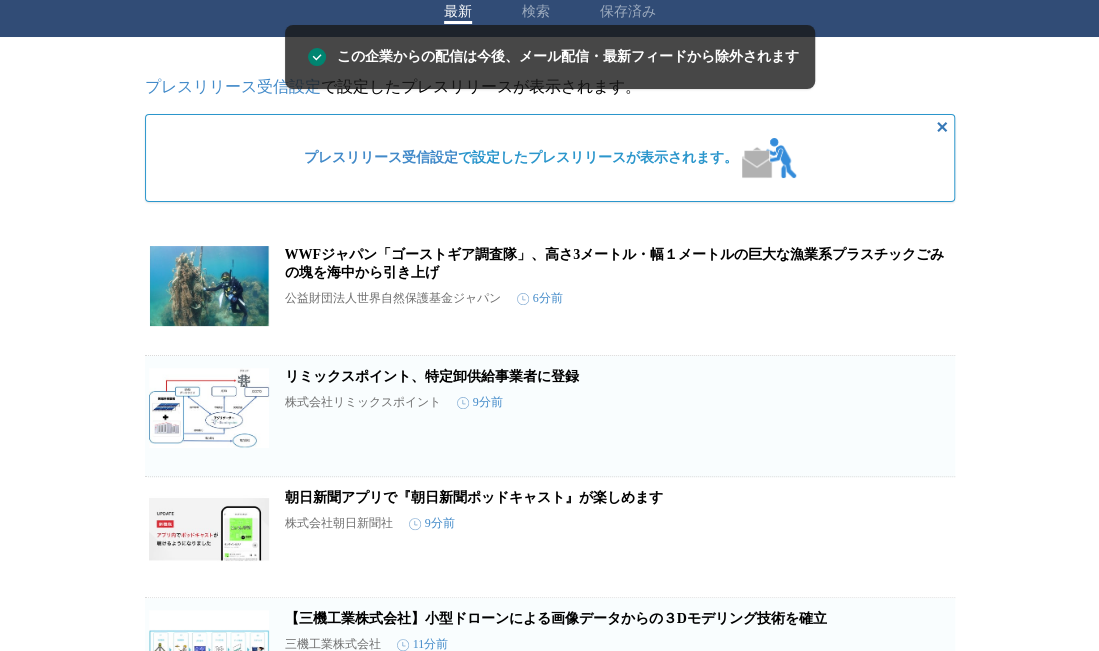 click on "この企業を受け取らない" at bounding box center (923, 565) 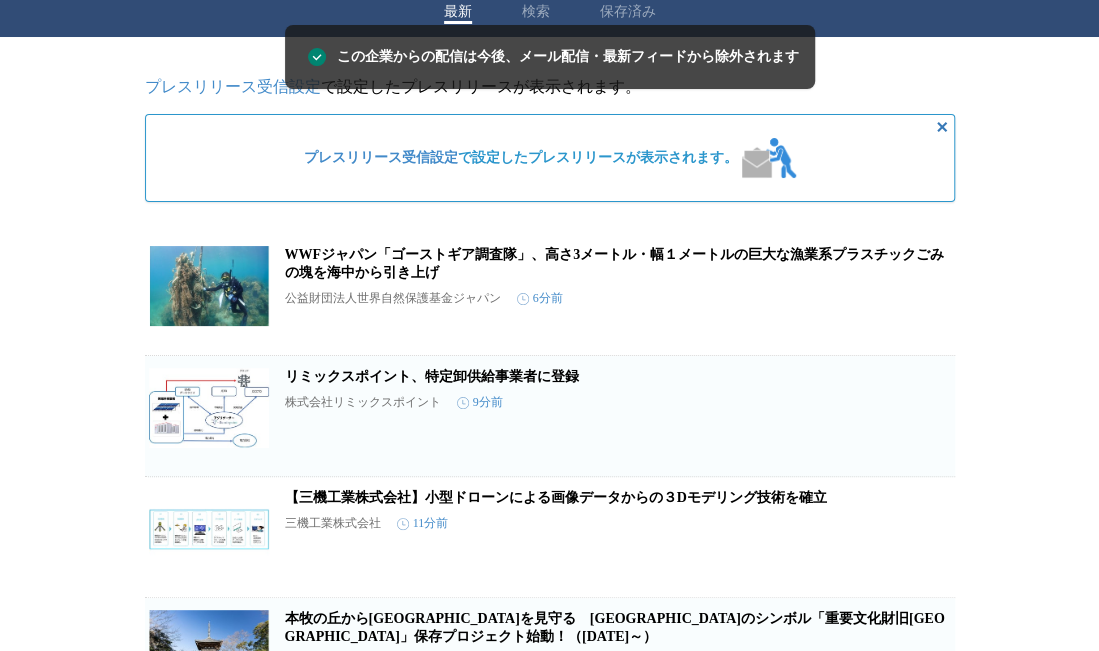click on "この企業を受け取らない" at bounding box center (923, 575) 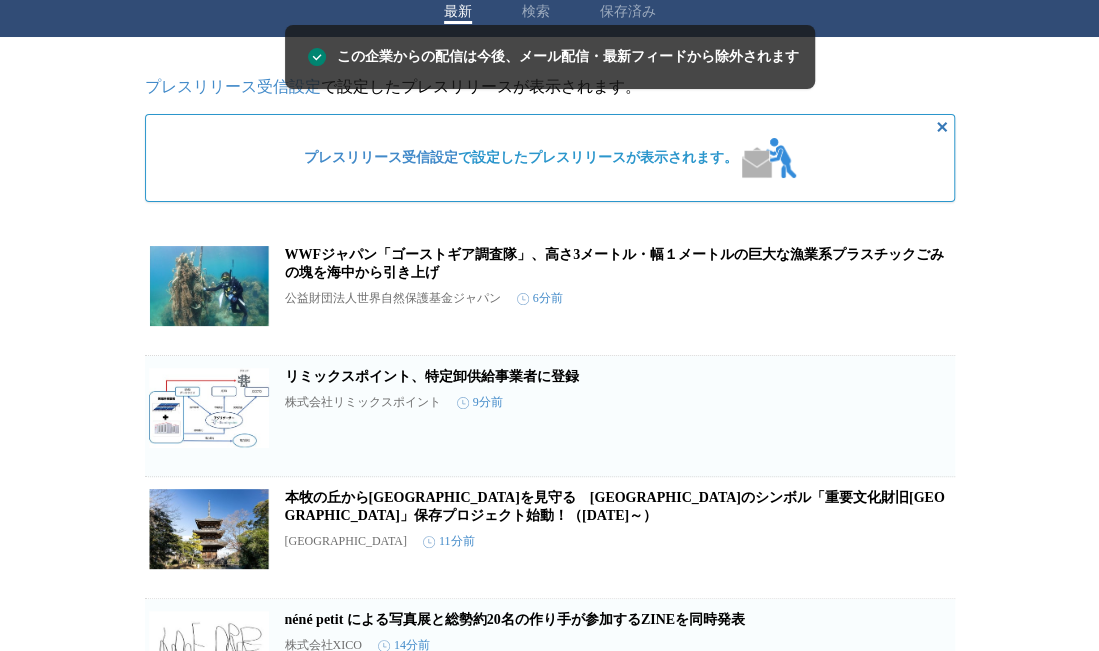 click on "この企業を受け取らない" at bounding box center (923, 576) 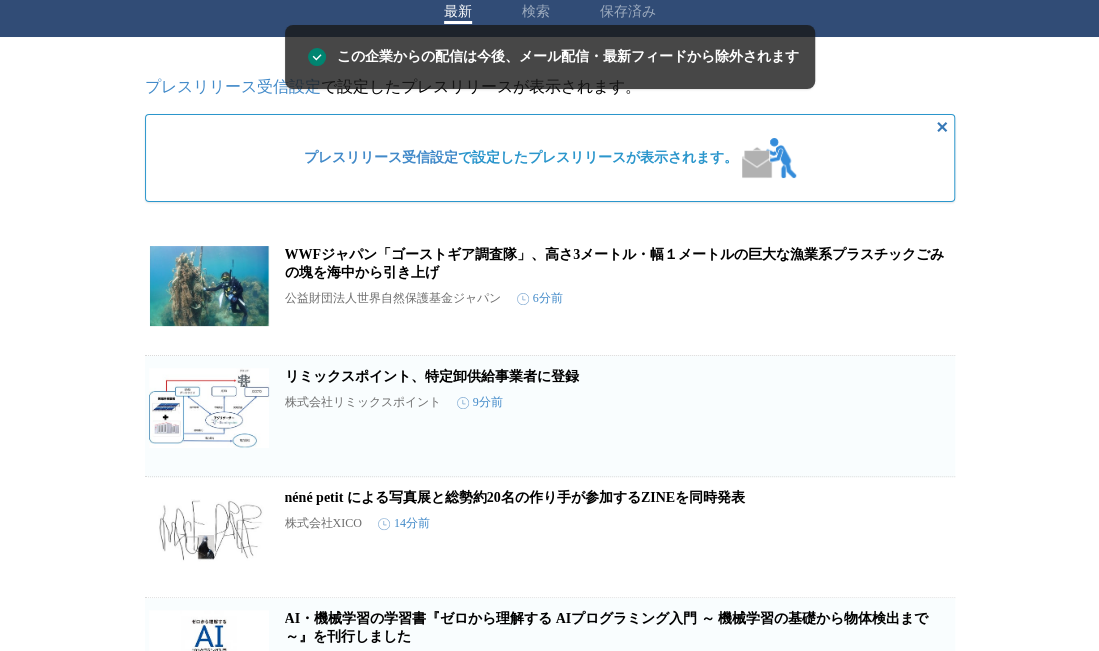 click on "この企業を受け取らない" at bounding box center [923, 575] 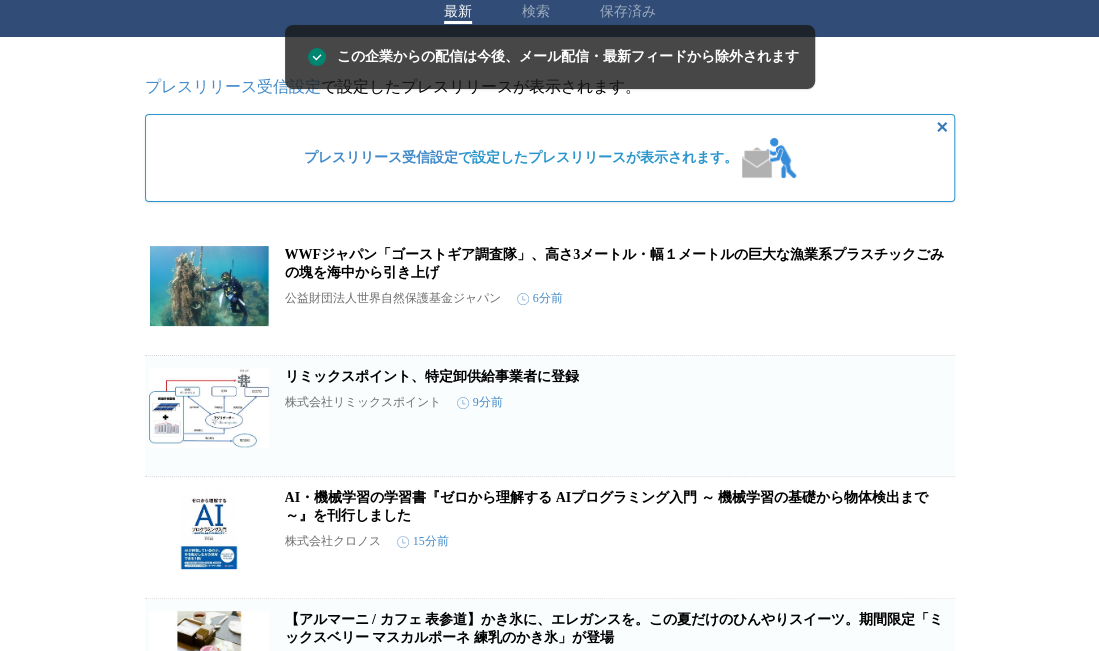 click on "この企業を受け取らない" at bounding box center (923, 576) 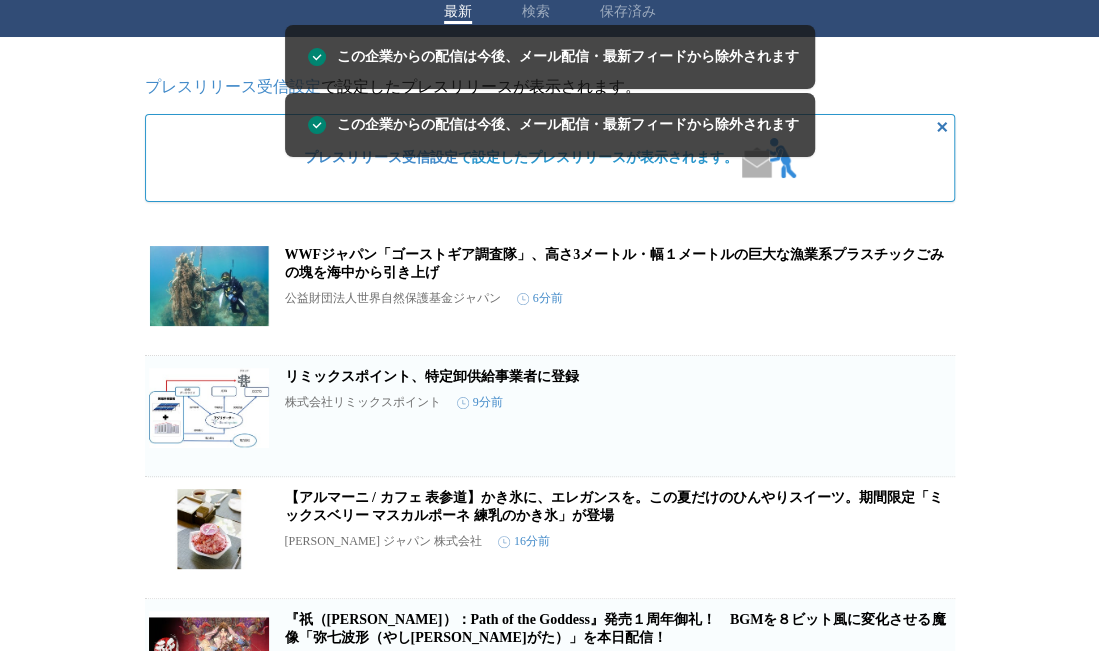 click on "この企業を受け取らない" at bounding box center (923, 576) 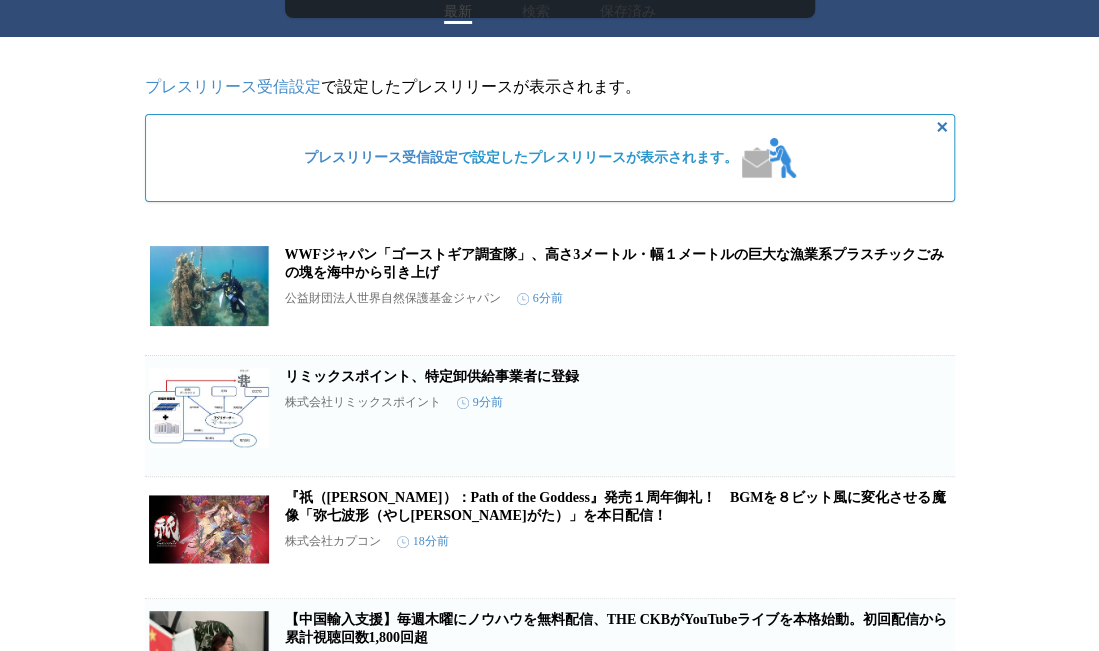 click on "この企業を受け取らない" at bounding box center (923, 576) 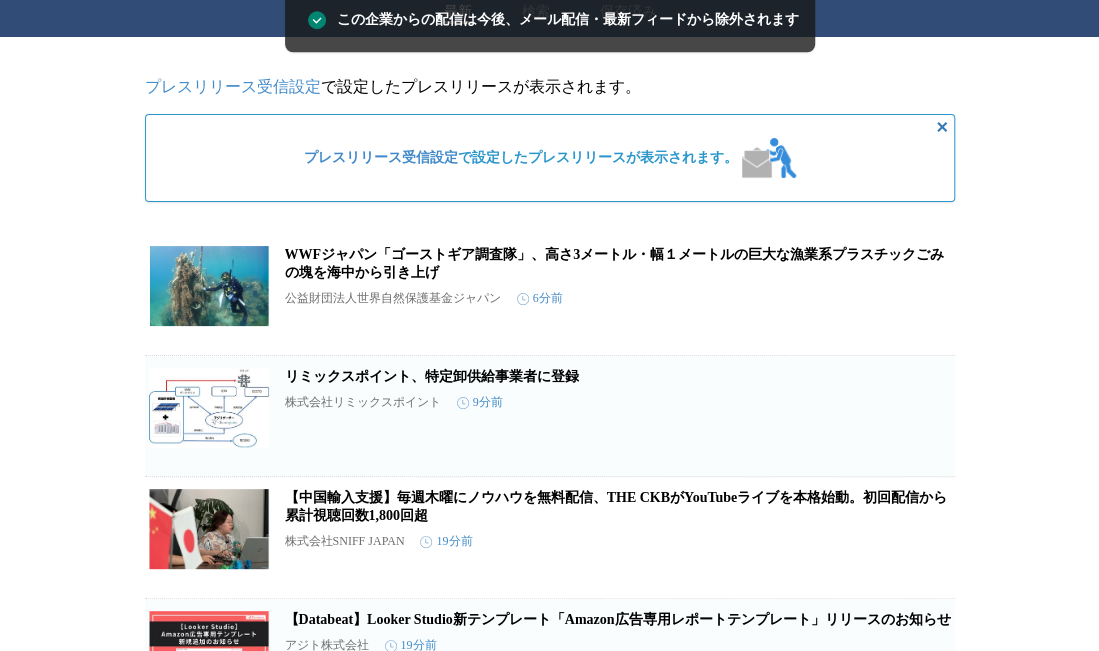 click on "この企業を受け取らない" at bounding box center [923, 576] 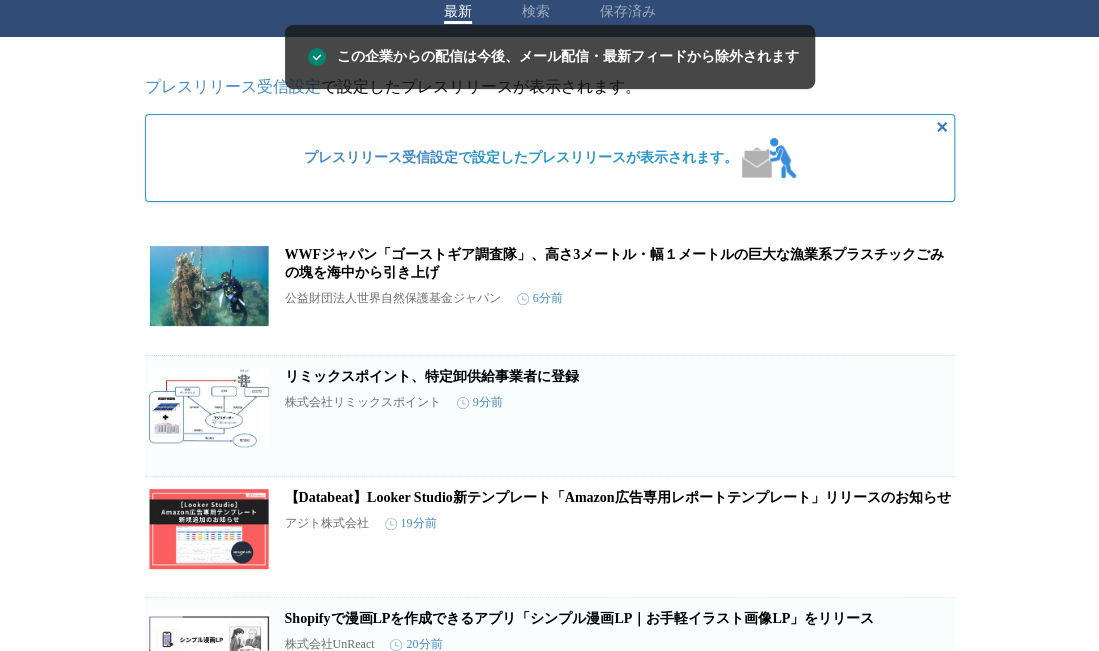 click on "この企業を受け取らない" at bounding box center (923, 575) 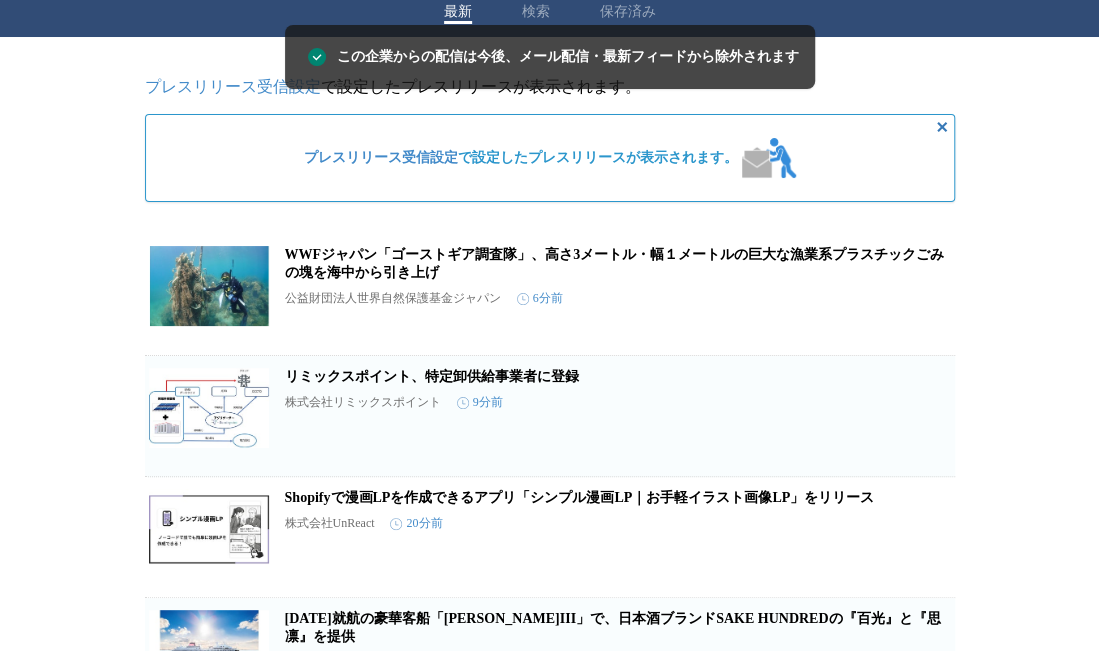 click on "この企業を受け取らない" at bounding box center [923, 575] 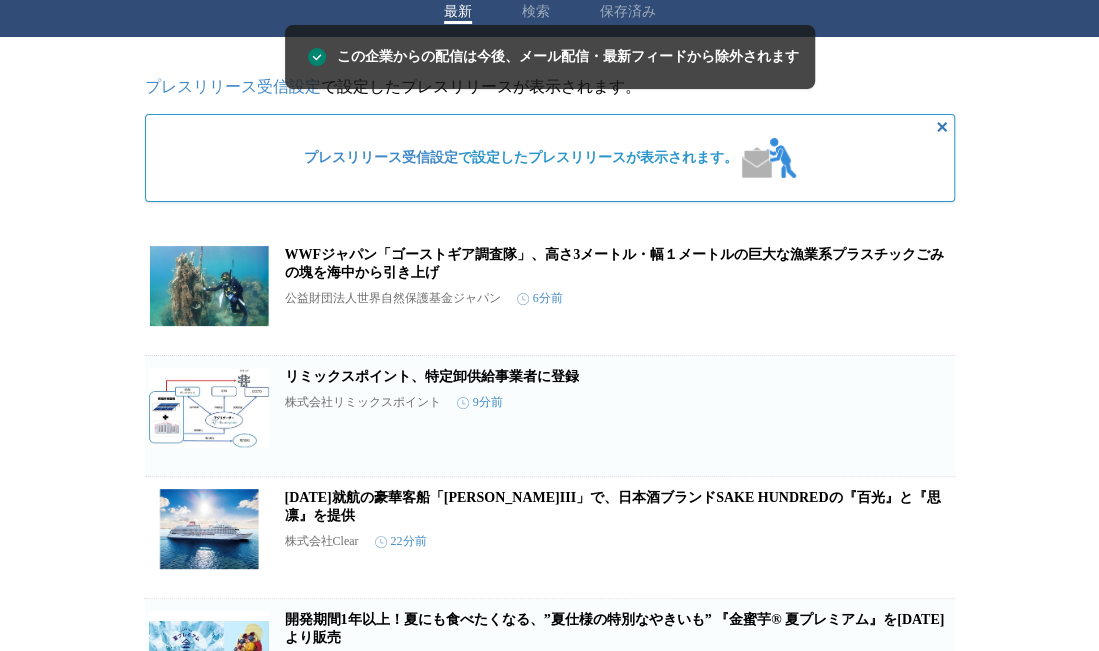 click on "この企業を受け取らない" at bounding box center (923, 576) 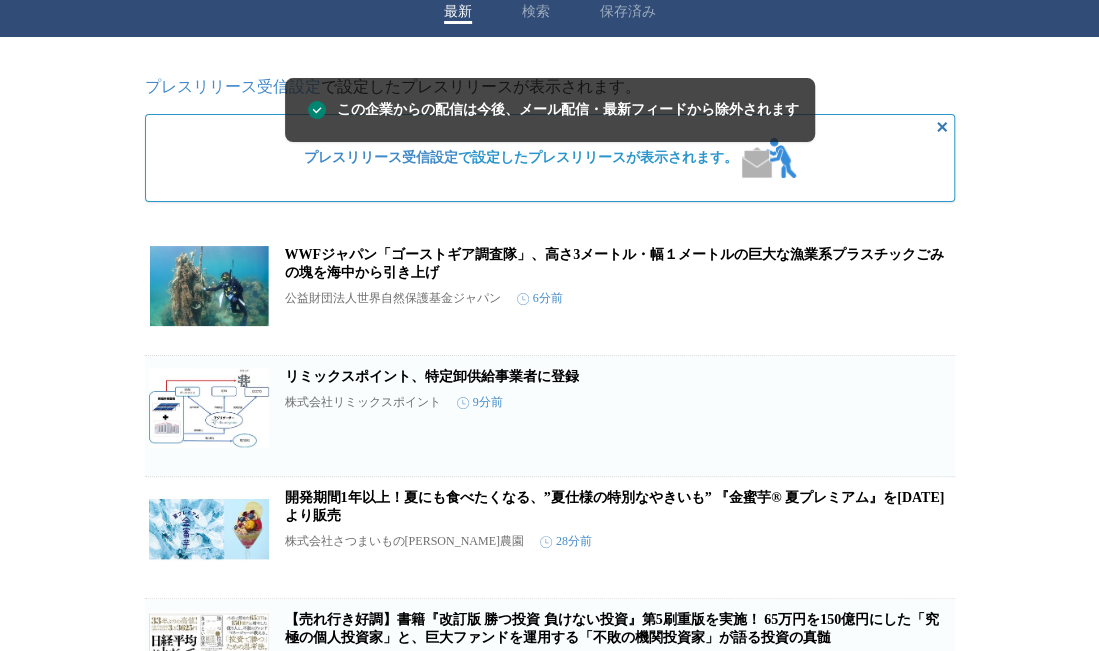 click on "この企業を受け取らない" at bounding box center [923, 576] 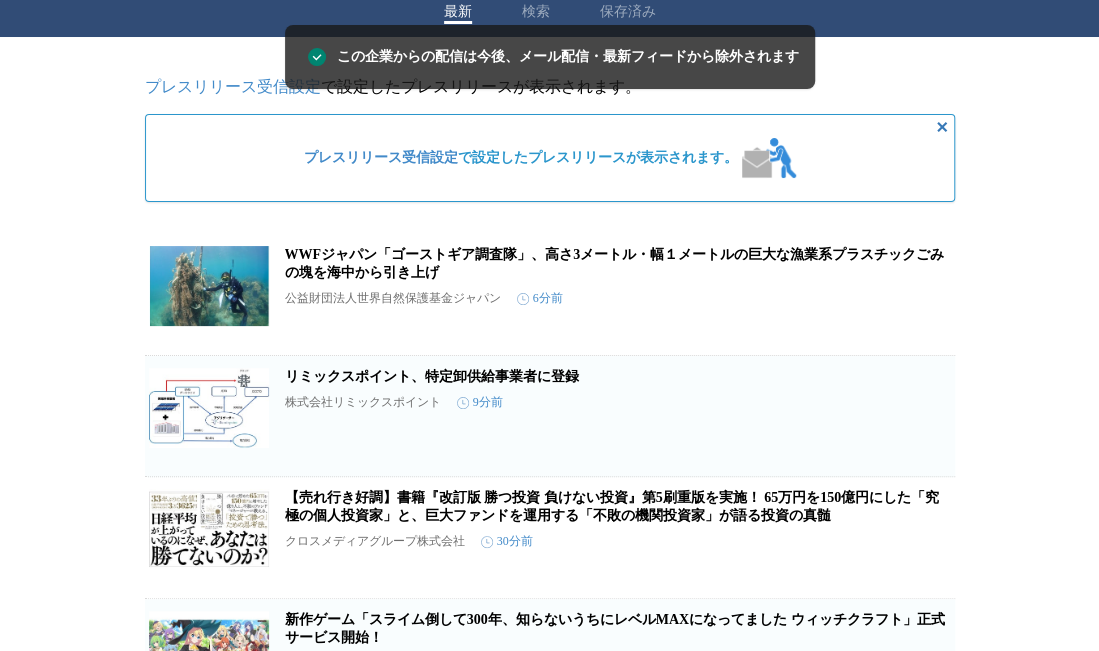 click on "この企業を受け取らない" at bounding box center [923, 576] 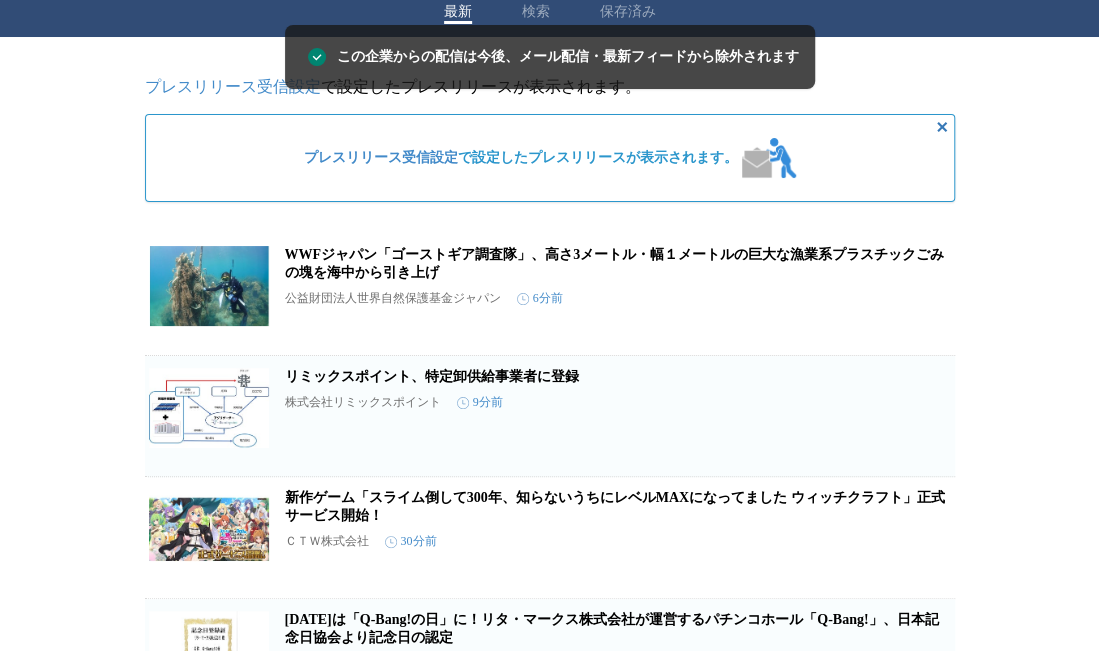 click on "この企業を受け取らない" at bounding box center (923, 576) 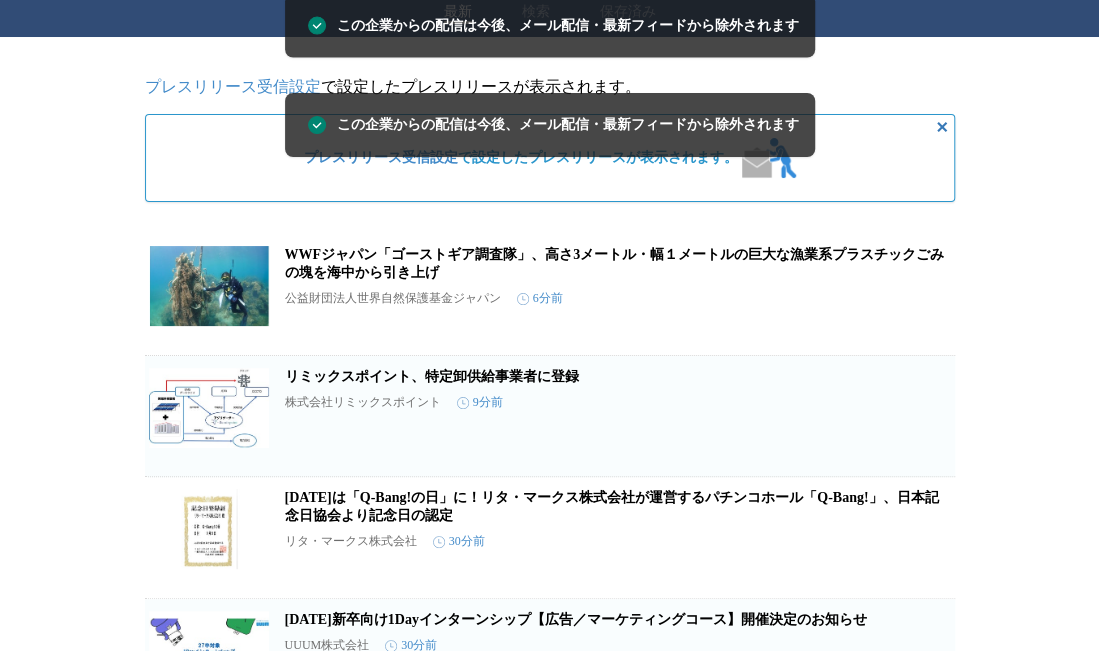 click on "この企業を受け取らない" at bounding box center (923, 576) 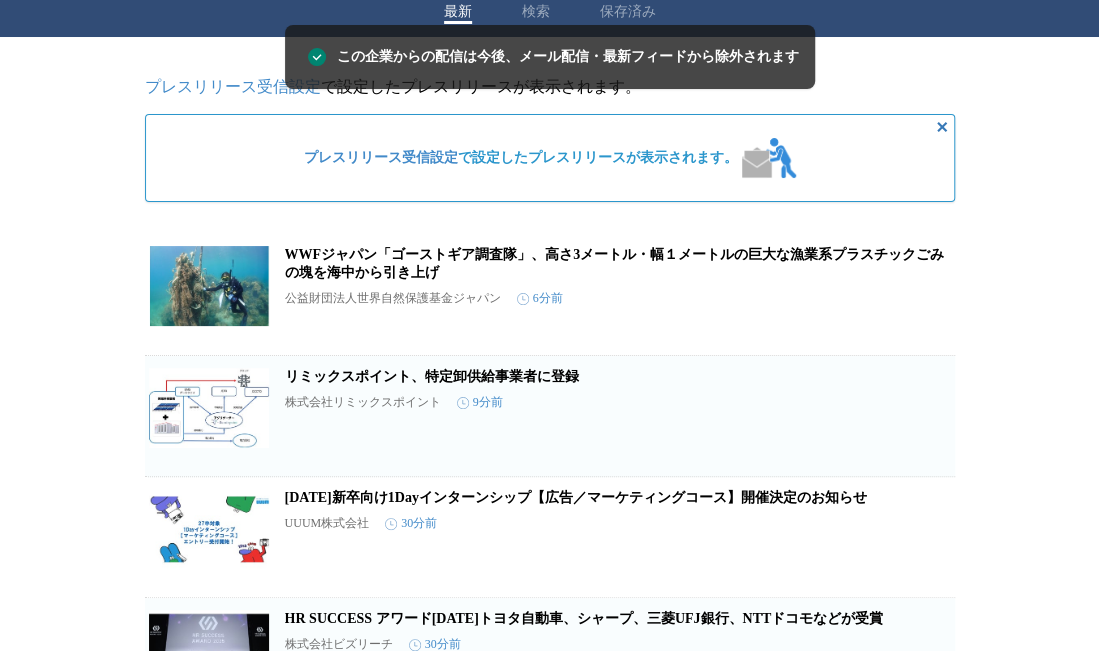 click on "この企業を受け取らない" at bounding box center [923, 575] 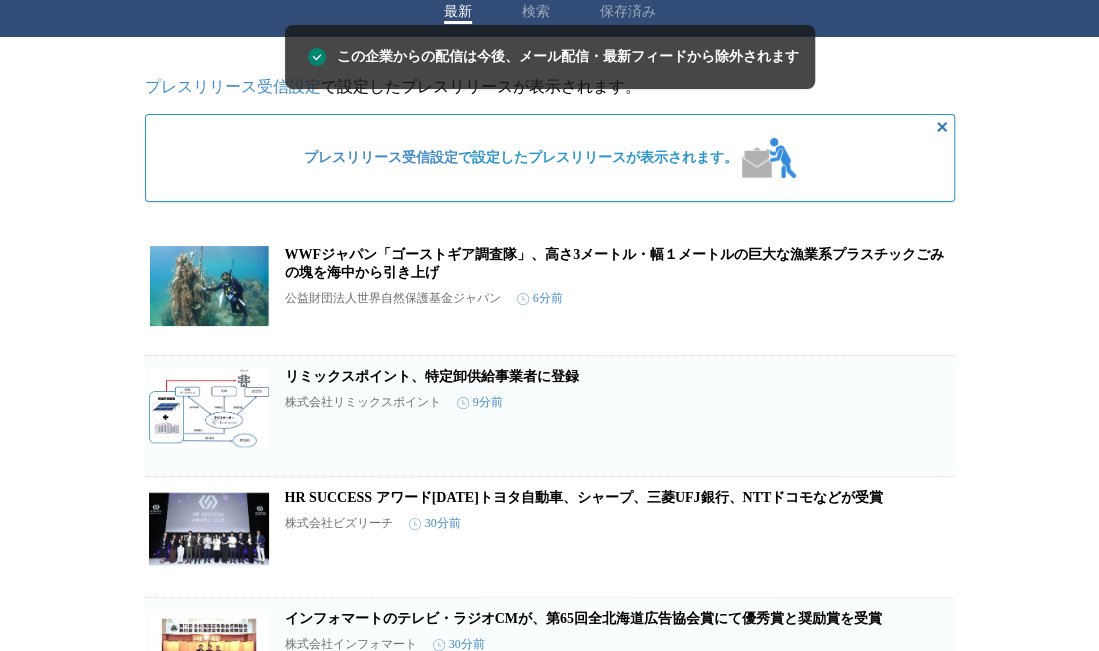 click on "この企業を受け取らない" at bounding box center (923, 575) 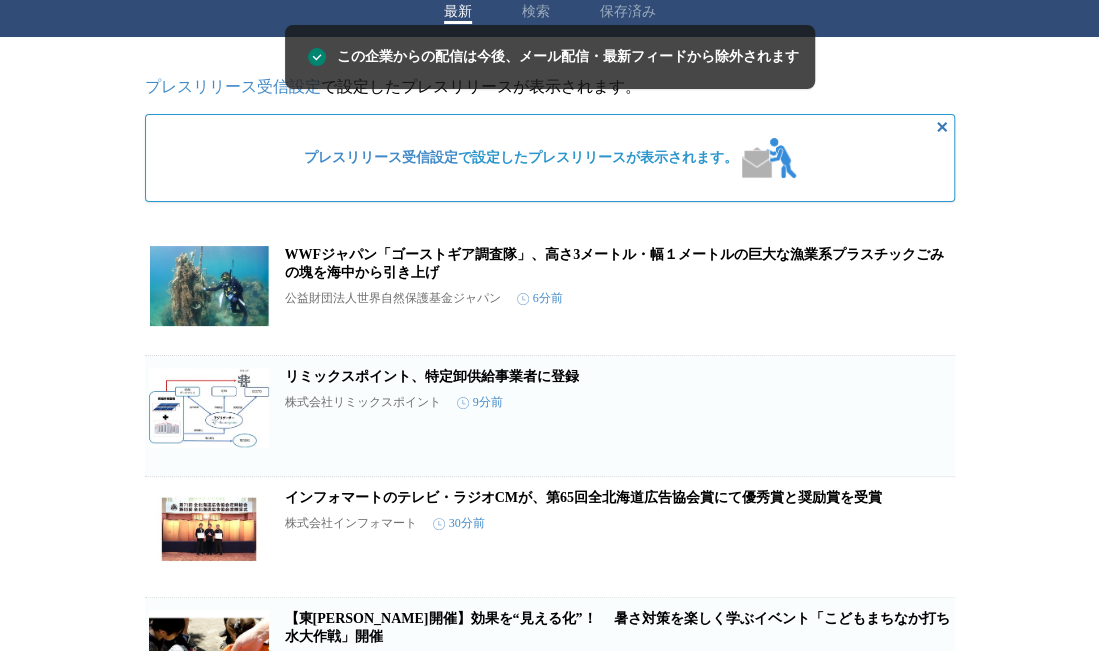 click on "この企業を受け取らない" at bounding box center [923, 575] 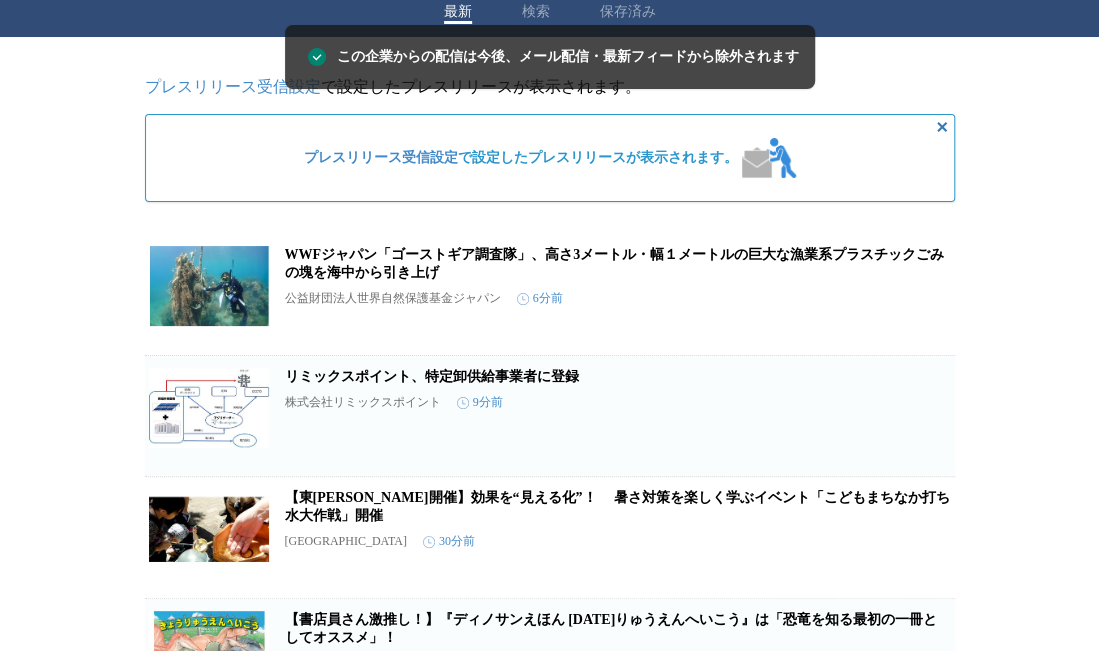 click on "この企業を受け取らない" at bounding box center (923, 576) 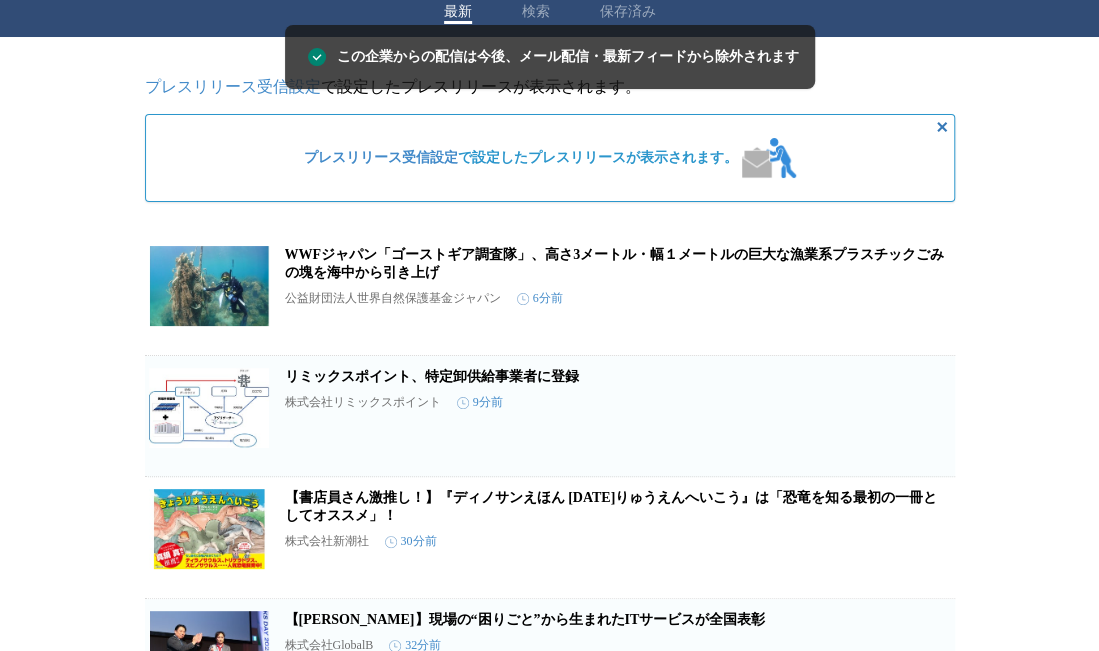 click on "この企業を受け取らない" at bounding box center [923, 576] 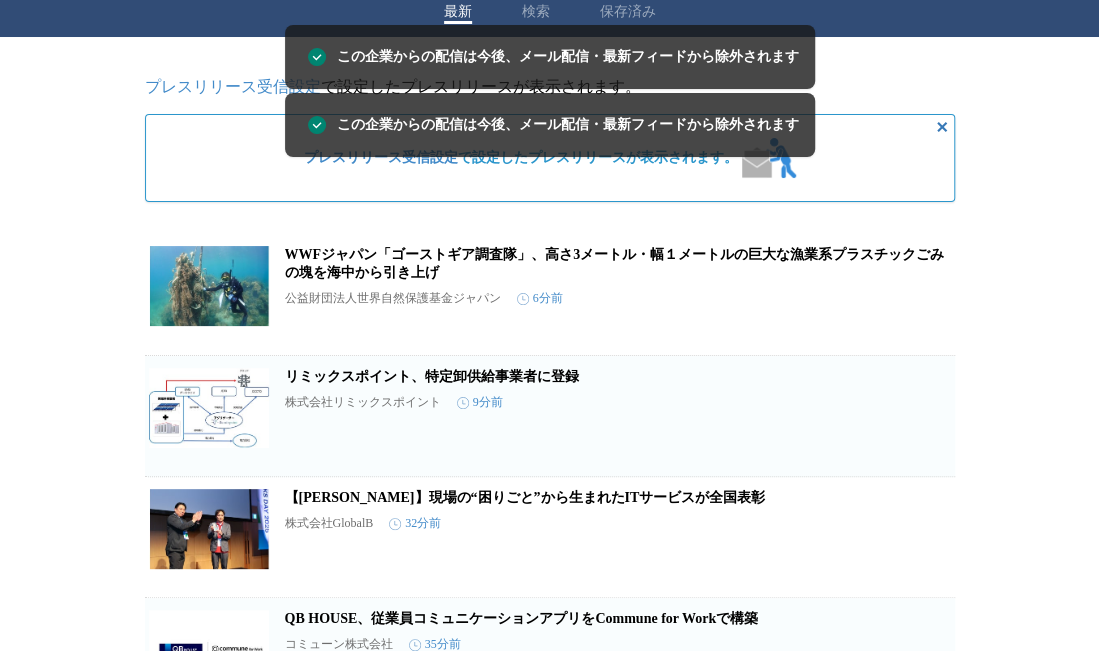 click on "この企業を受け取らない" at bounding box center (923, 575) 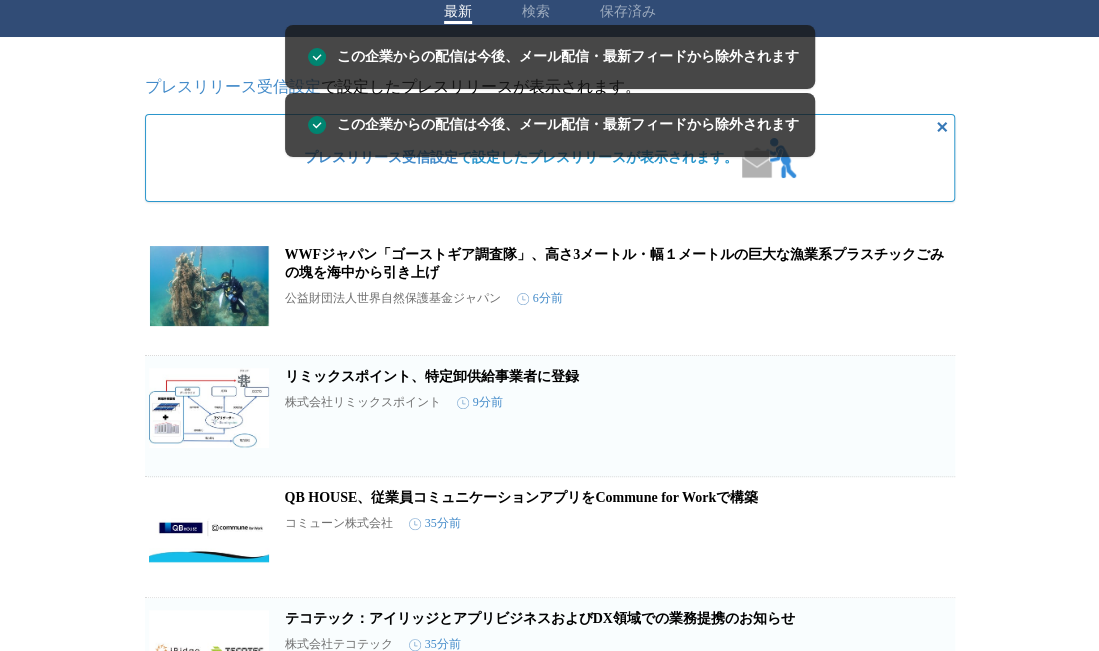 click on "この企業を受け取らない" at bounding box center (923, 575) 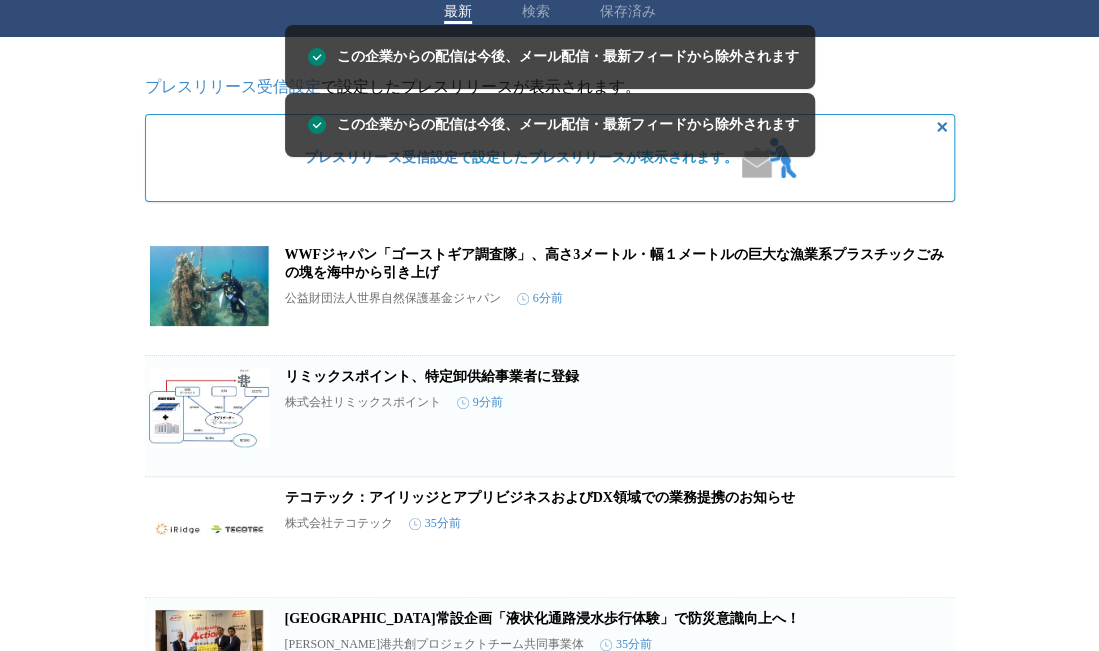 click on "この企業を受け取らない" at bounding box center [923, 575] 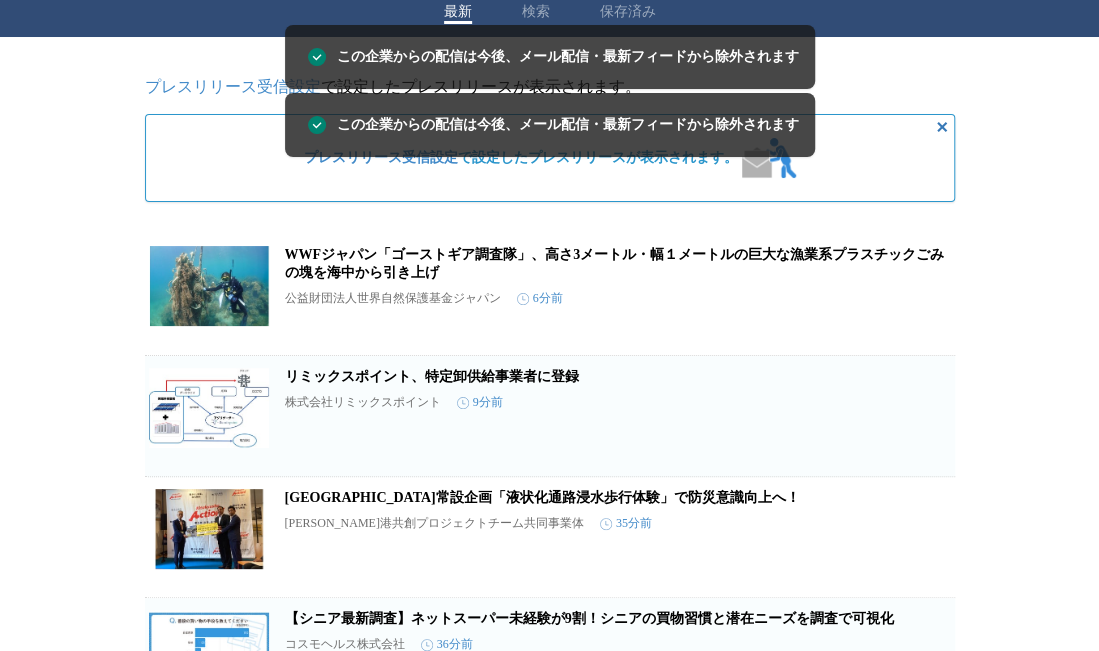 click on "この企業を受け取らない" at bounding box center [923, 575] 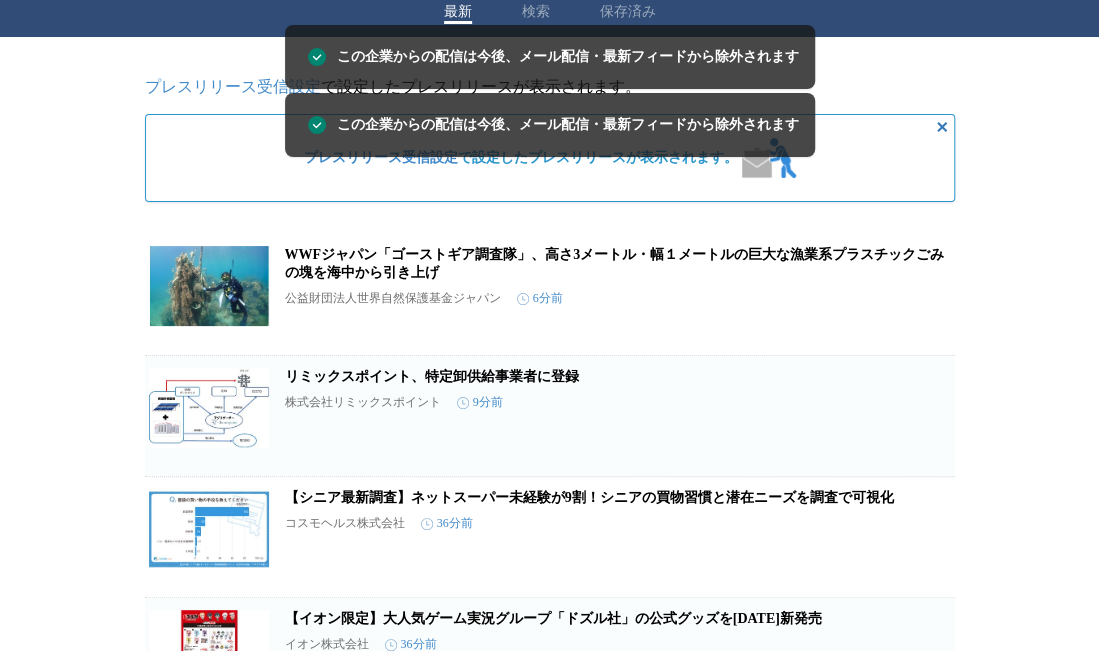 click on "この企業を受け取らない" at bounding box center (923, 575) 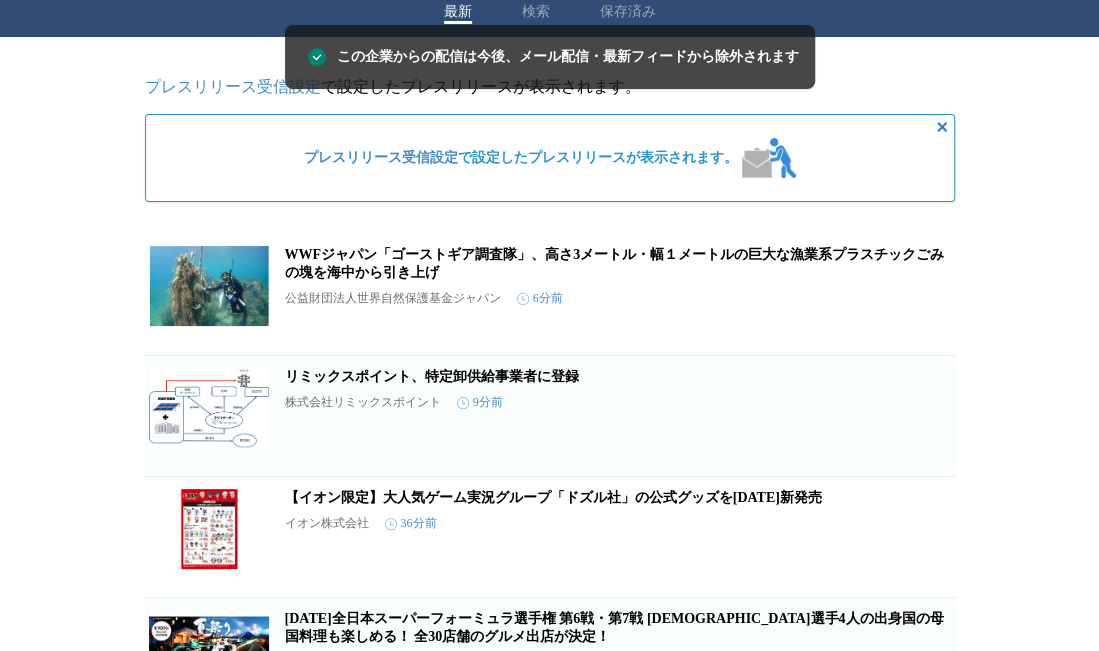 click on "この企業を受け取らない" at bounding box center (923, 575) 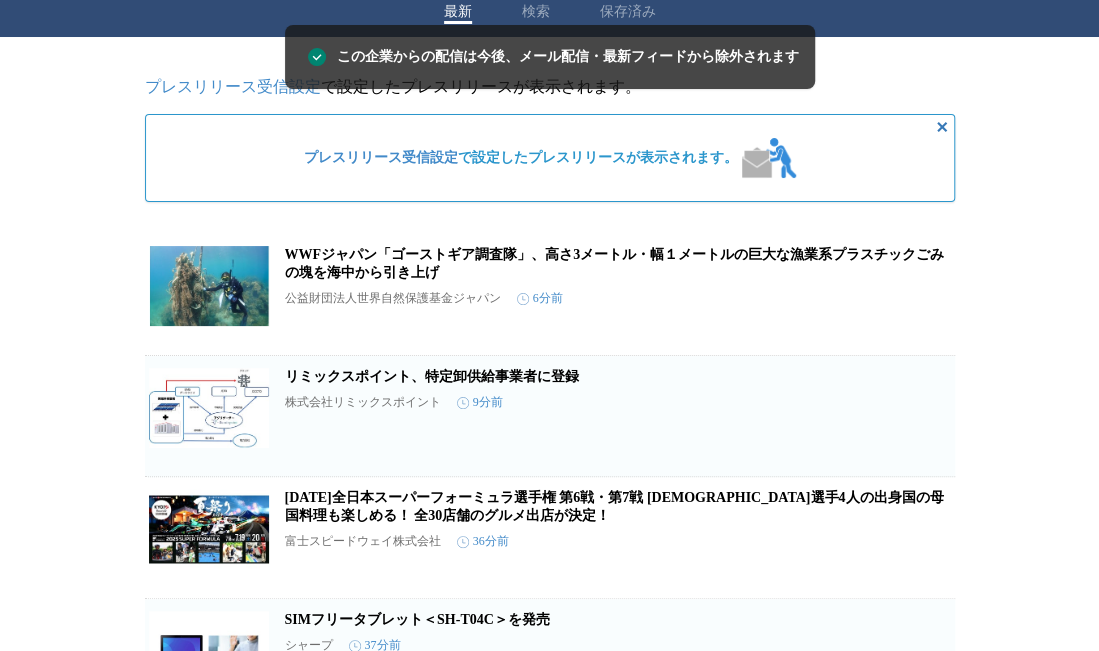 click on "この企業を受け取らない" at bounding box center (923, 576) 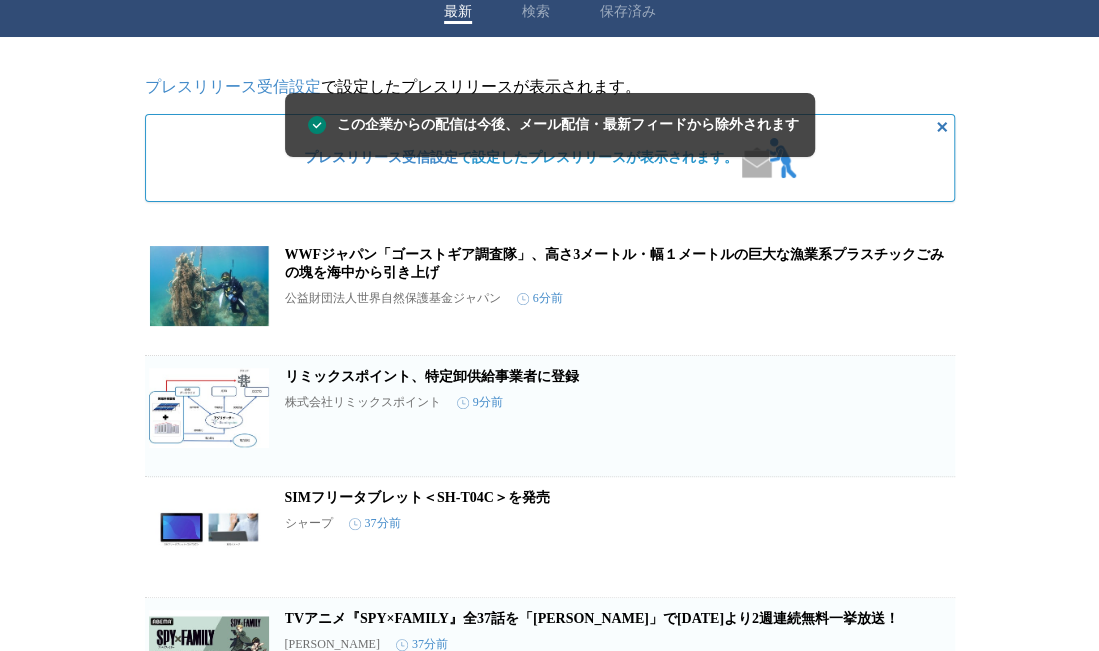 click on "この企業を受け取らない" at bounding box center (923, 575) 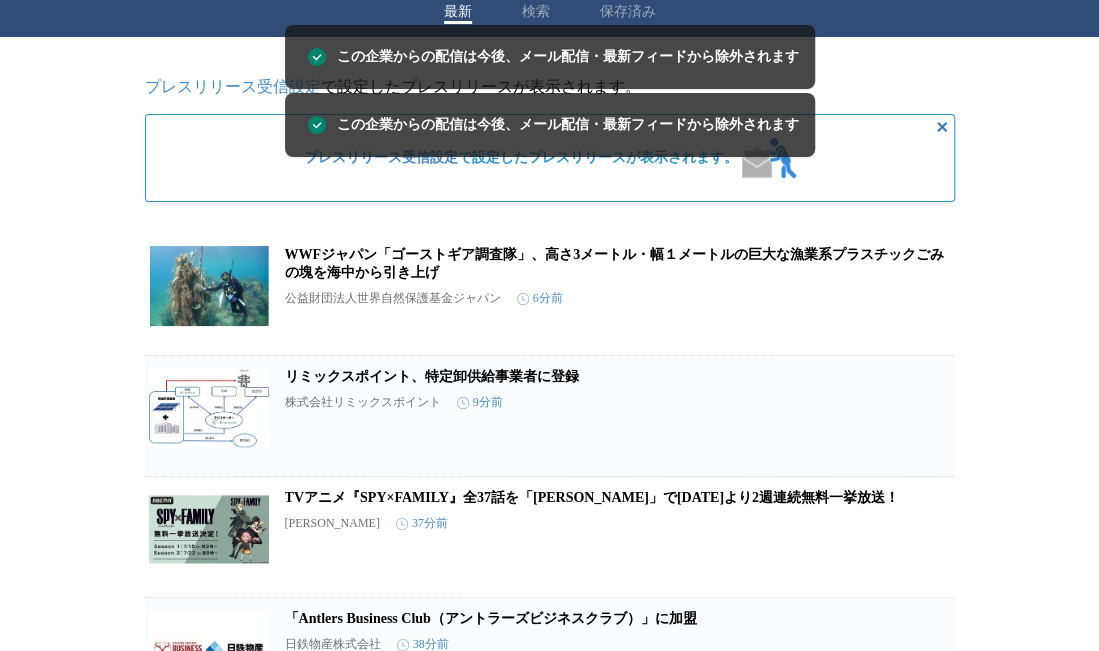 click on "この企業を受け取らない" at bounding box center [923, 575] 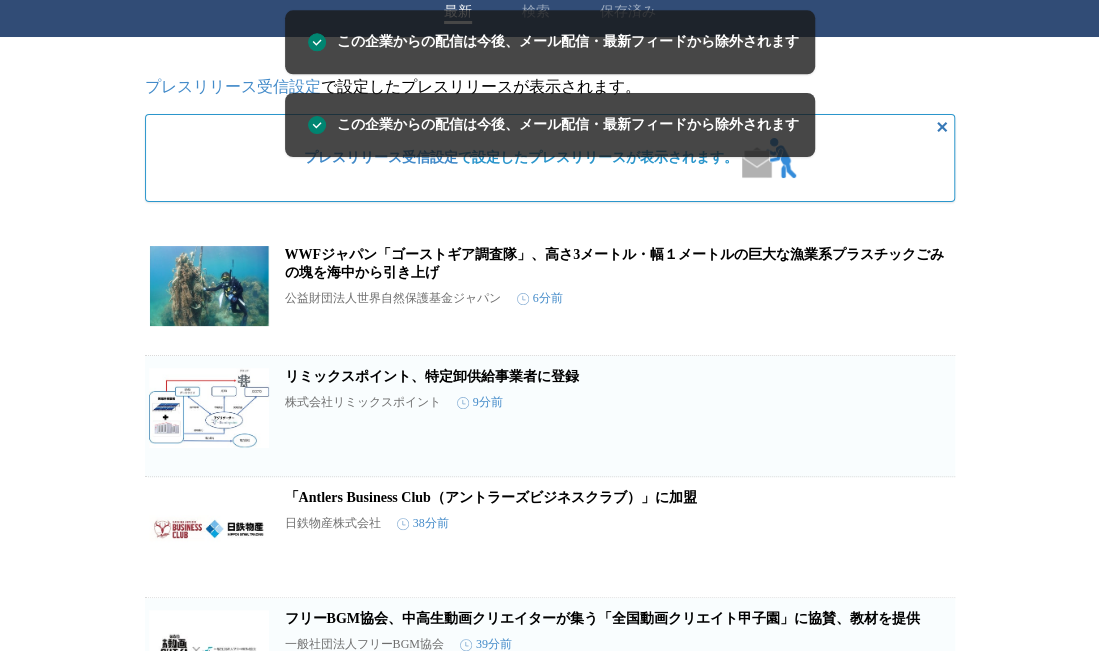 click on "この企業を受け取らない" at bounding box center (923, 575) 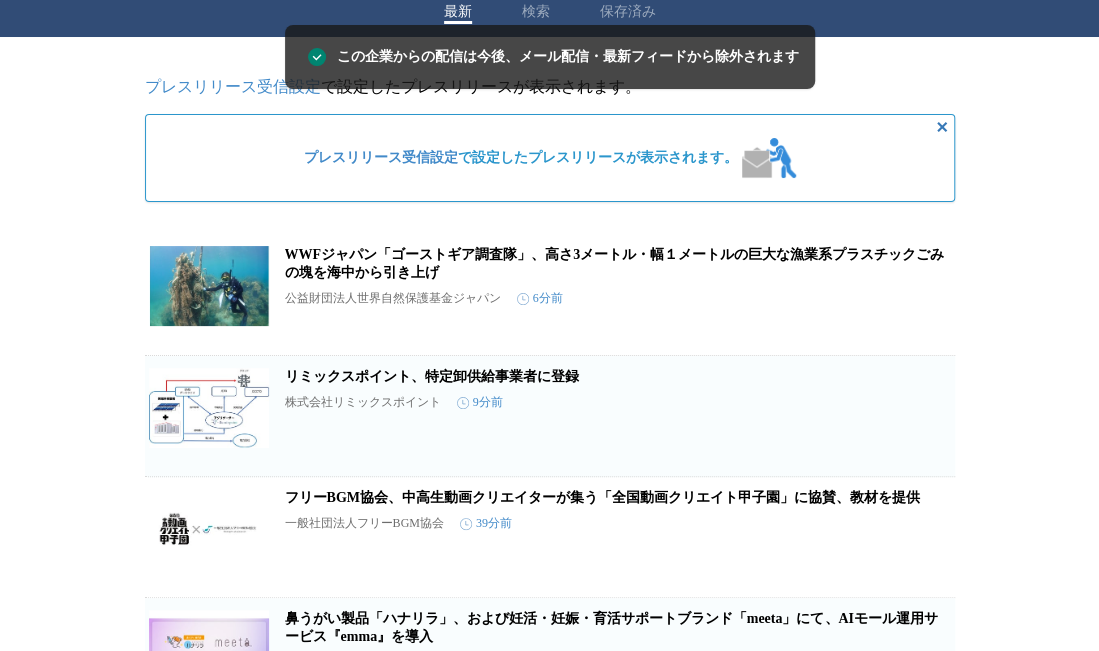 click on "この企業を受け取らない" at bounding box center (923, 575) 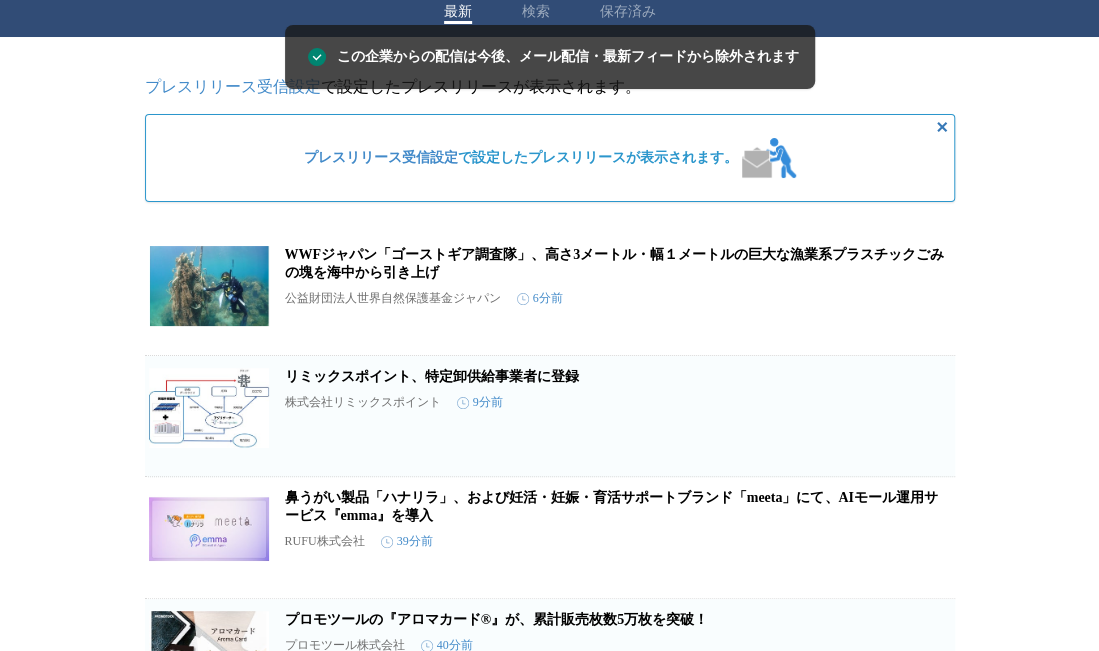 click on "この企業を受け取らない" at bounding box center (923, 576) 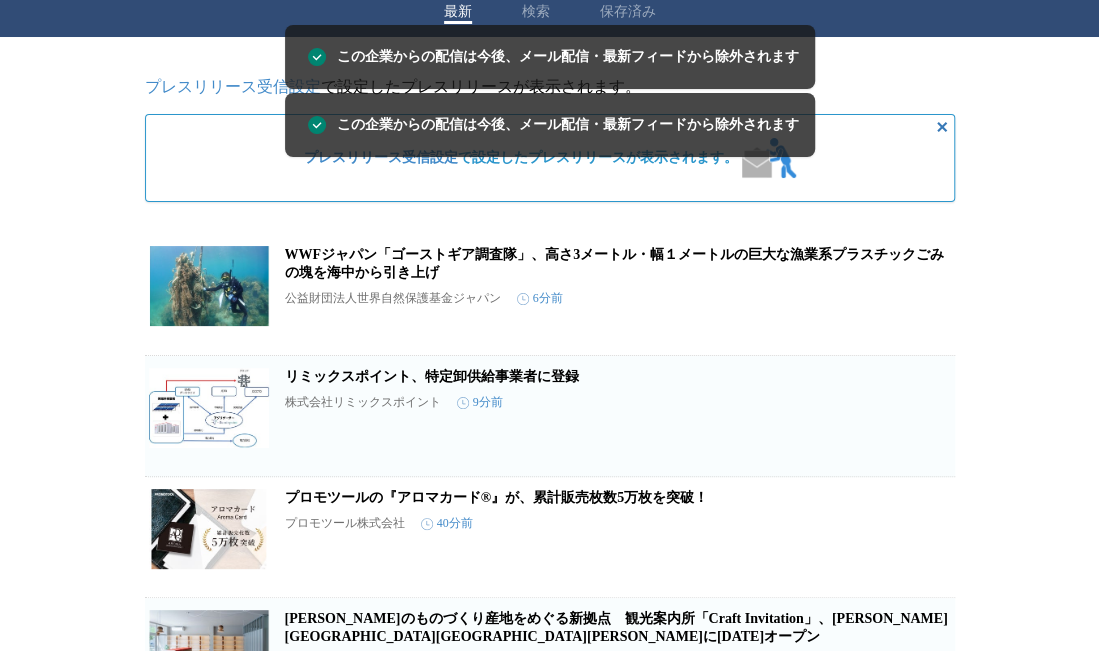 click on "この企業を受け取らない" at bounding box center [923, 575] 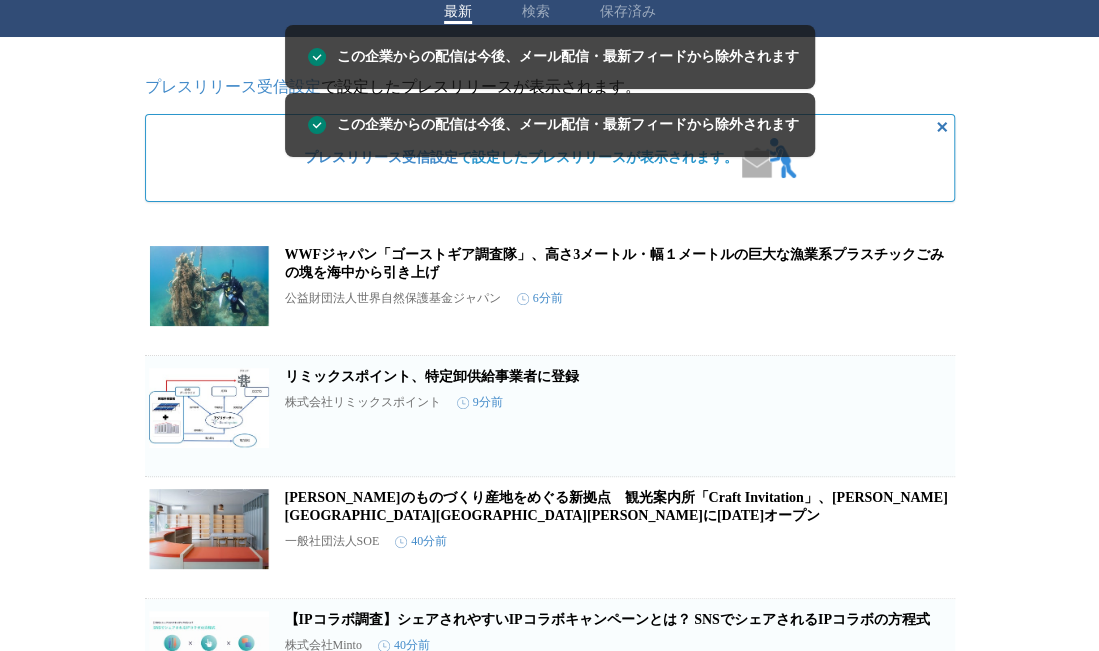 click on "この企業を受け取らない" at bounding box center (923, 576) 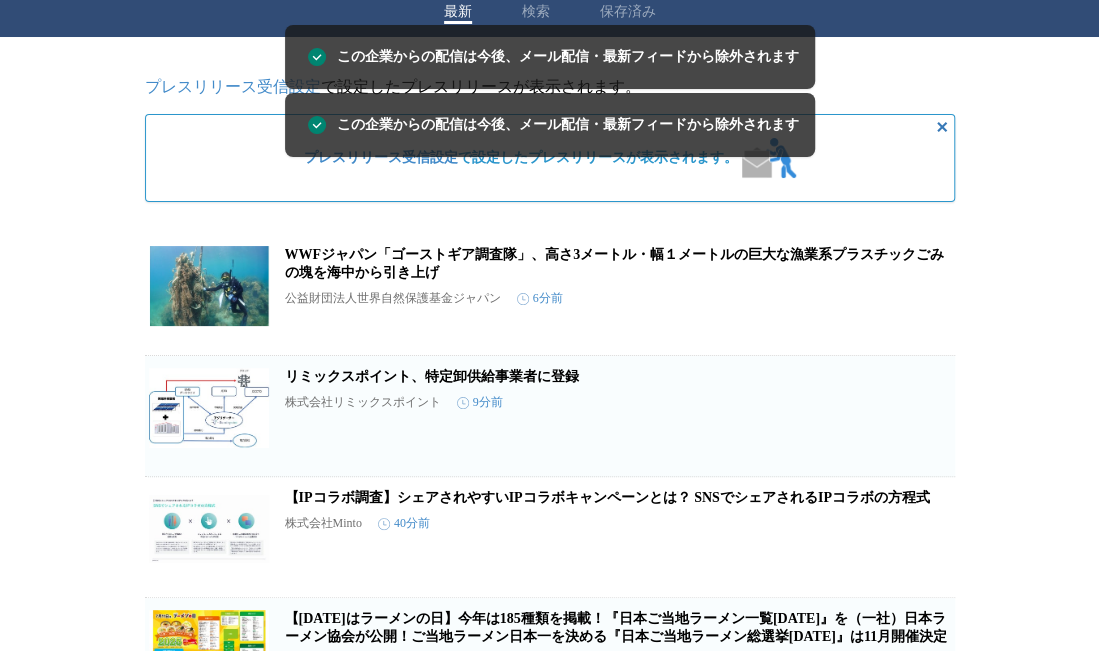 click on "この企業を受け取らない" at bounding box center (923, 575) 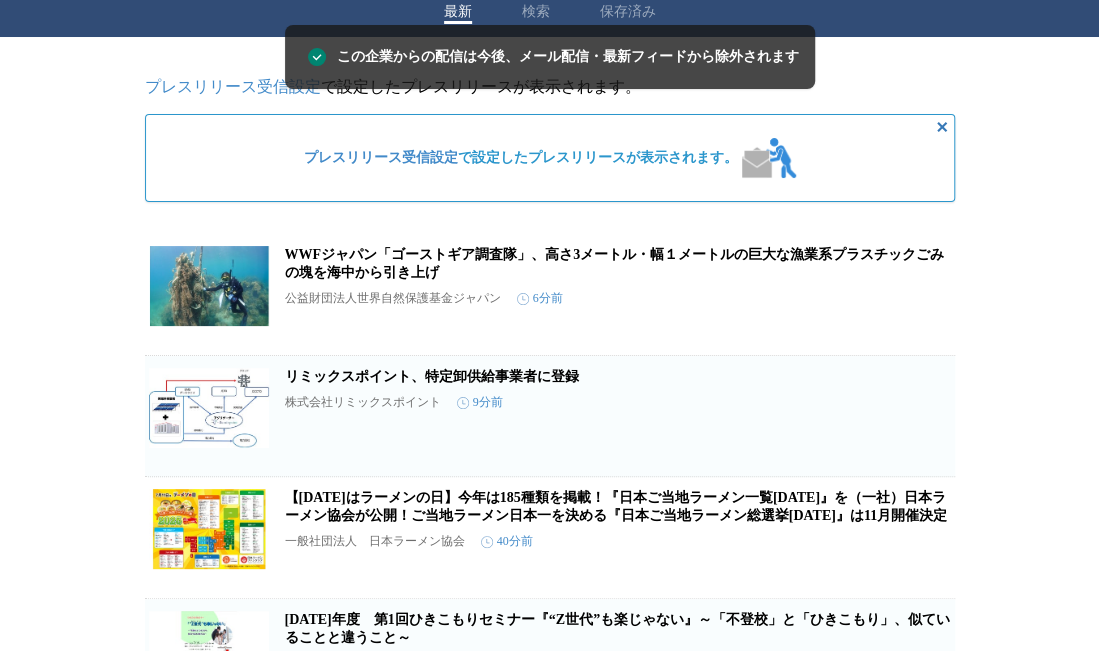 click 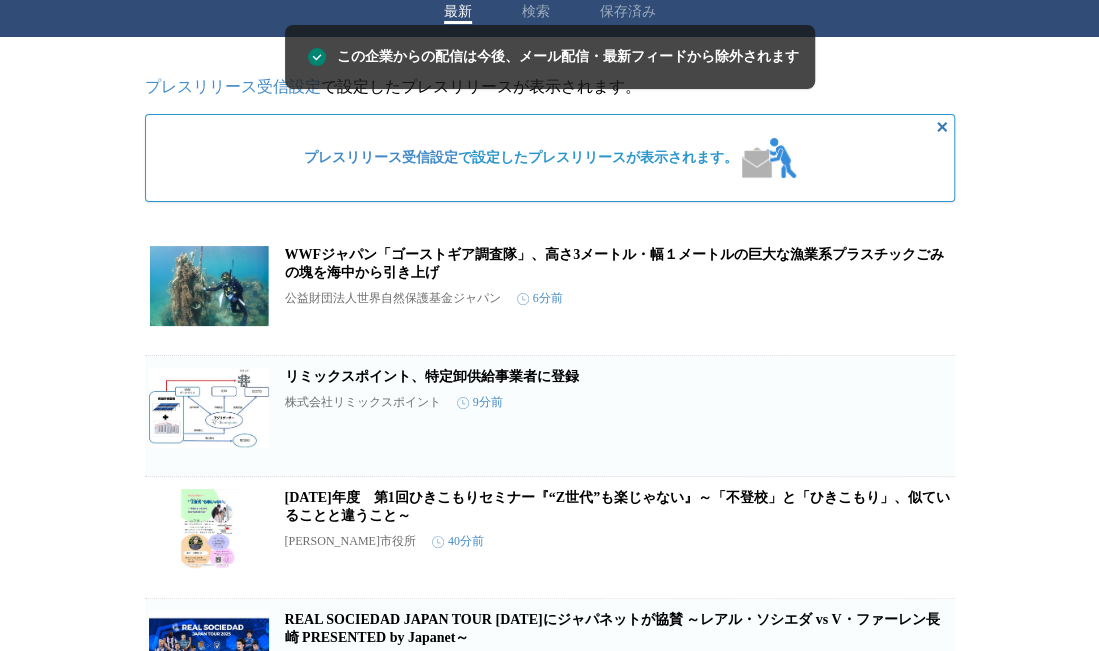 click 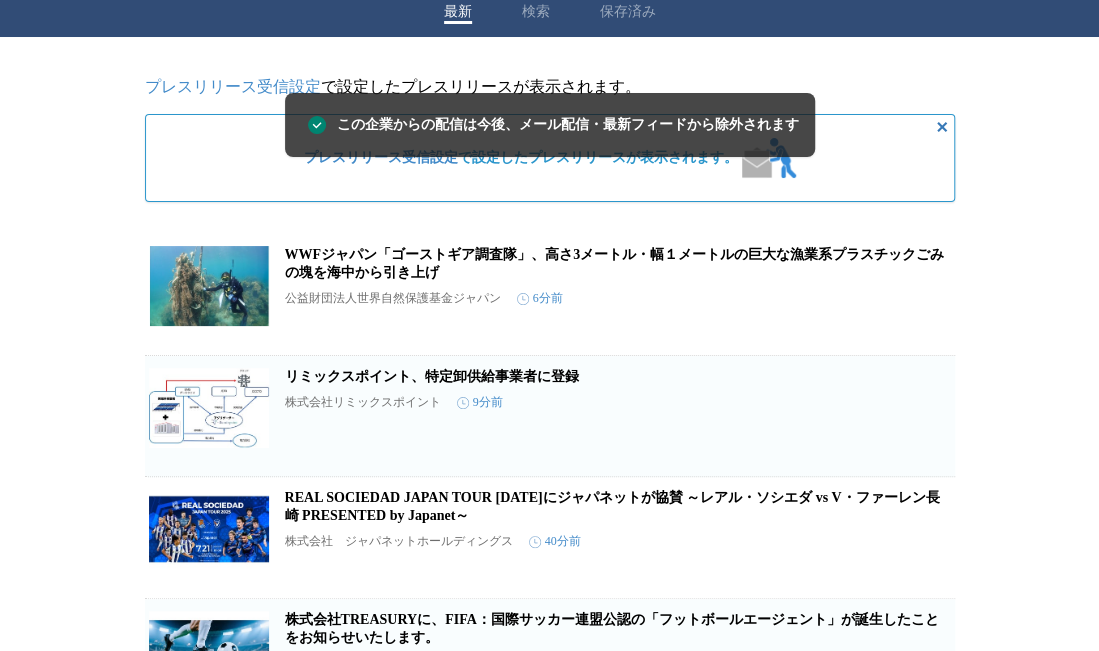 click 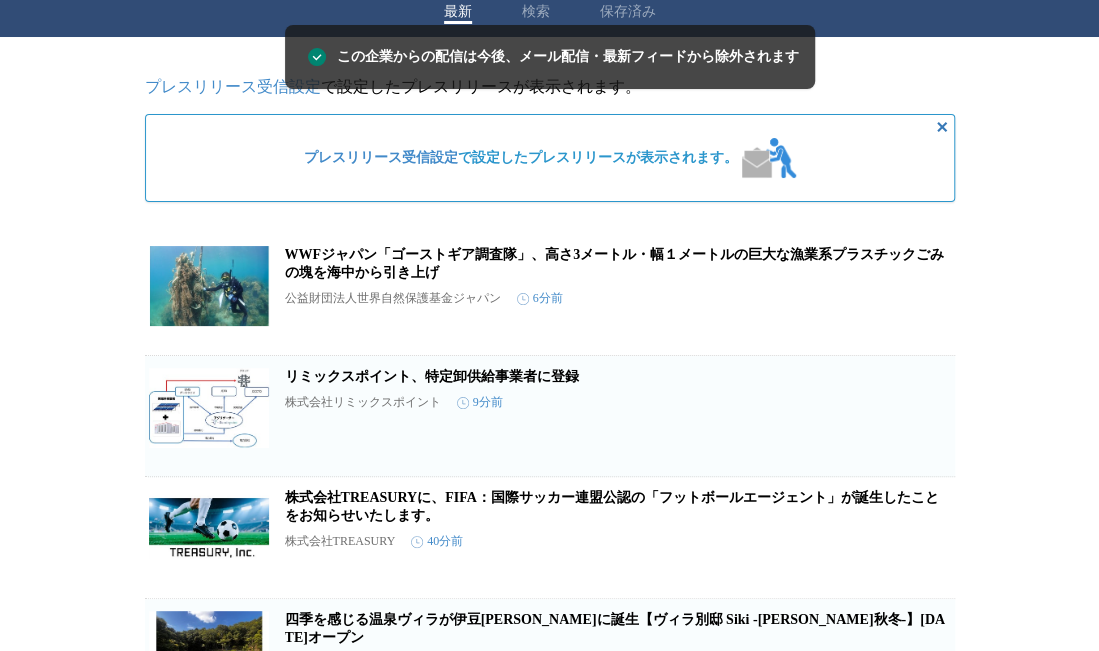 click 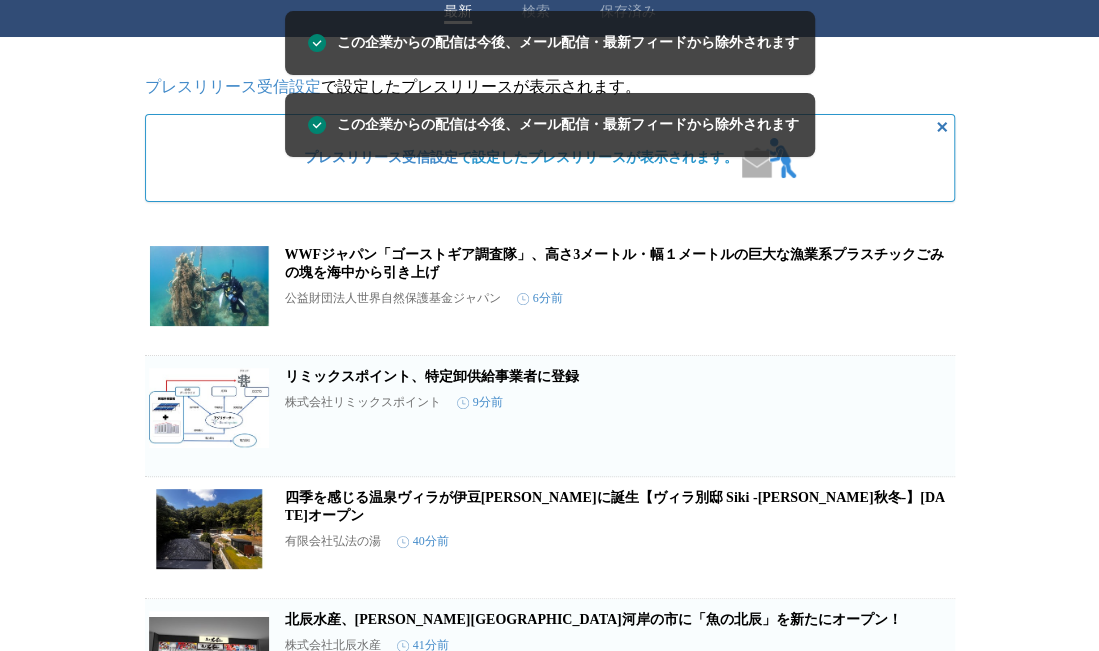 click 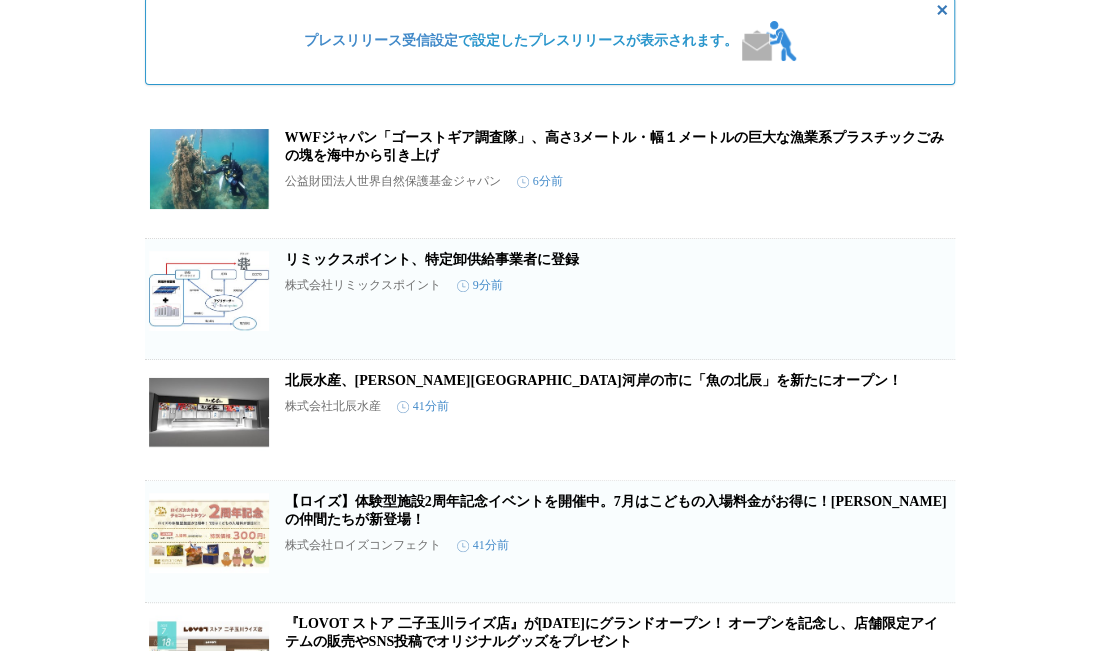 scroll, scrollTop: 183, scrollLeft: 0, axis: vertical 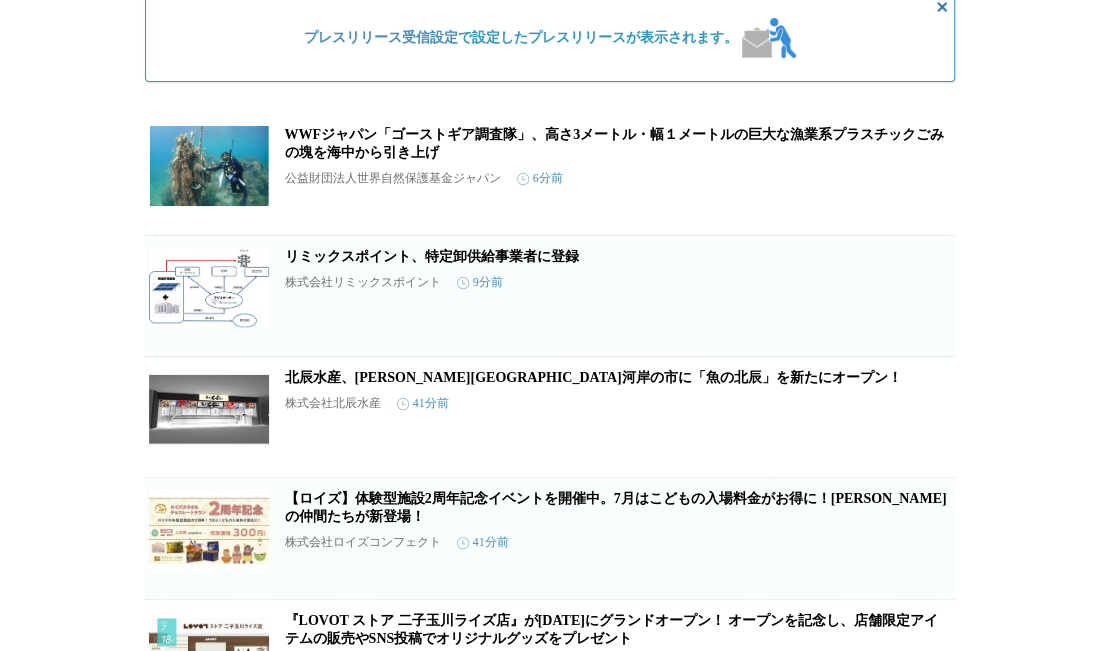 click on "この企業を受け取らない" at bounding box center [923, 567] 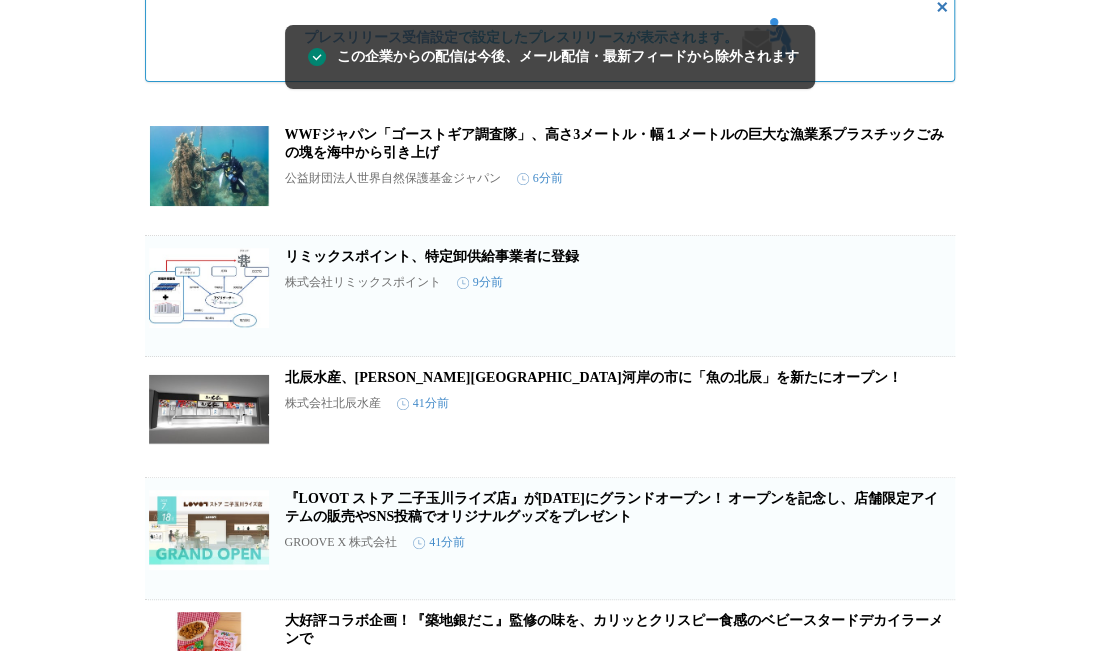 click on "この企業を受け取らない" at bounding box center [923, 567] 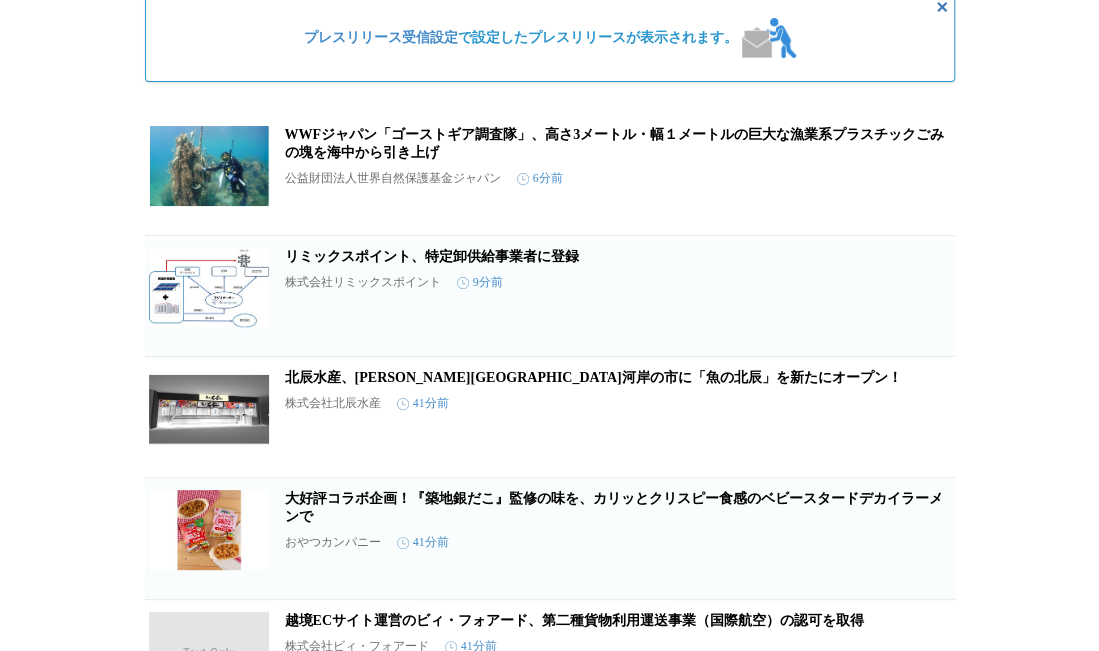 click on "この企業を受け取らない" at bounding box center [923, 567] 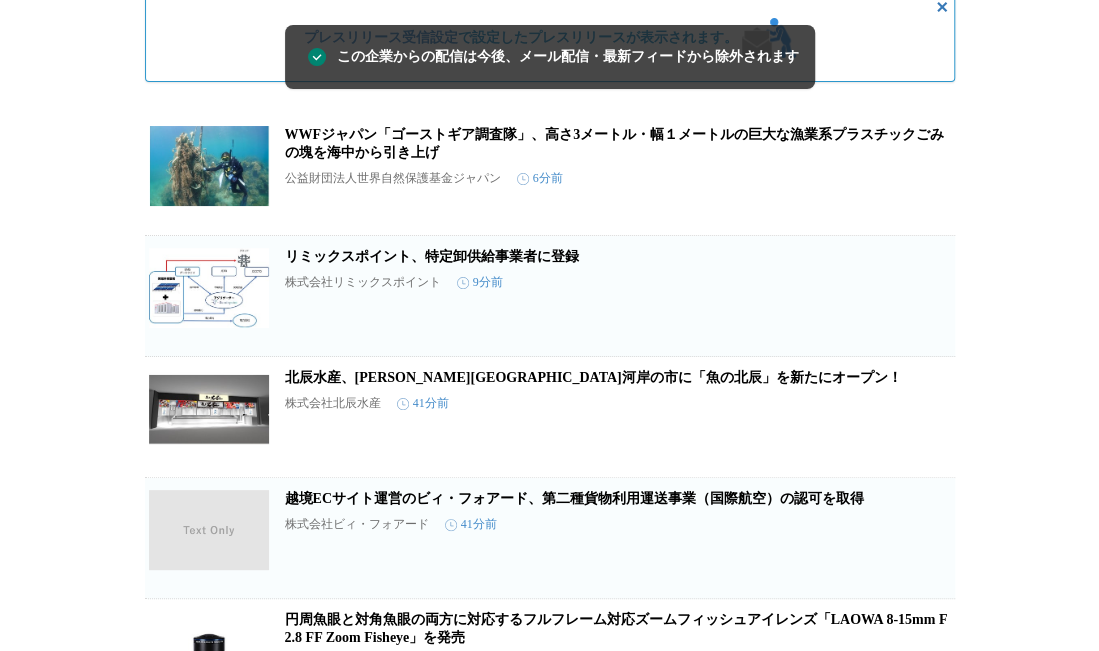 click on "この企業を受け取らない" at bounding box center (923, 576) 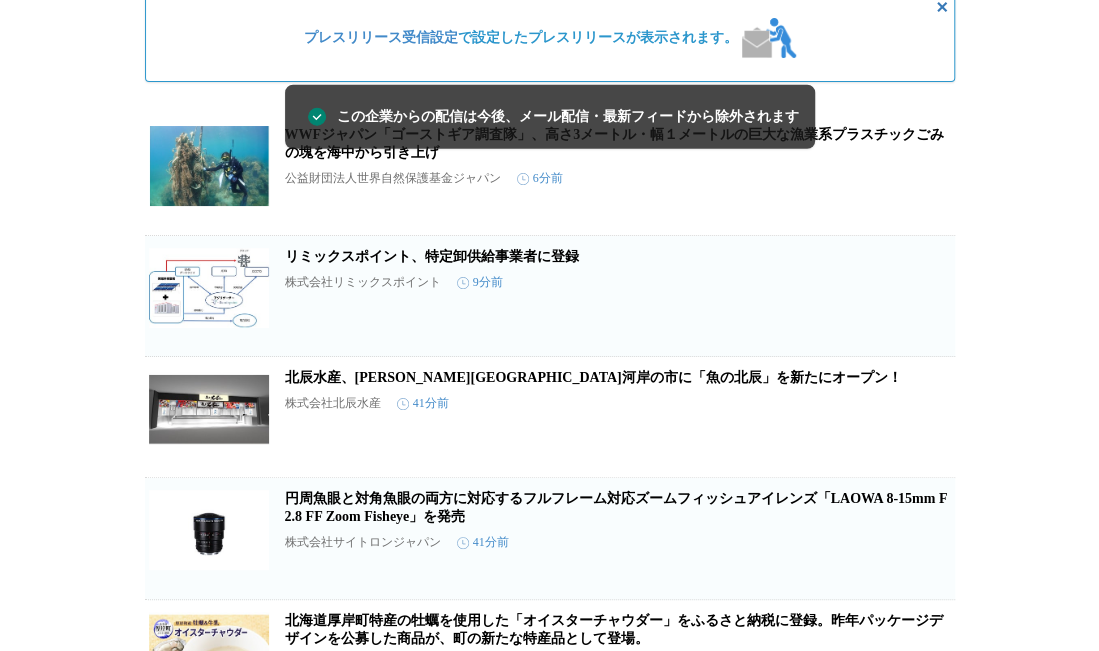 click on "この企業を受け取らない" at bounding box center (923, 577) 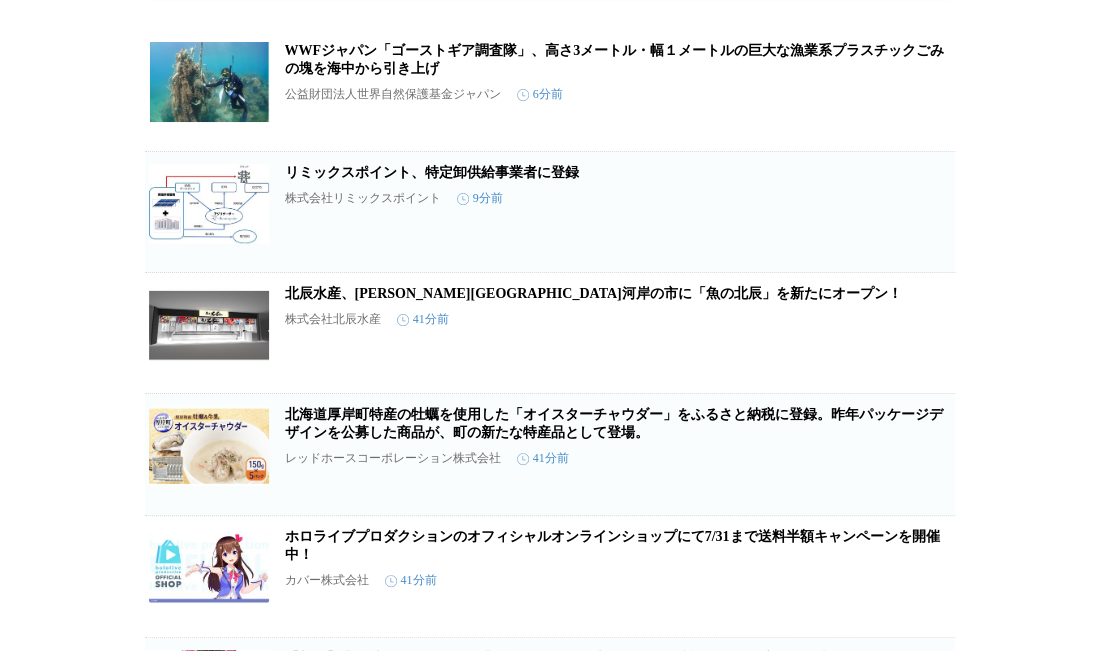 scroll, scrollTop: 296, scrollLeft: 0, axis: vertical 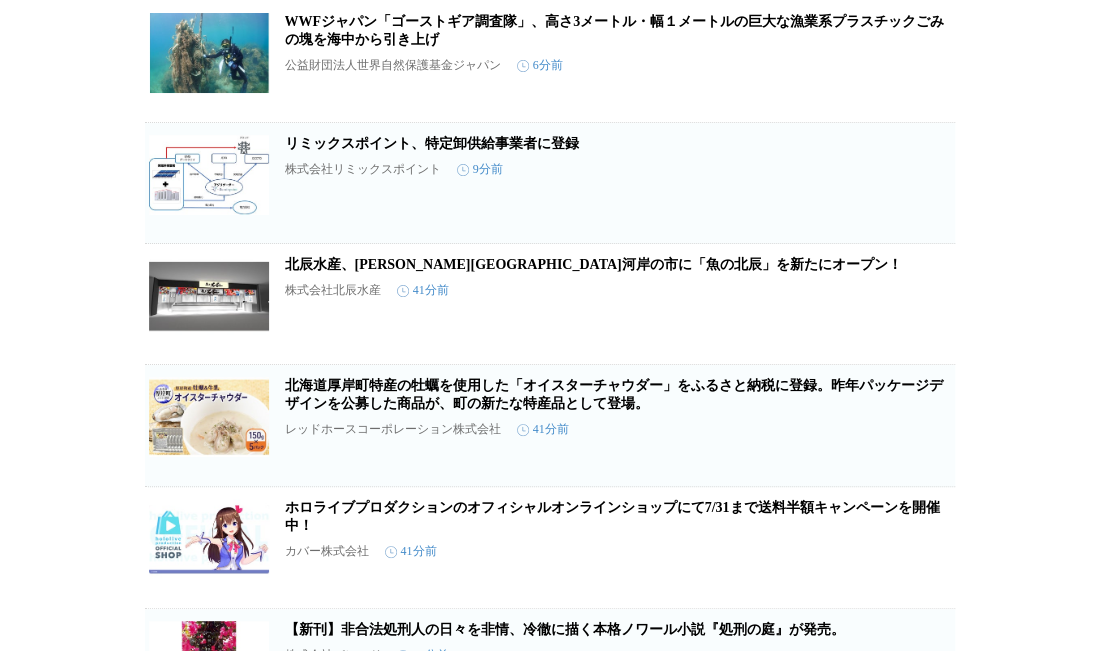click on "この企業を受け取らない" at bounding box center (923, 586) 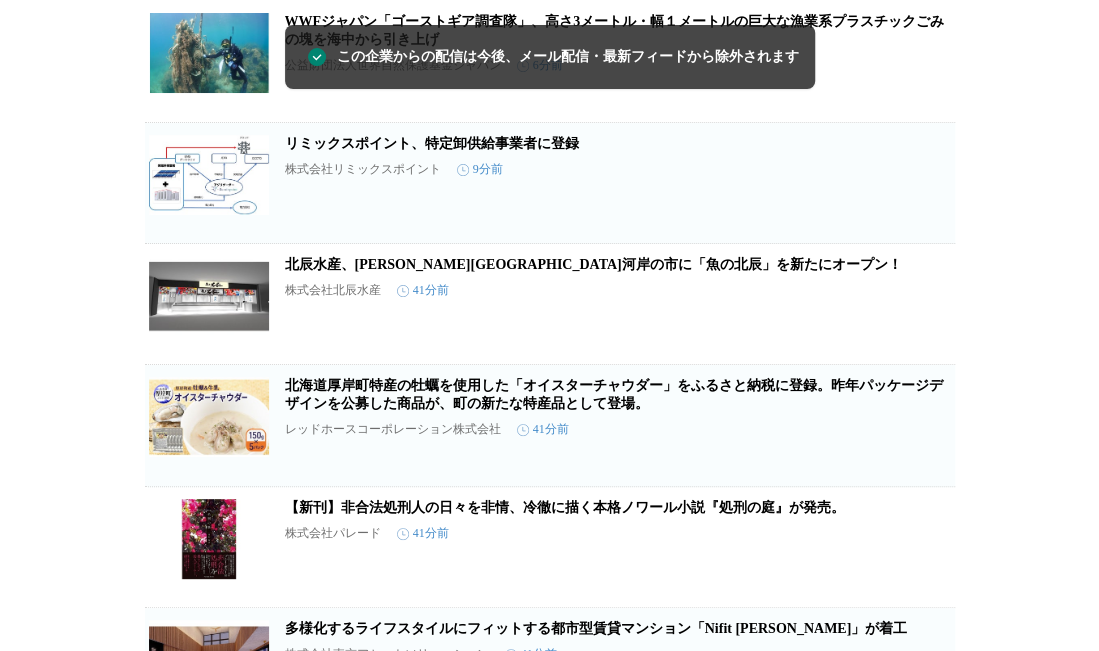 click on "北海道厚岸町特産の牡蠣を使用した「オイスターチャウダー」をふるさと納税に登録。昨年パッケージデザインを公募した商品が、町の新たな特産品として登場。" at bounding box center [614, 394] 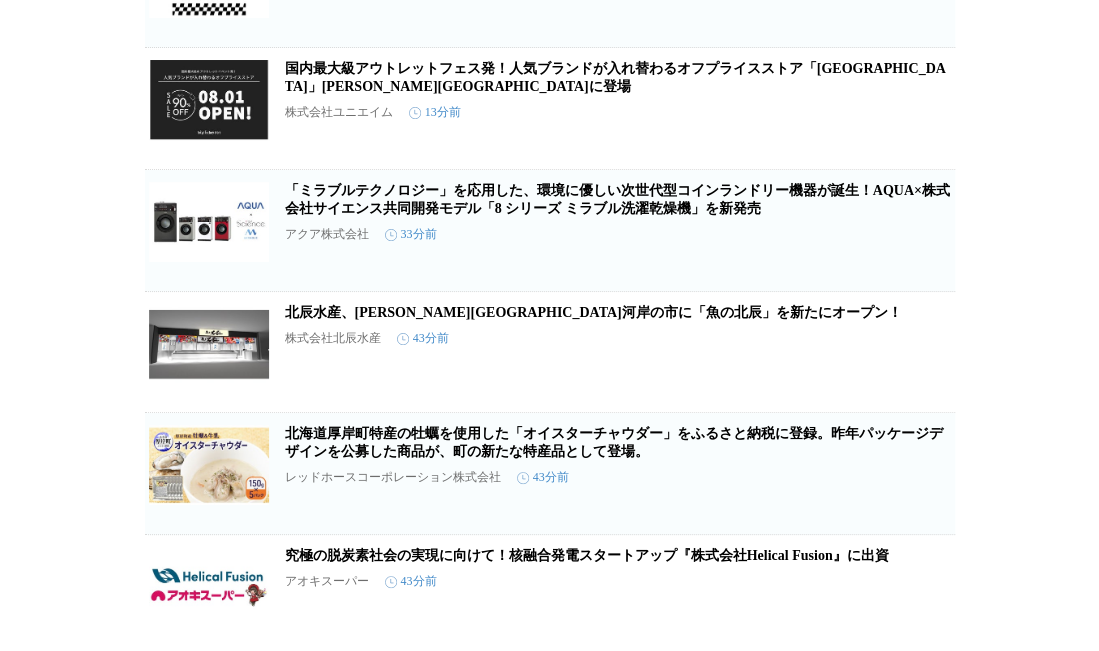 scroll, scrollTop: 762, scrollLeft: 0, axis: vertical 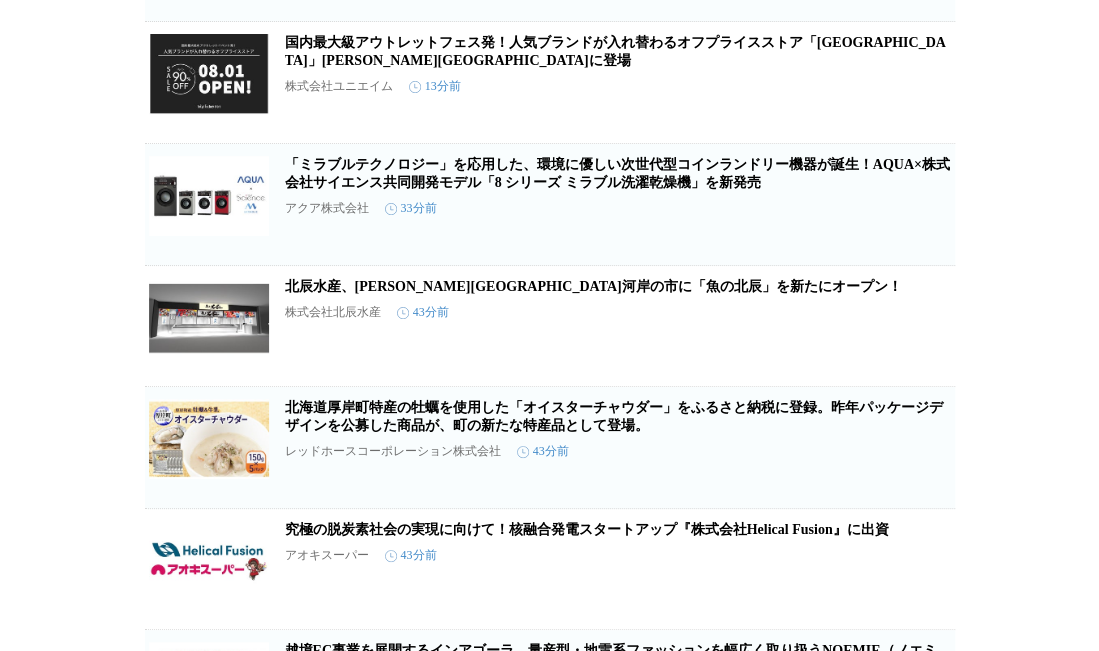 click 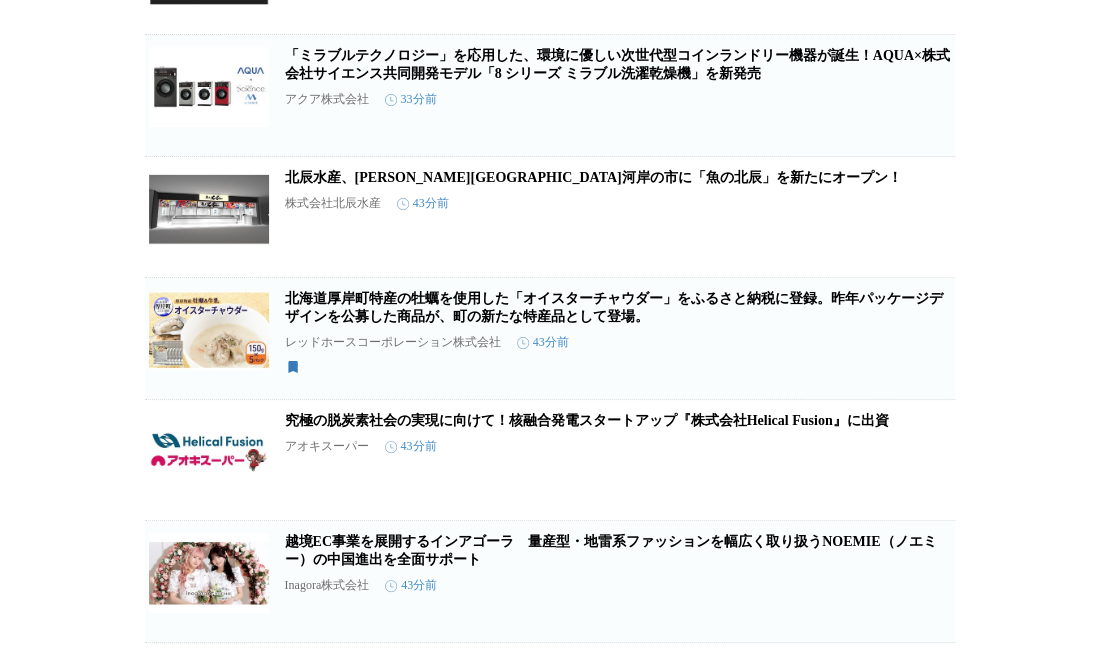 scroll, scrollTop: 876, scrollLeft: 0, axis: vertical 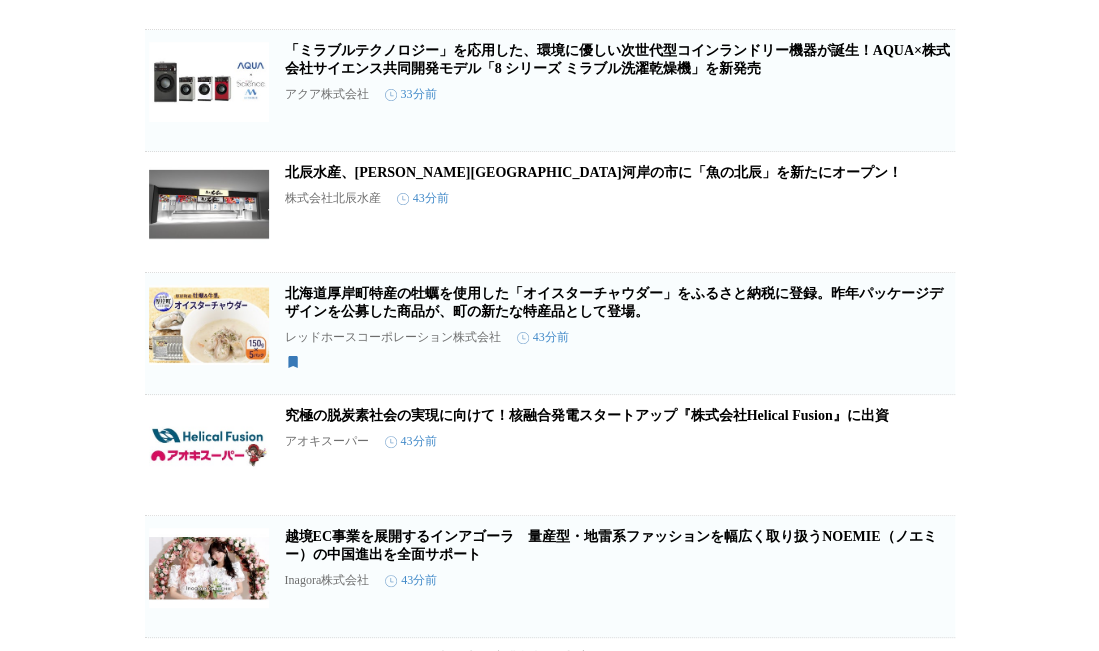 click 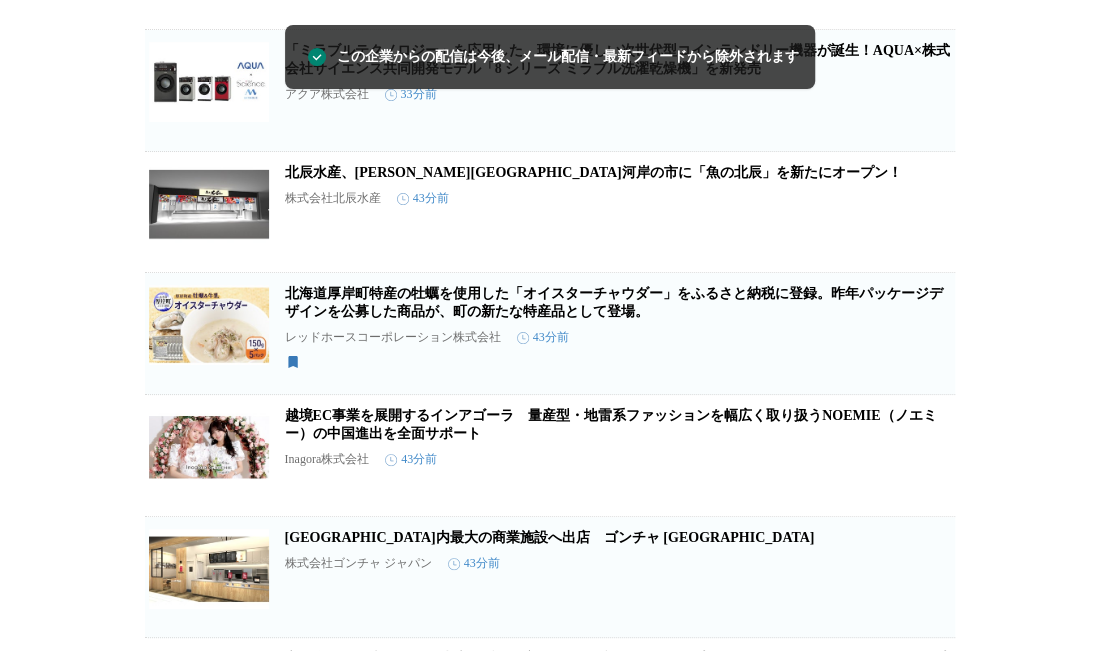 click 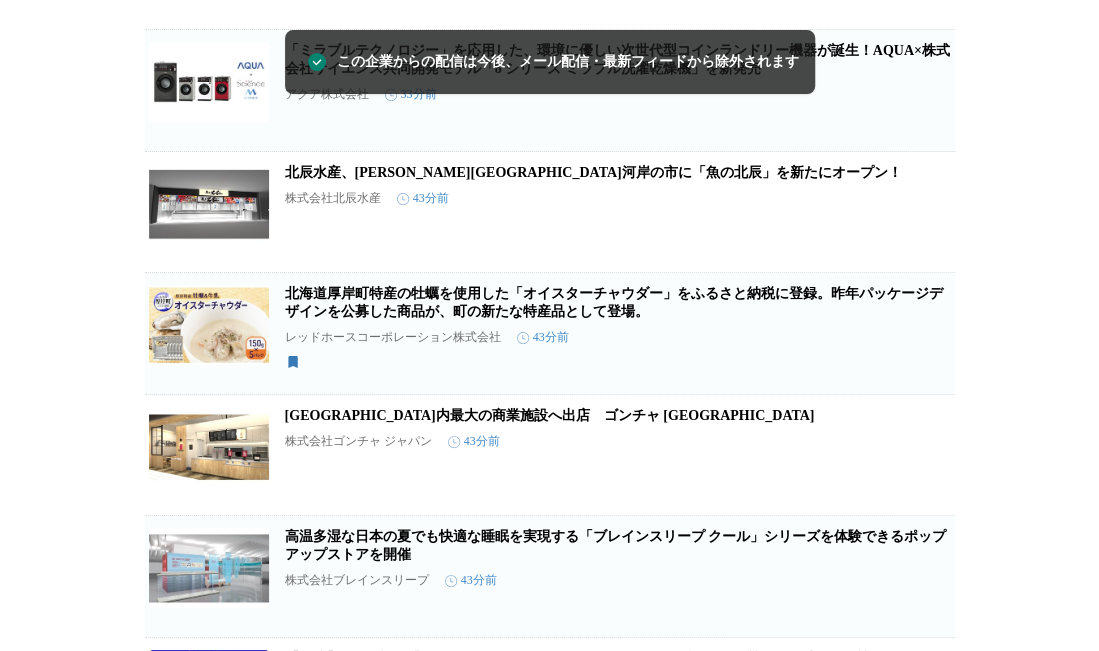 click 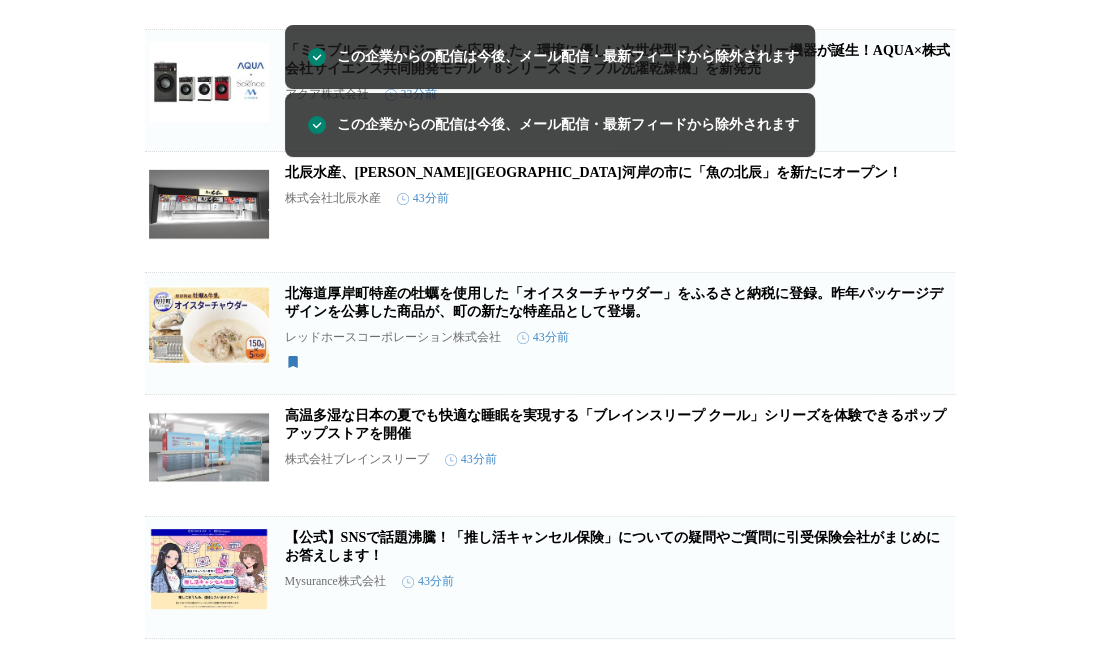 click 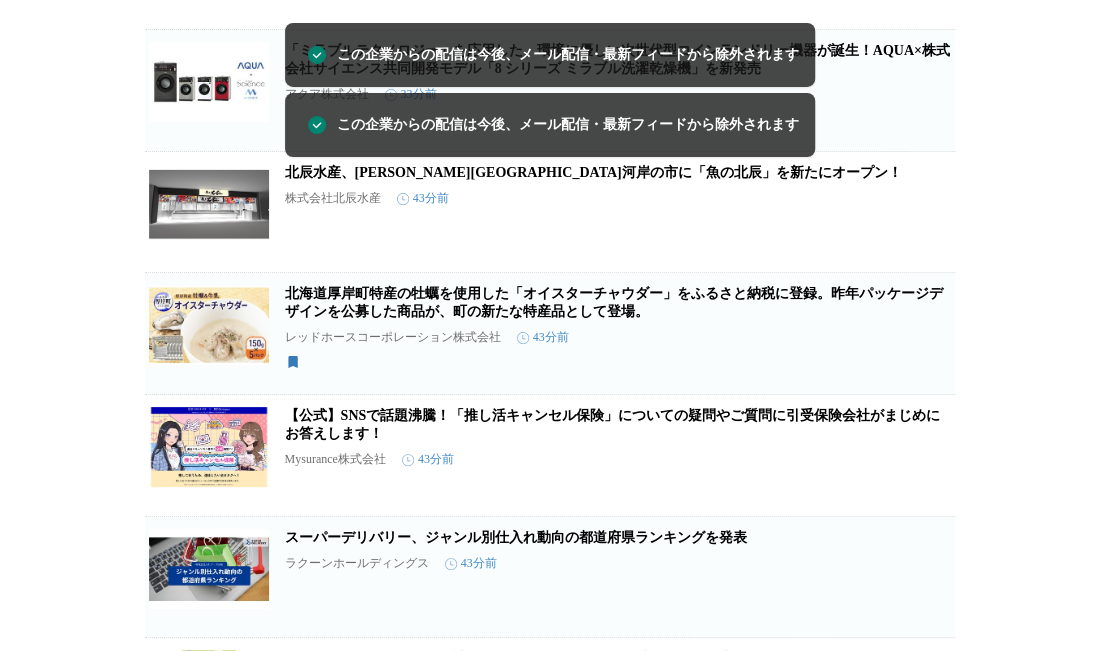 click 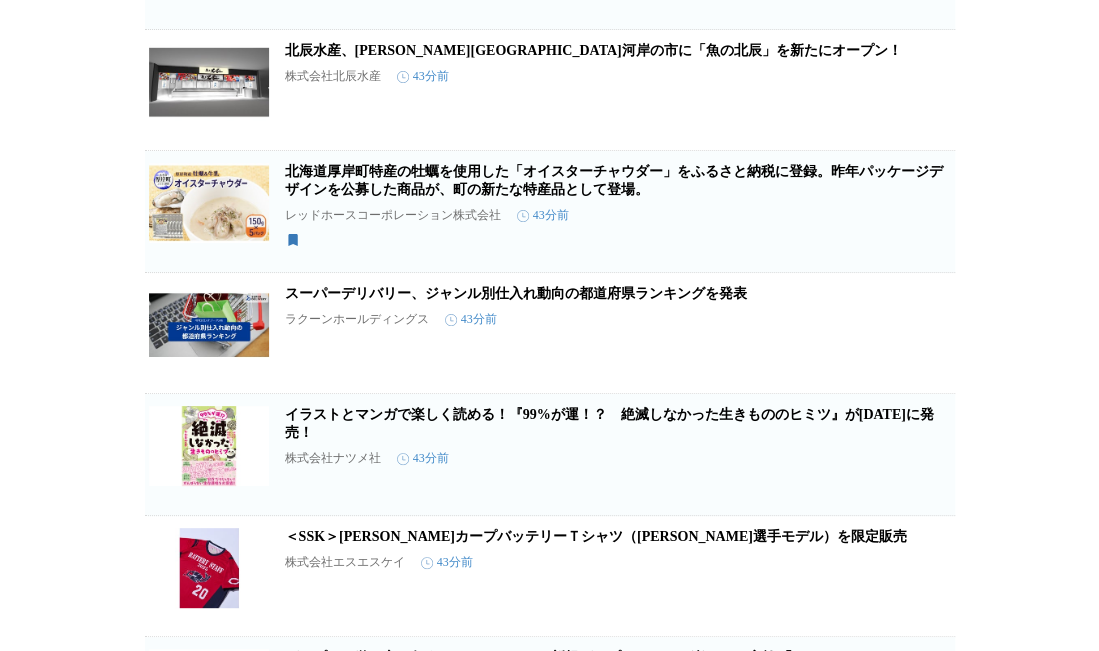 scroll, scrollTop: 1004, scrollLeft: 0, axis: vertical 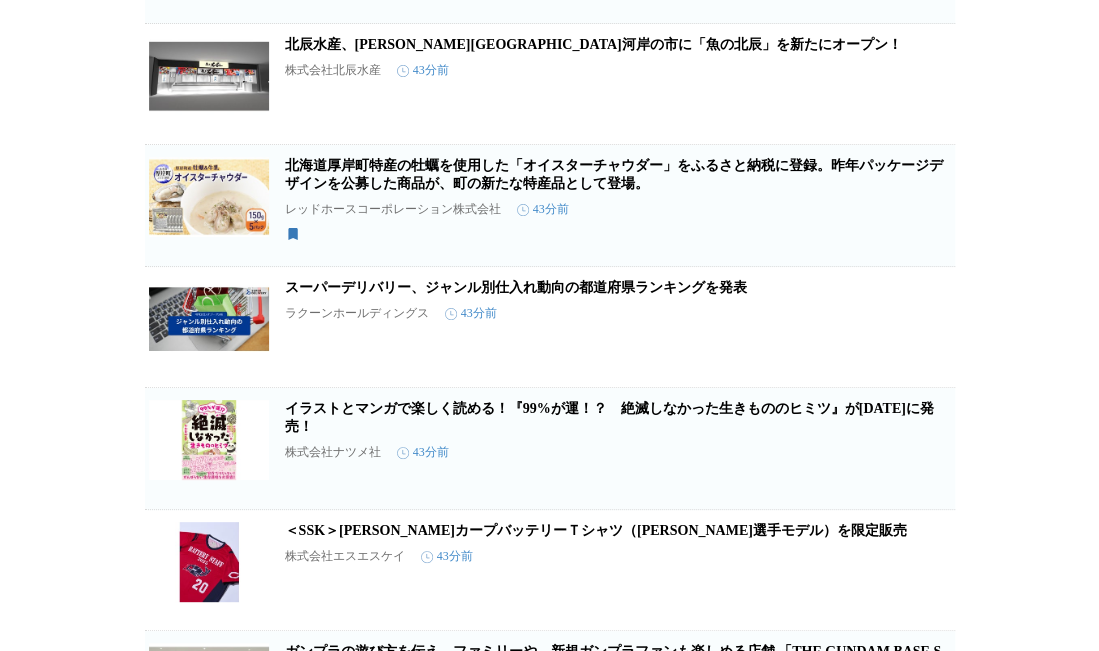 click on "この企業を受け取らない" at bounding box center (923, 477) 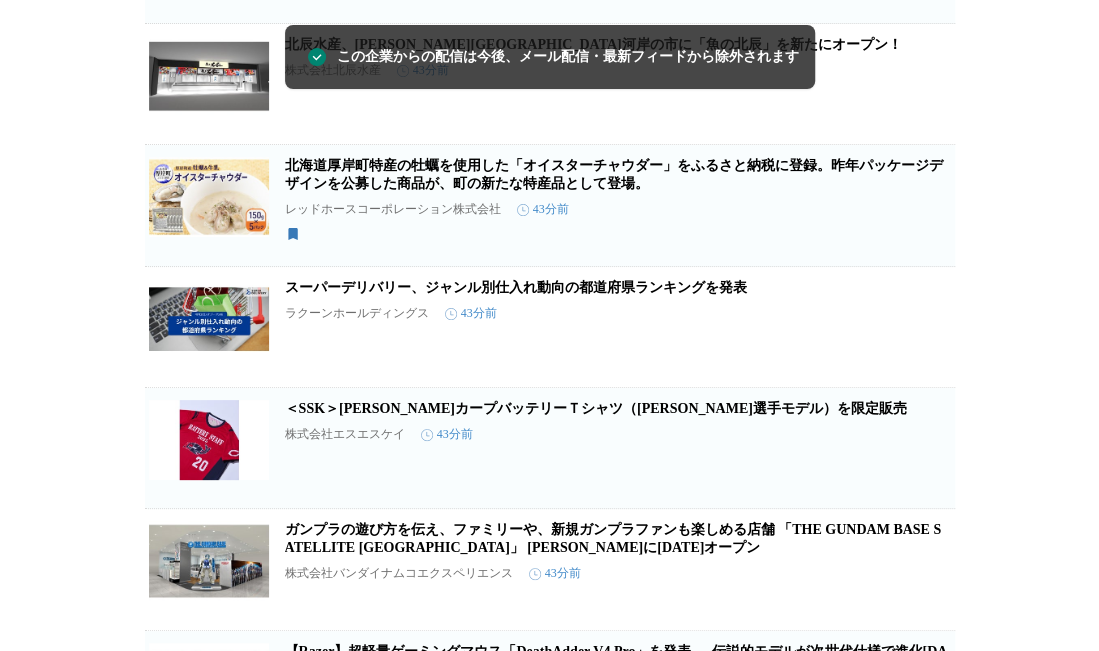 click on "この企業を受け取らない" at bounding box center (923, 486) 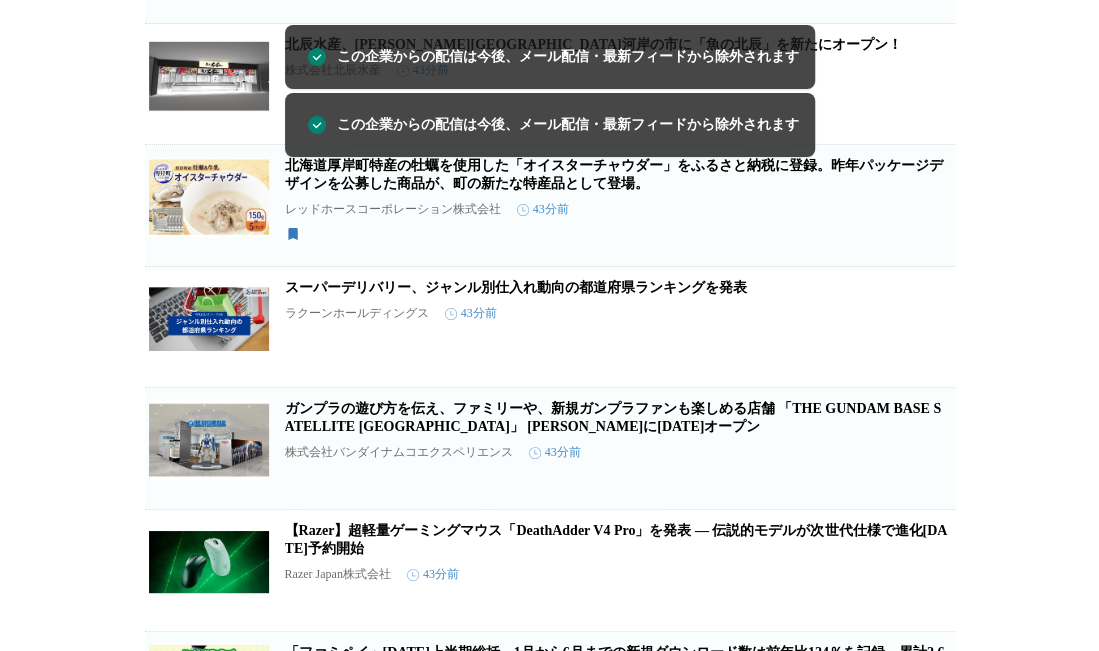 click 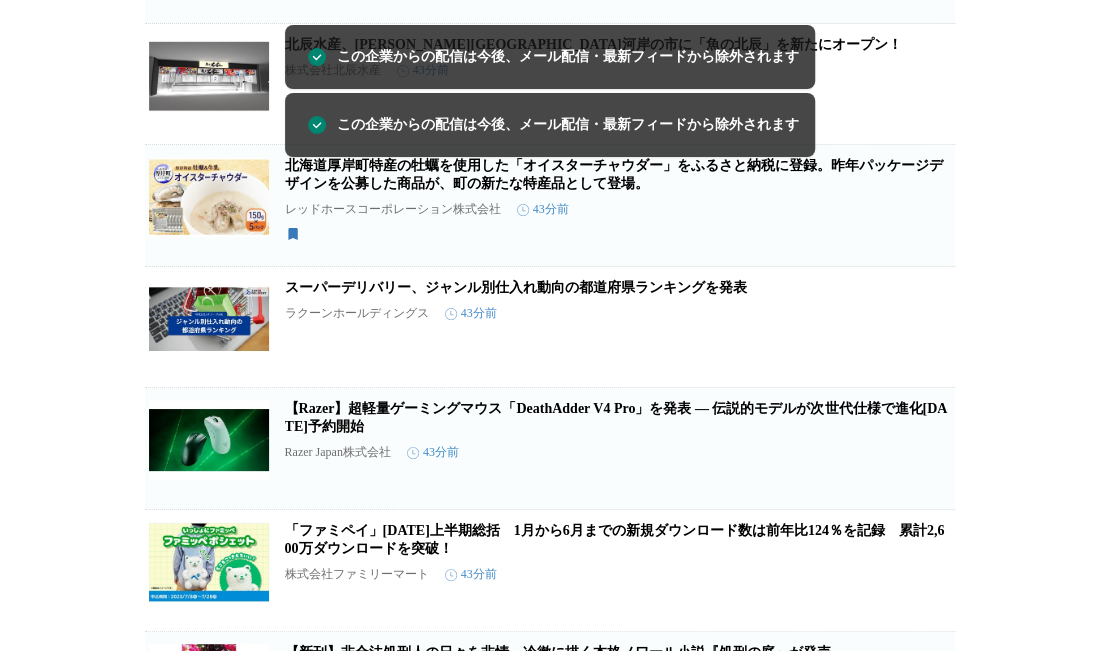 click 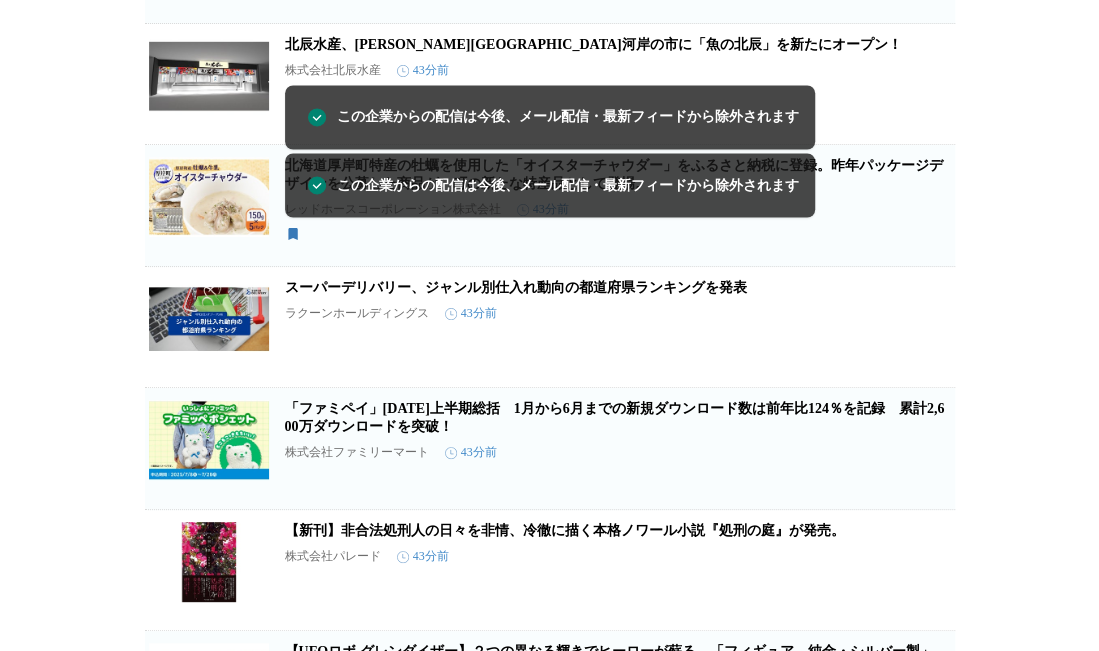 click 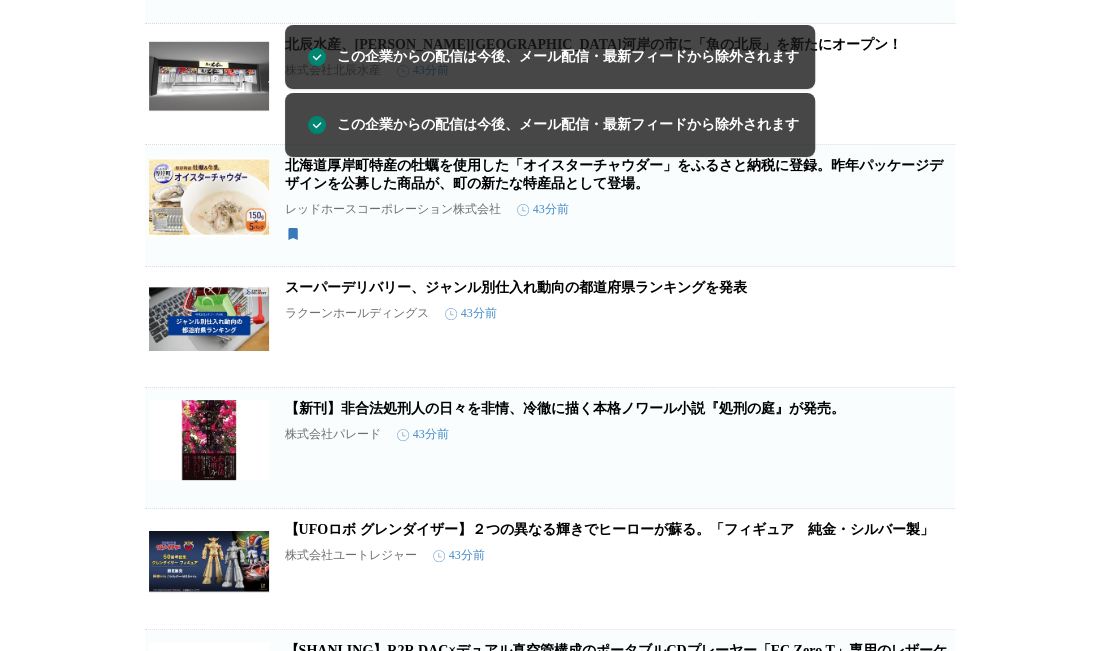click on "この企業を受け取らない" at bounding box center (923, 486) 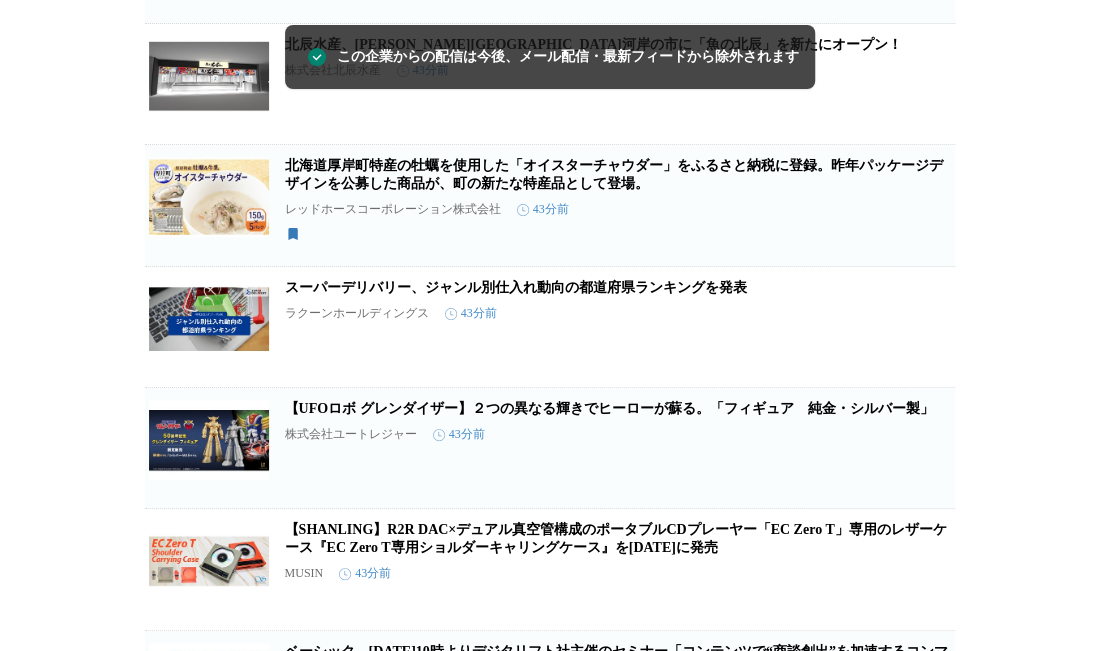 click on "この企業を受け取らない" at bounding box center [923, 486] 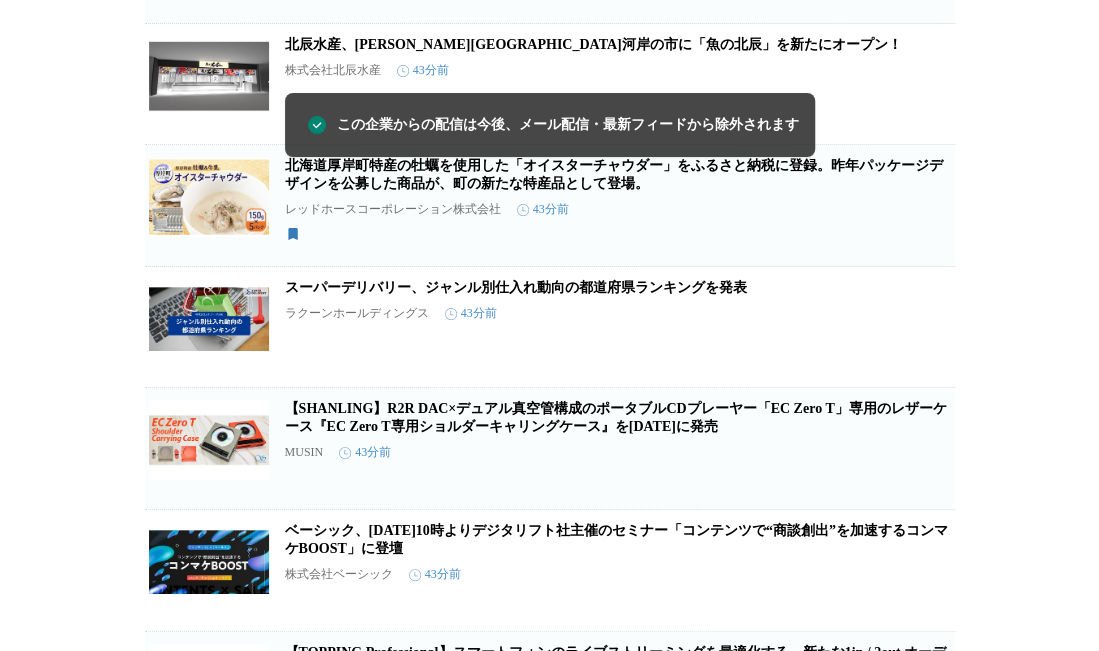click on "この企業を受け取らない" at bounding box center [923, 487] 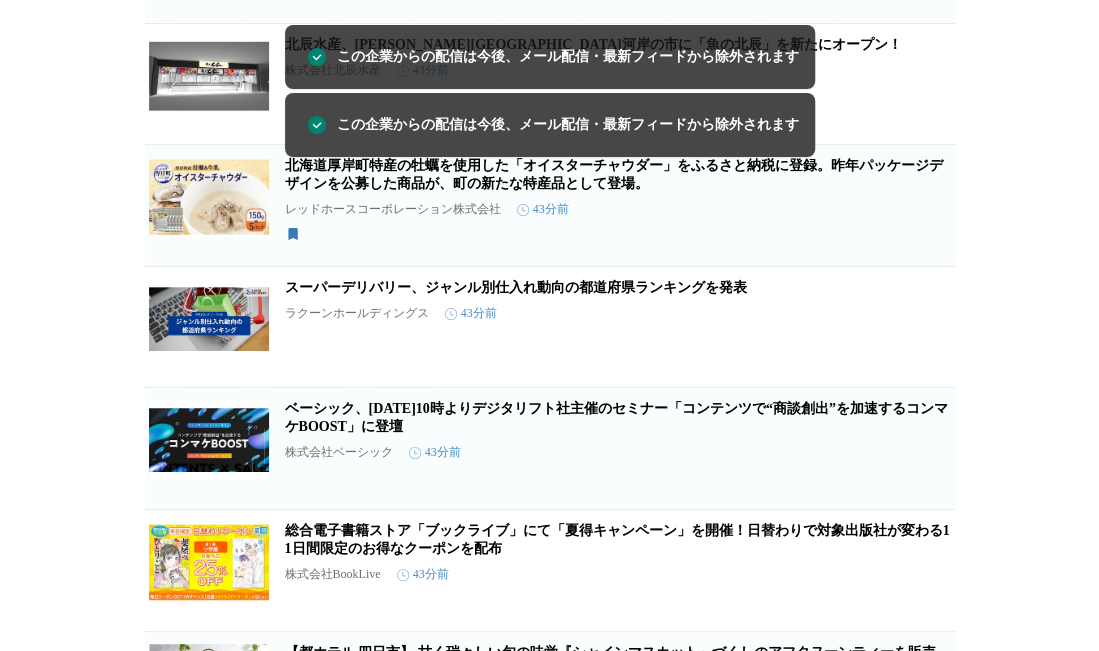 click on "この企業を受け取らない" at bounding box center [923, 487] 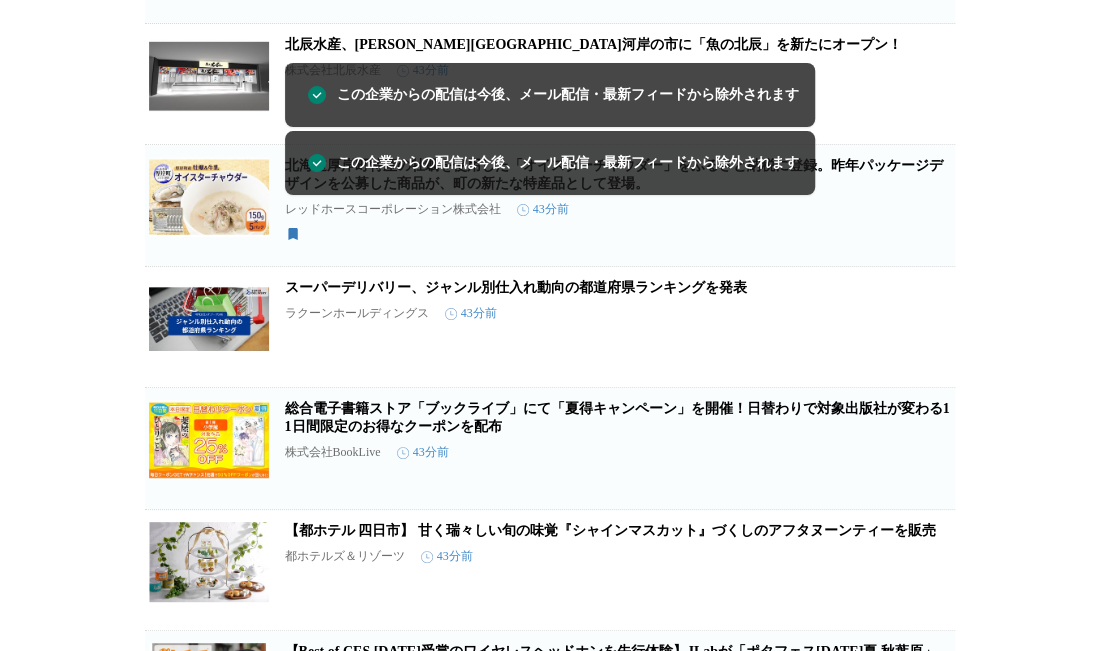 click on "この企業を受け取らない" at bounding box center [923, 487] 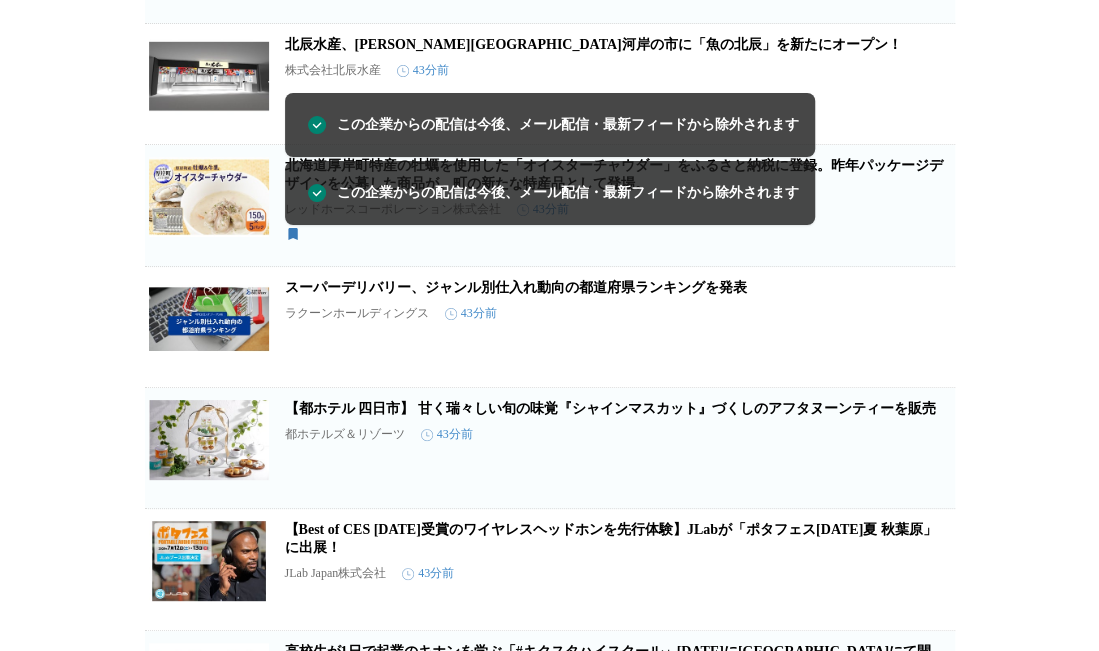 click on "この企業を受け取らない" at bounding box center (923, 486) 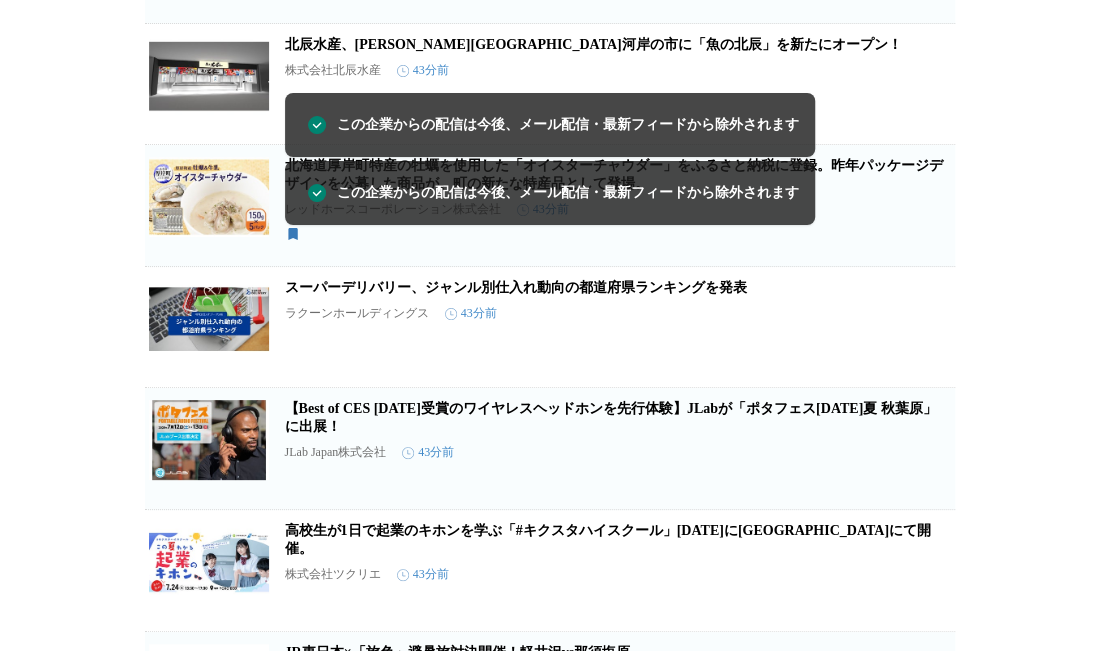 click on "この企業を受け取らない" at bounding box center (923, 487) 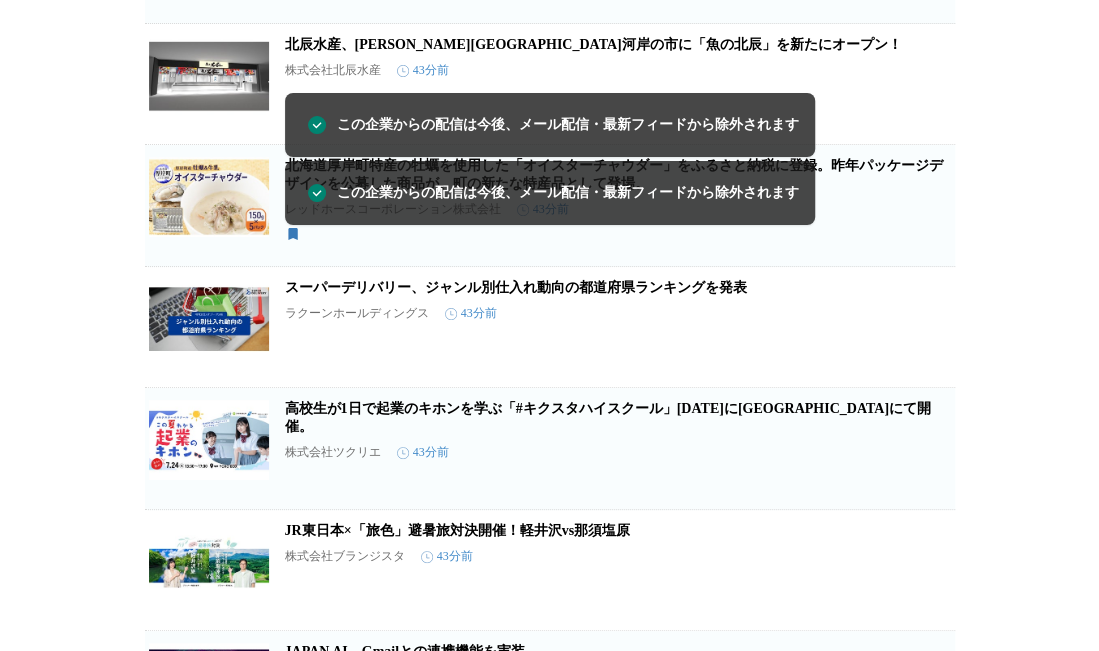 click on "この企業を受け取らない" at bounding box center [923, 487] 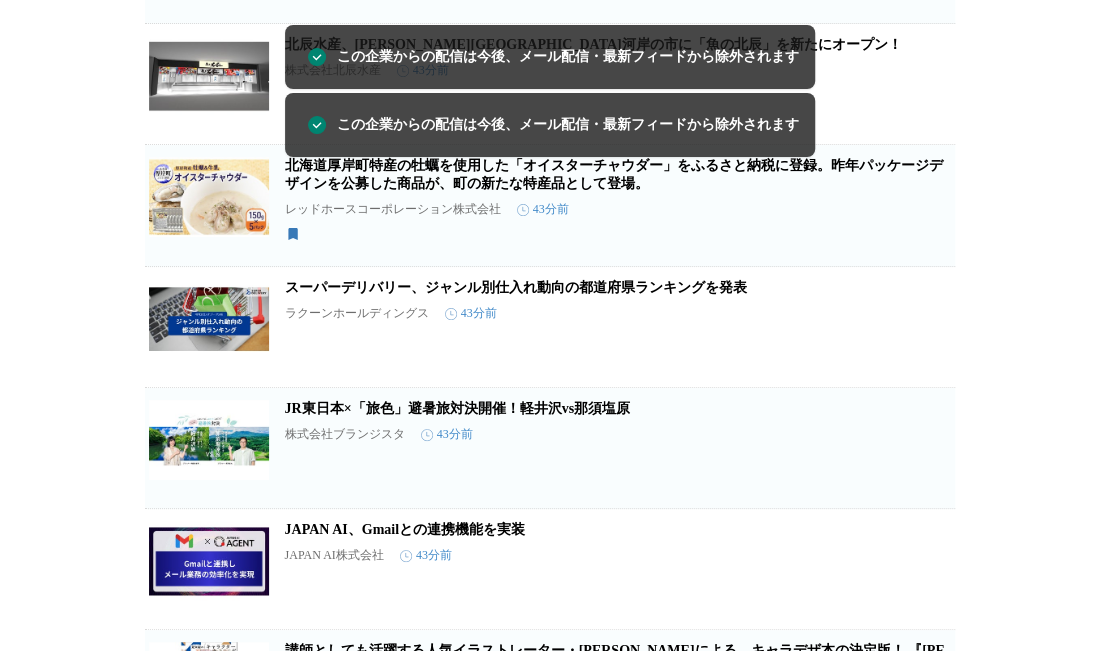 click on "この企業を受け取らない" at bounding box center (923, 486) 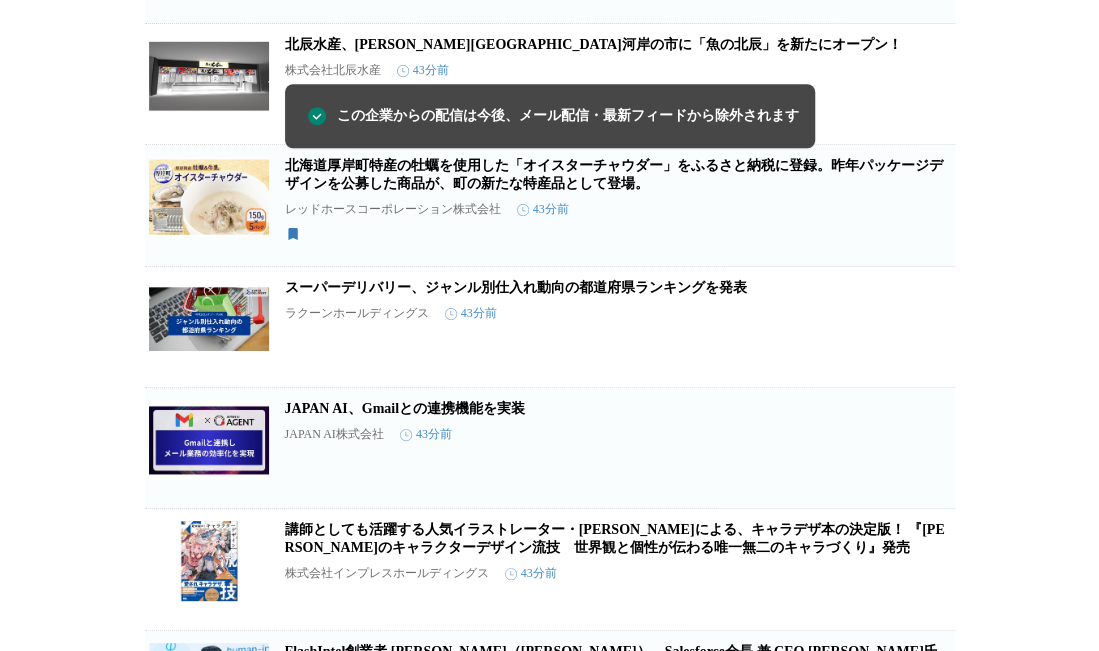 click on "この企業を受け取らない" at bounding box center [923, 486] 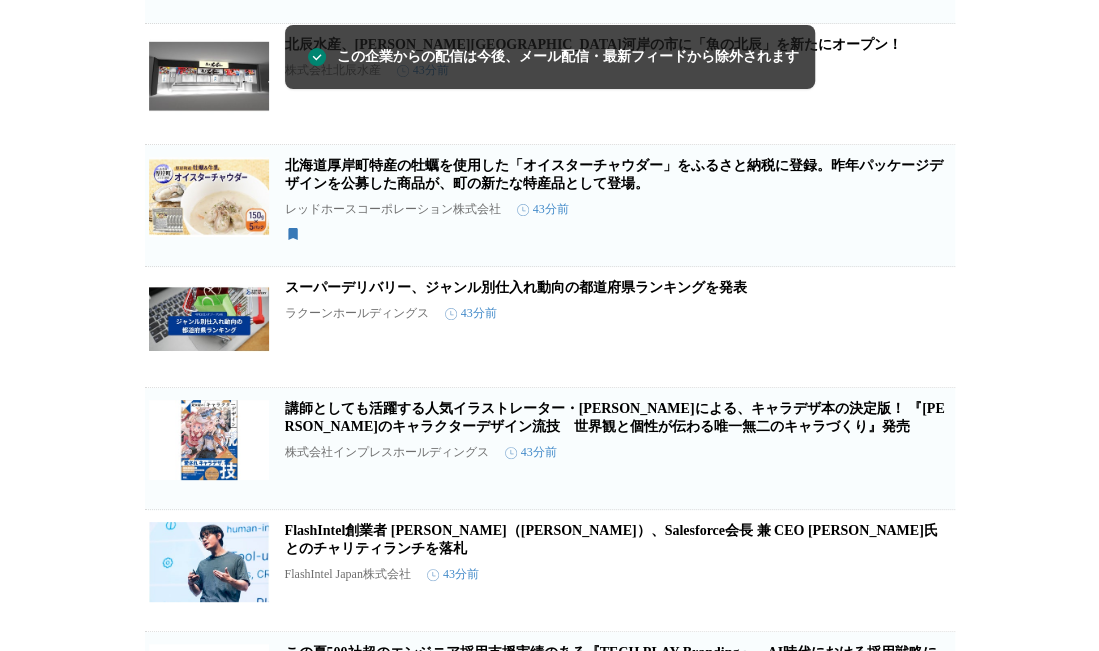 click on "この企業を受け取らない" at bounding box center (923, 487) 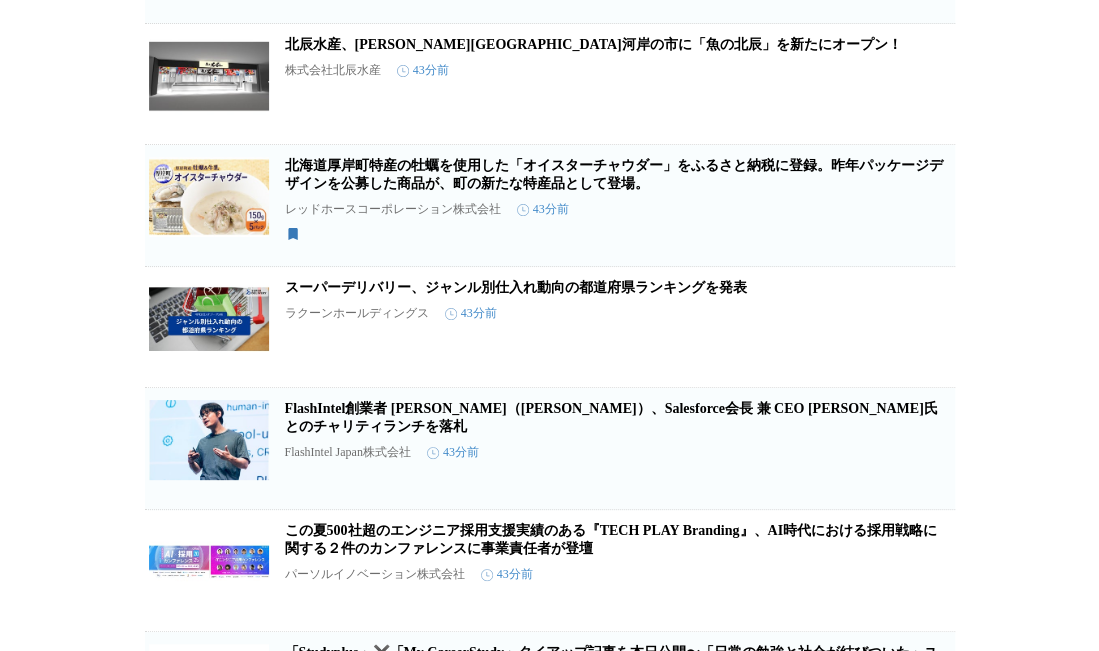 click on "この企業を受け取らない" at bounding box center (923, 487) 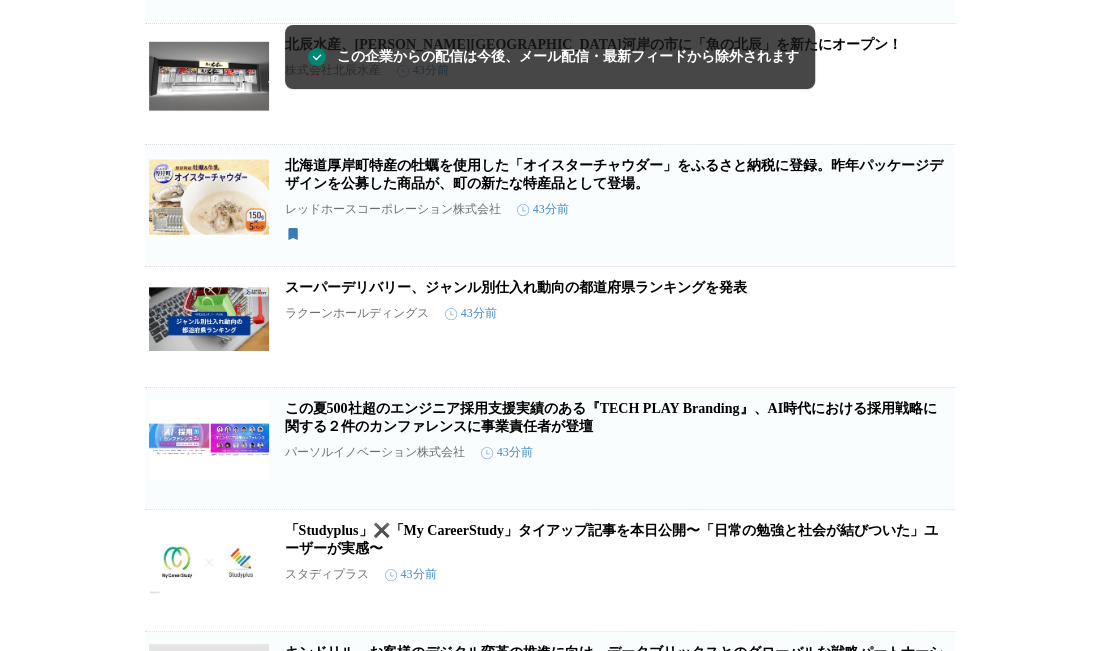 click on "この企業を受け取らない" at bounding box center [923, 487] 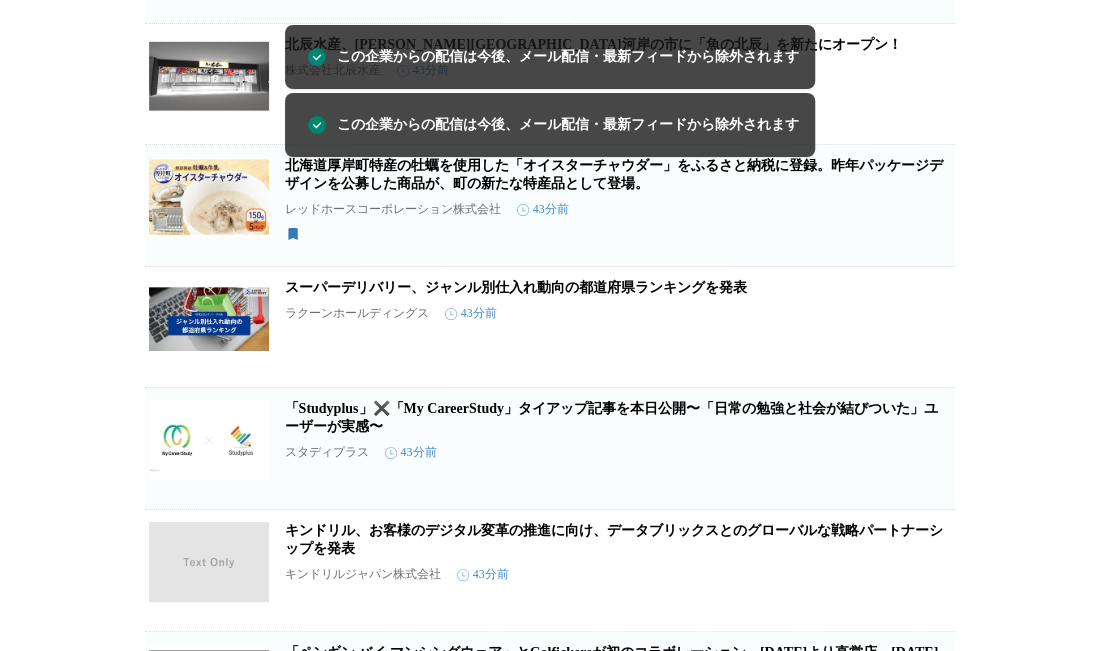 click on "この企業を受け取らない" at bounding box center [923, 487] 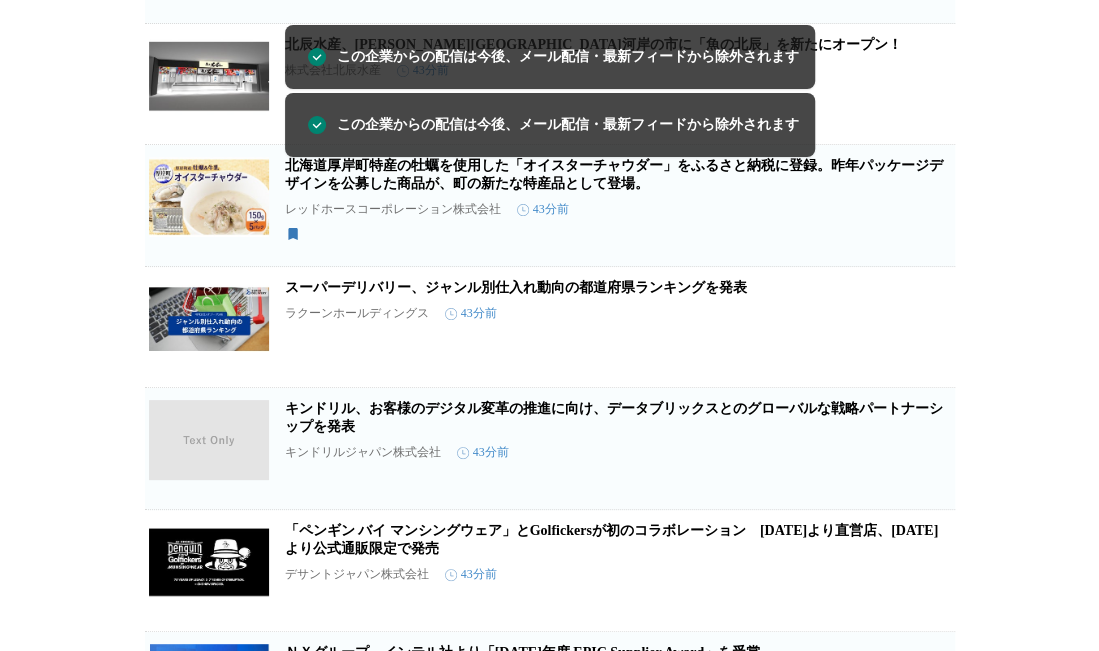 click on "この企業を受け取らない" at bounding box center (923, 487) 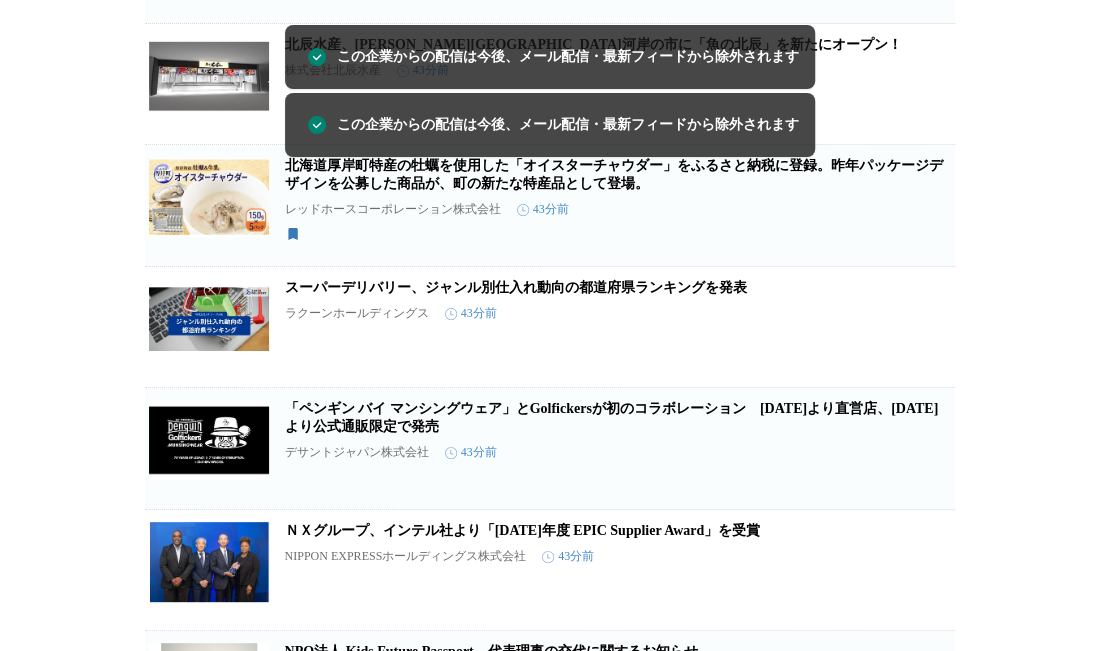 click on "この企業を受け取らない" at bounding box center (923, 487) 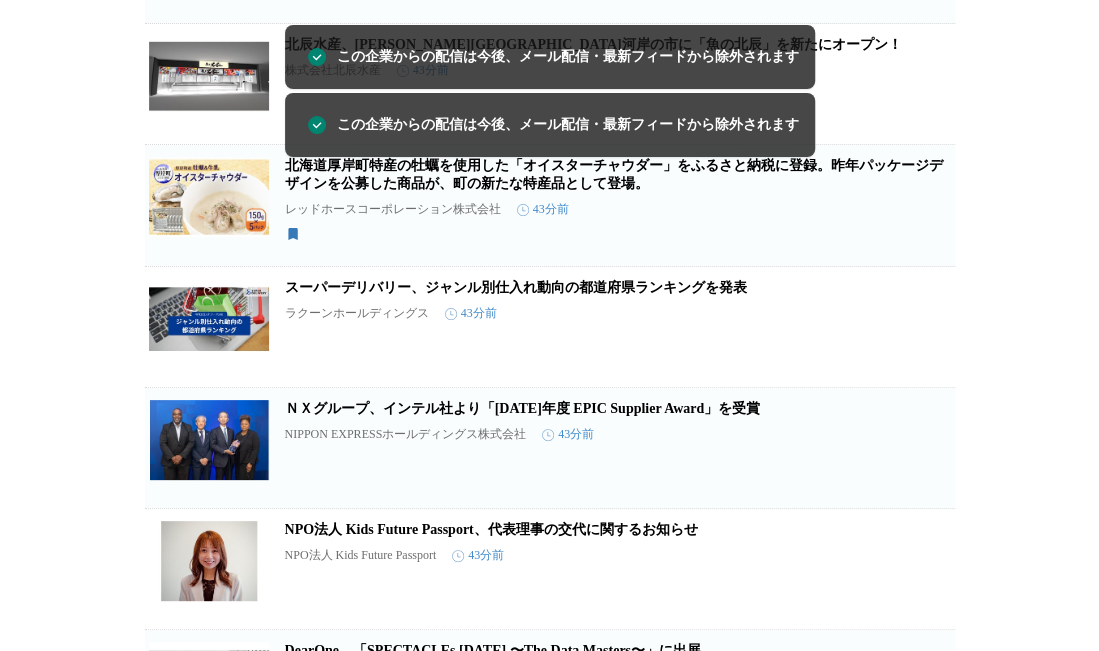 click on "この企業を受け取らない" at bounding box center (923, 486) 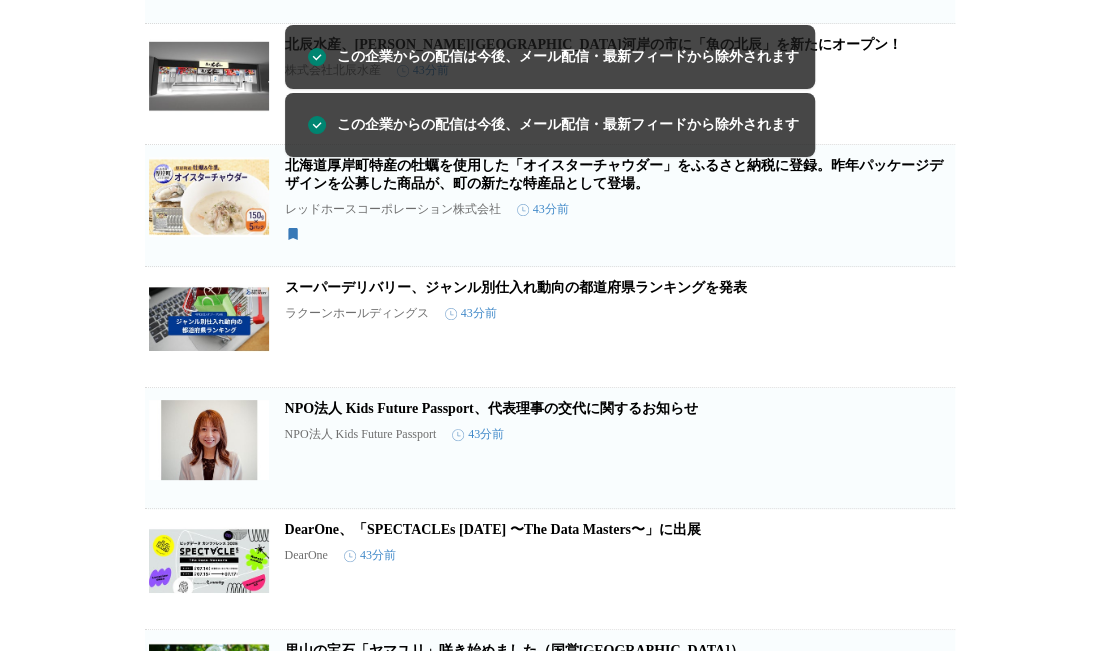click on "この企業を受け取らない" at bounding box center (923, 486) 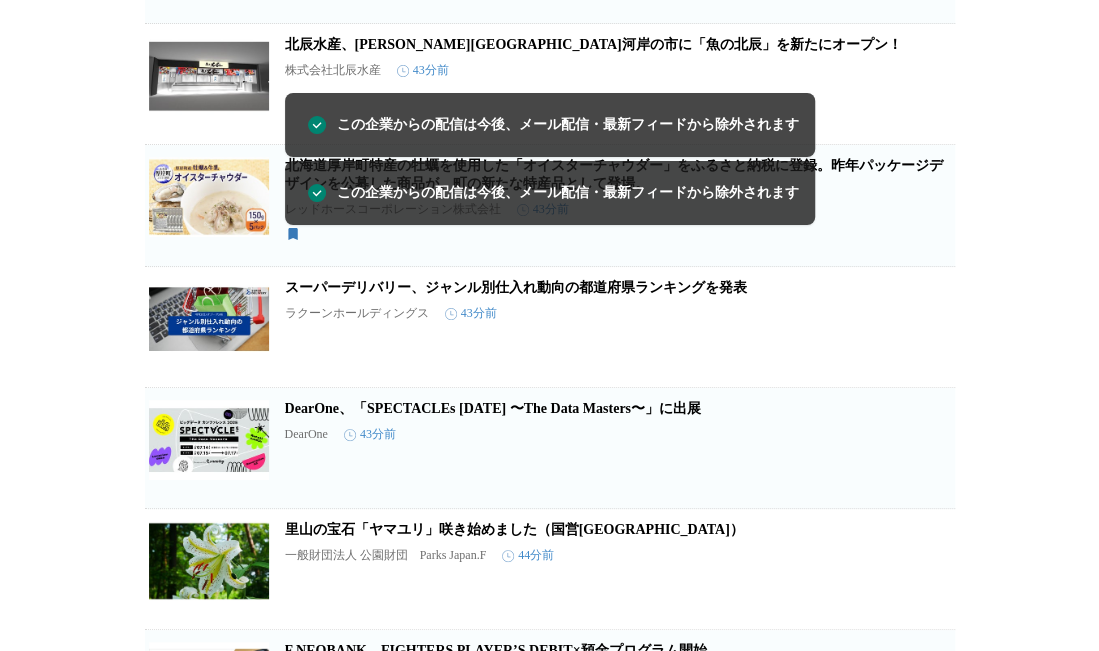 click on "この企業を受け取らない" at bounding box center (923, 486) 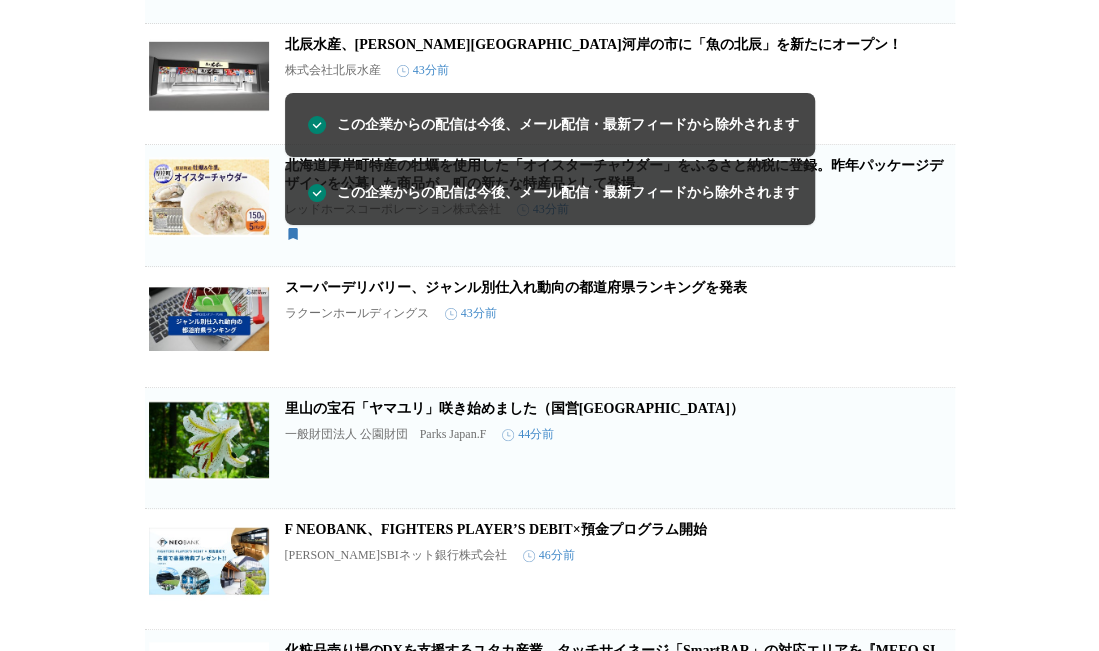 click on "この企業を受け取らない" at bounding box center [923, 486] 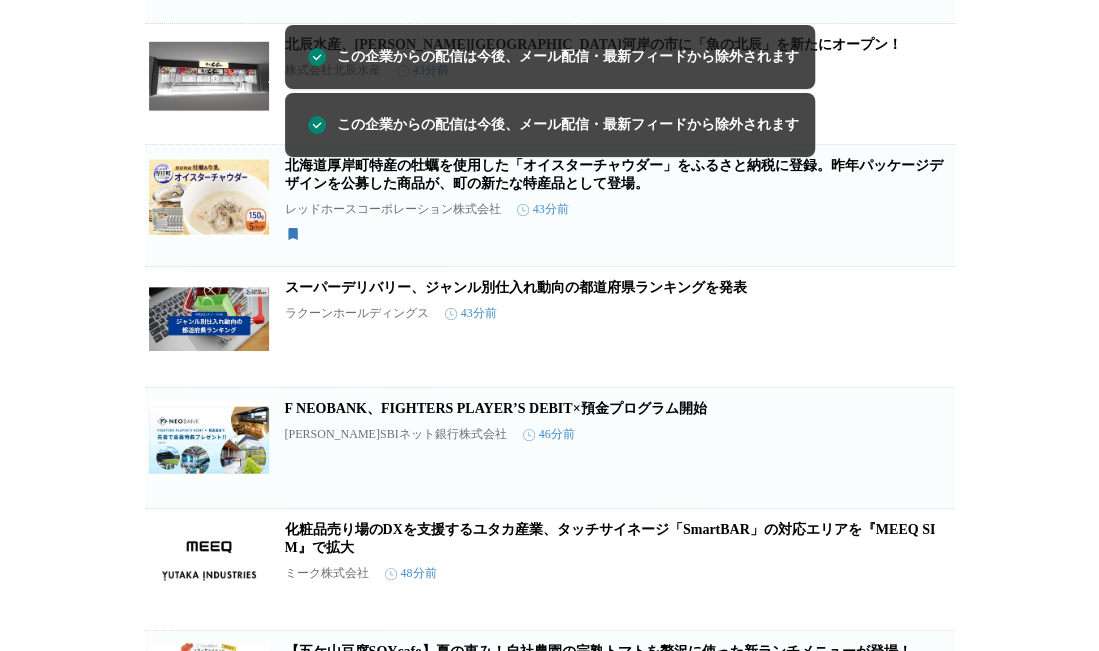 click on "この企業を受け取らない" at bounding box center (923, 486) 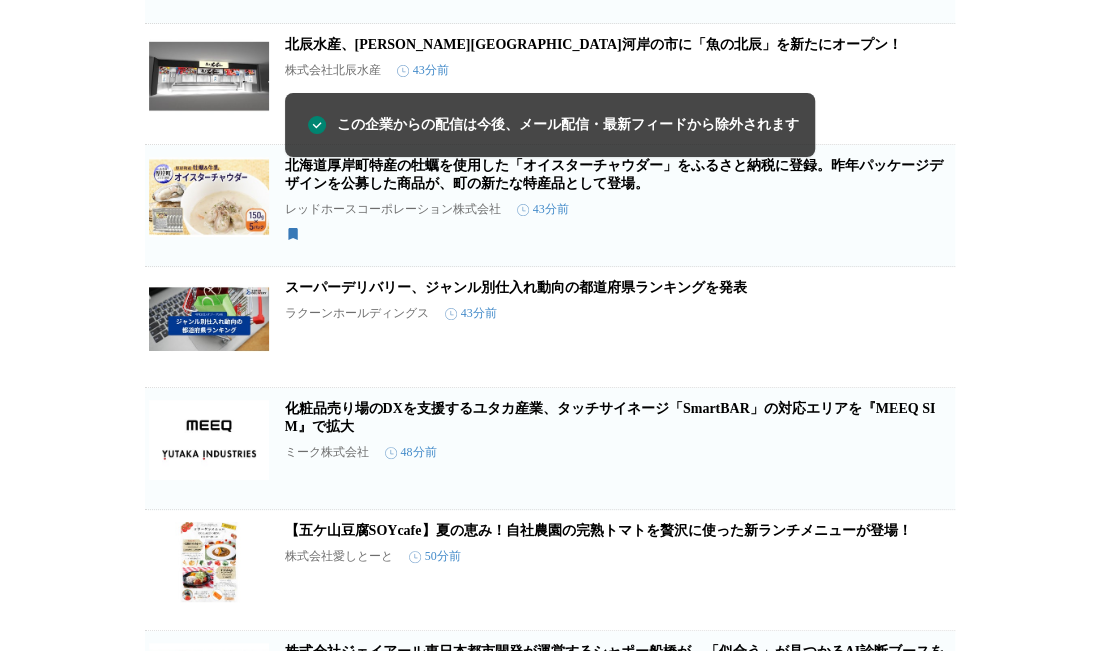 click on "この企業を受け取らない" at bounding box center (923, 487) 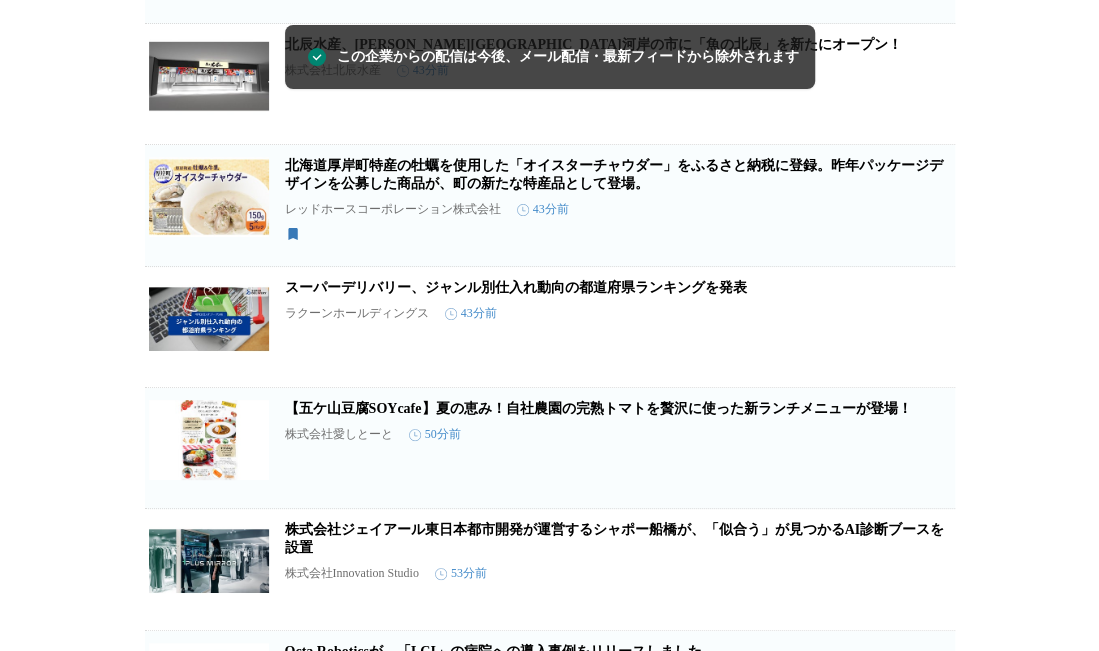 click on "この企業を受け取らない" at bounding box center [923, 486] 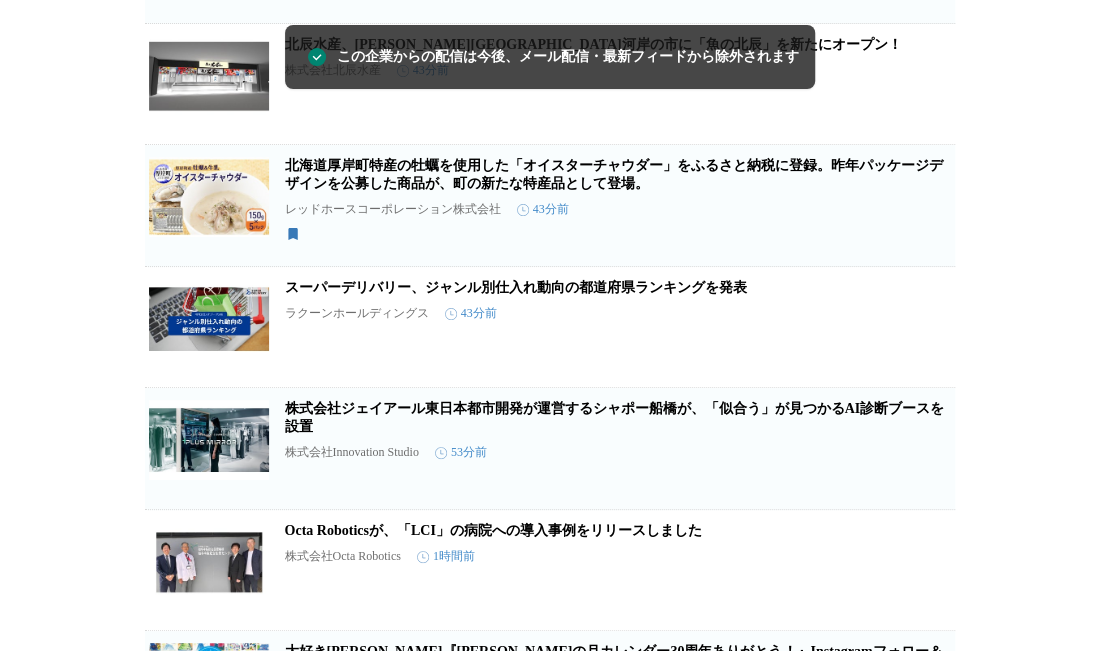 click on "この企業を受け取らない" at bounding box center (923, 487) 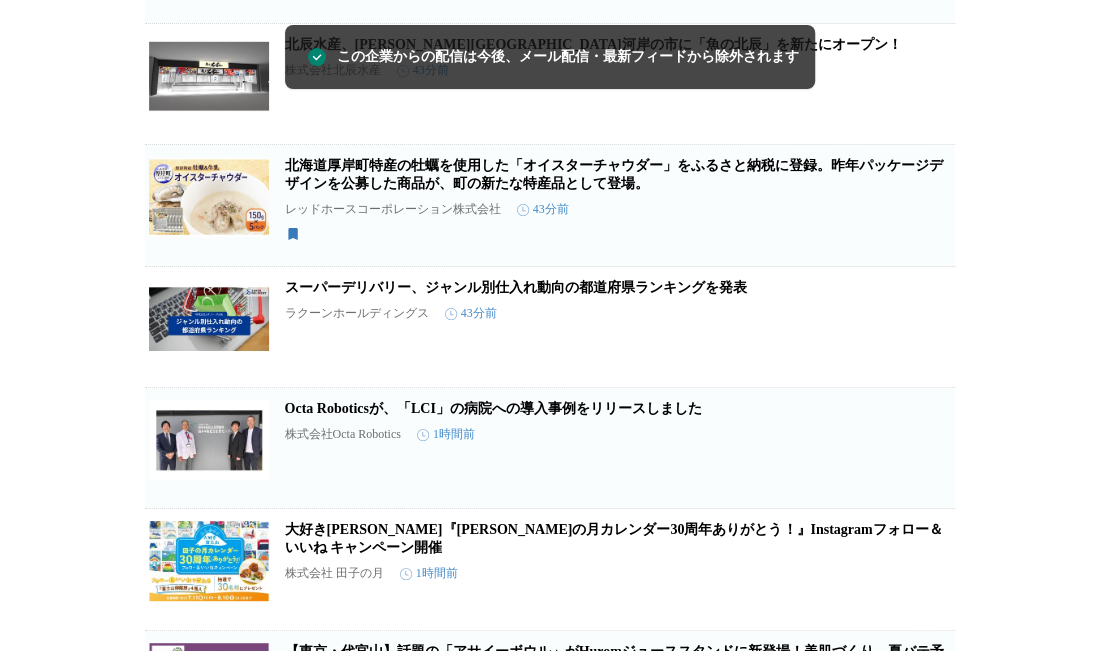 click on "この企業を受け取らない" at bounding box center [923, 486] 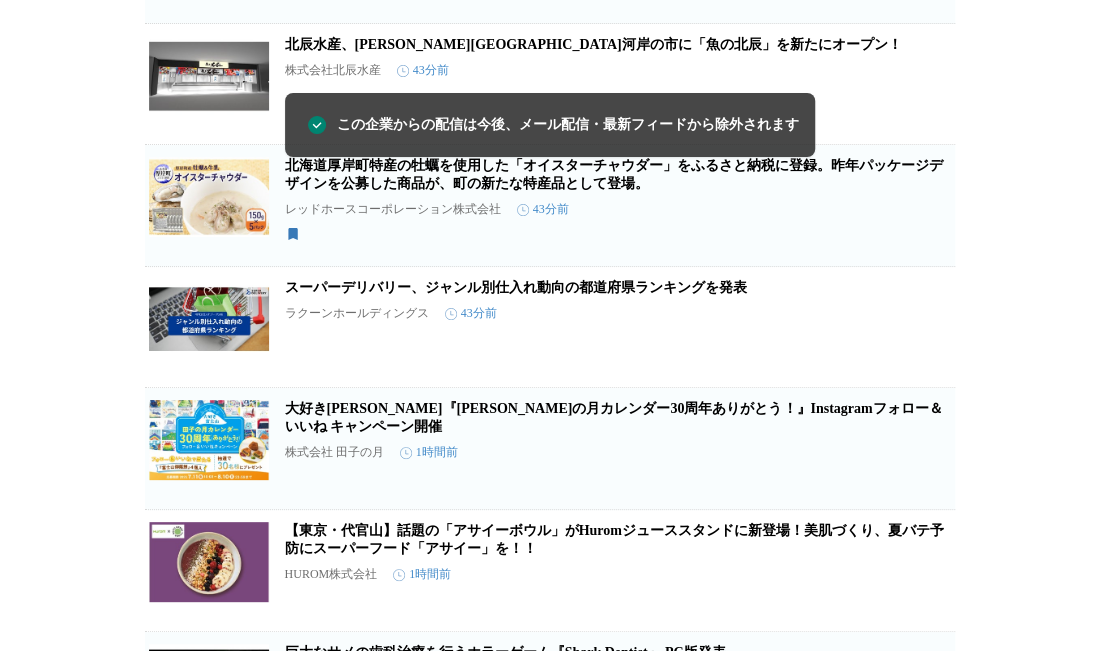 click on "この企業を受け取らない" at bounding box center [923, 487] 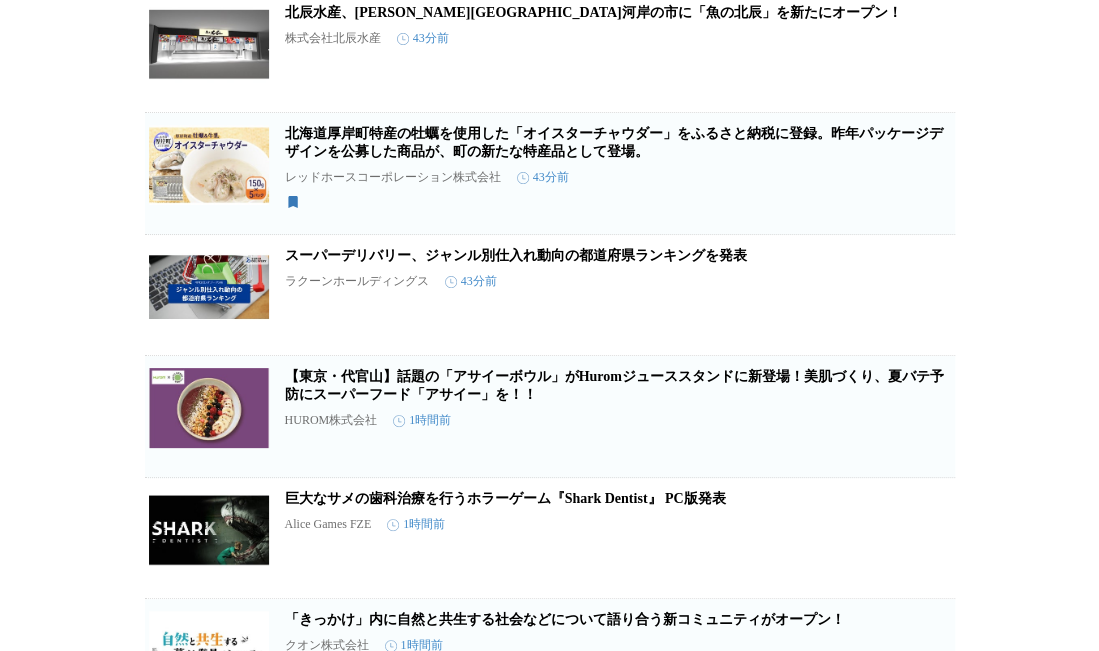 scroll, scrollTop: 1042, scrollLeft: 0, axis: vertical 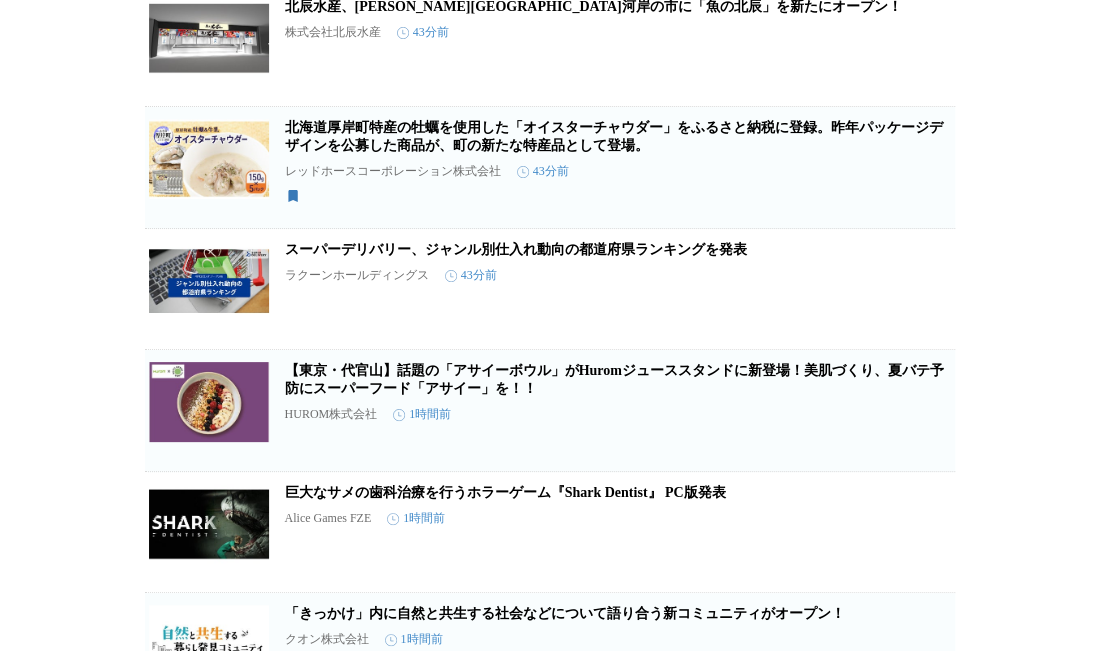 click on "この企業を受け取らない" at bounding box center [923, 570] 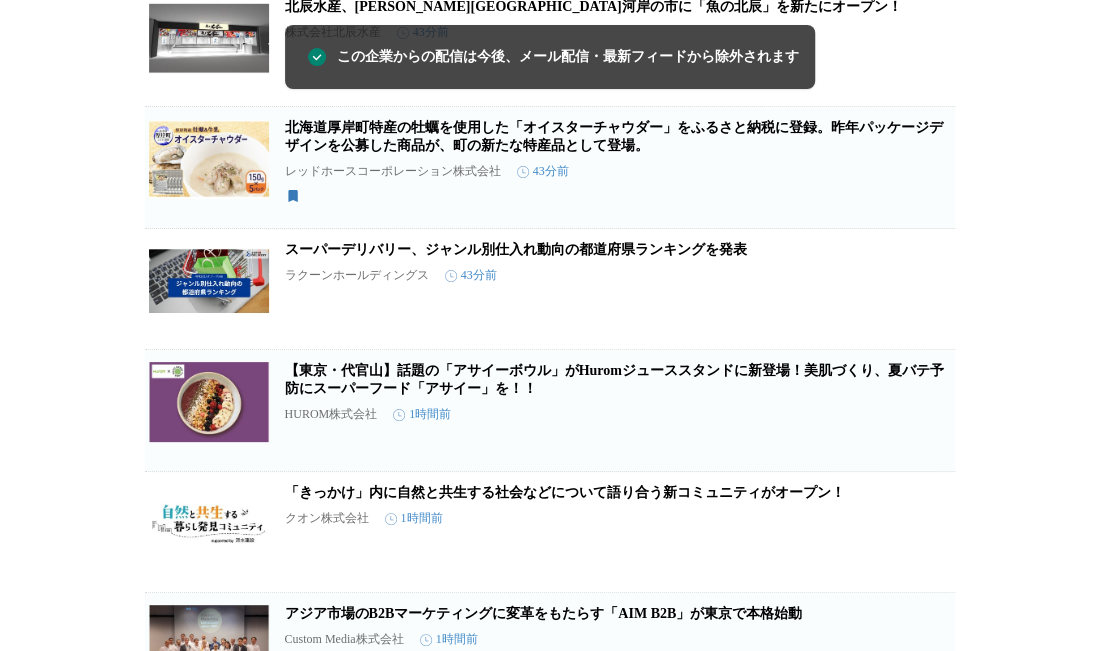 click on "この企業を受け取らない" at bounding box center [923, 560] 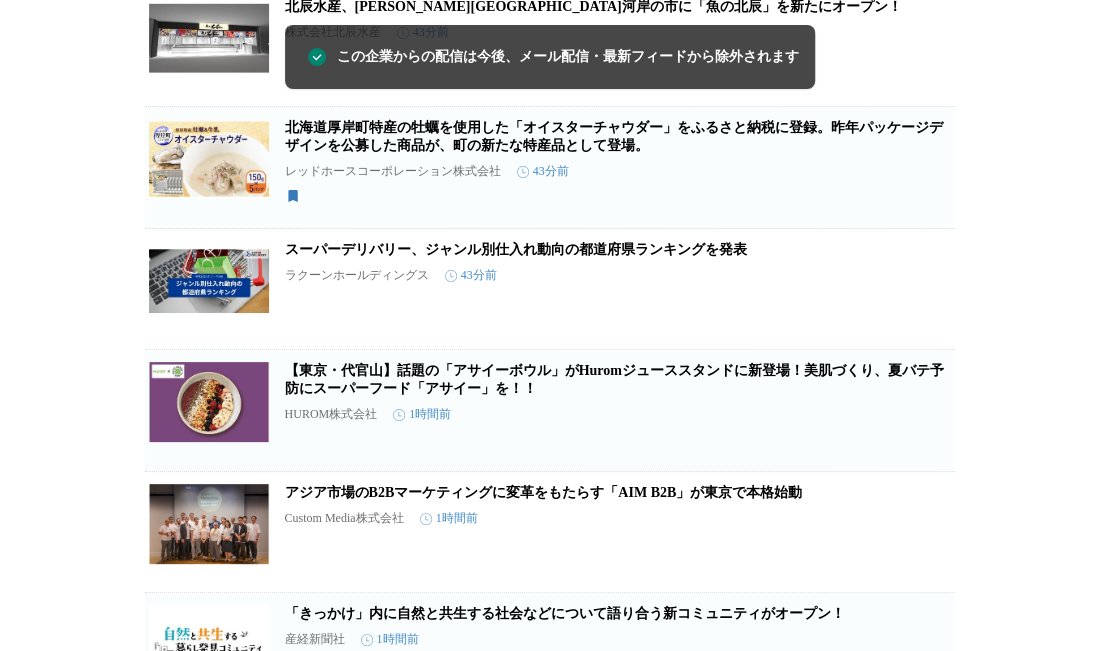 click on "この企業を受け取らない" at bounding box center [923, 560] 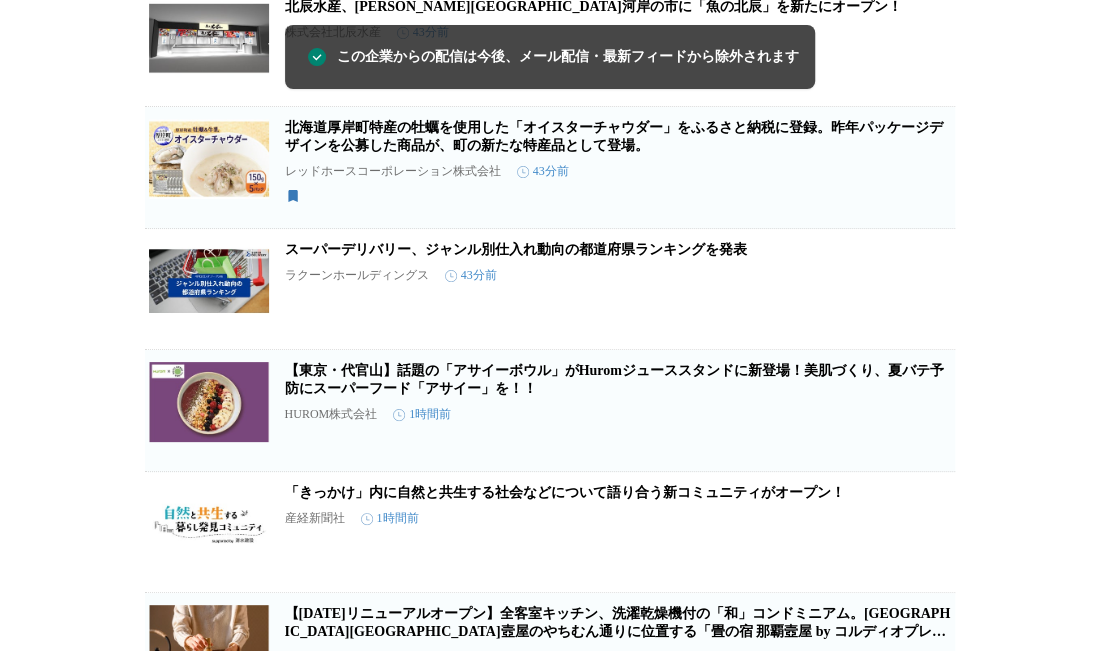 click on "この企業を受け取らない" at bounding box center [923, 560] 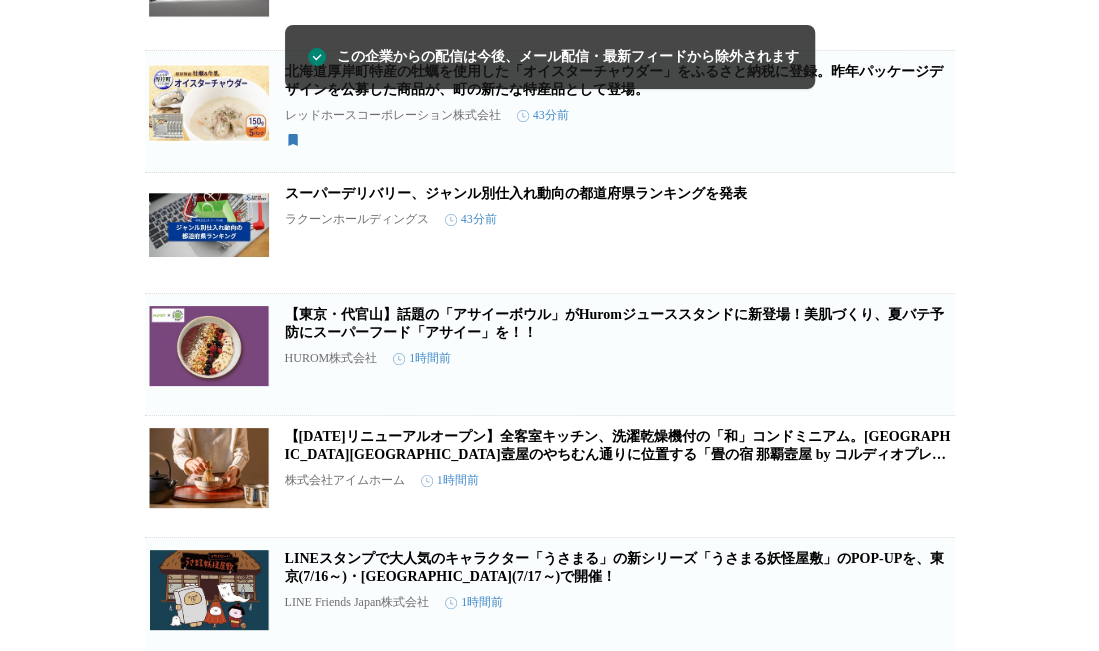 scroll, scrollTop: 1108, scrollLeft: 0, axis: vertical 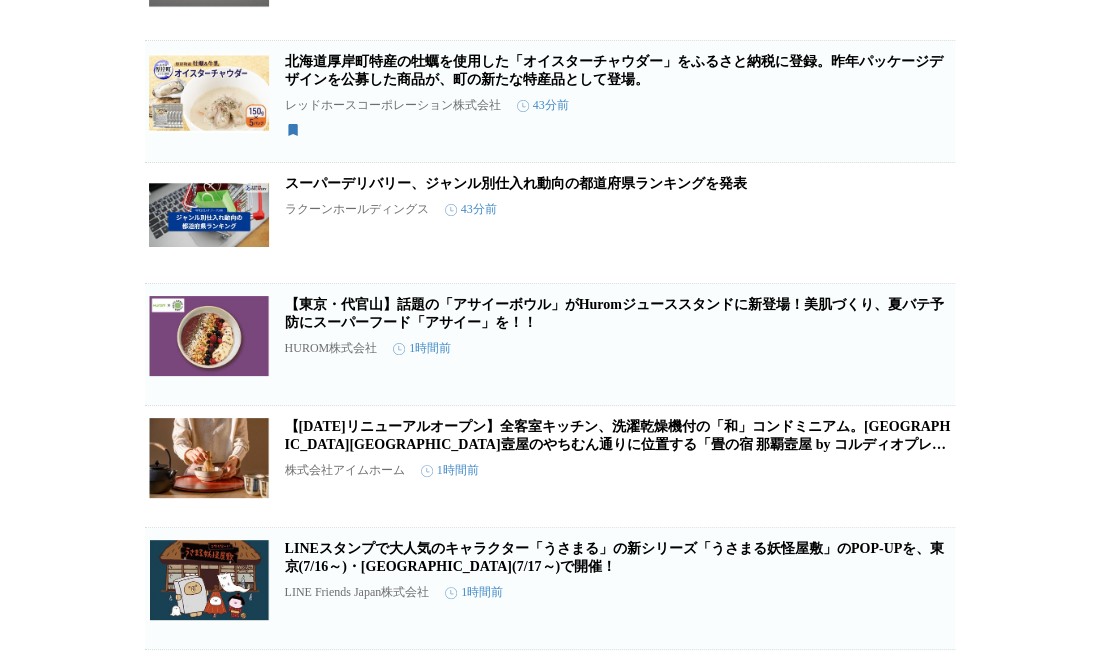 click on "この企業を受け取らない" at bounding box center (923, 505) 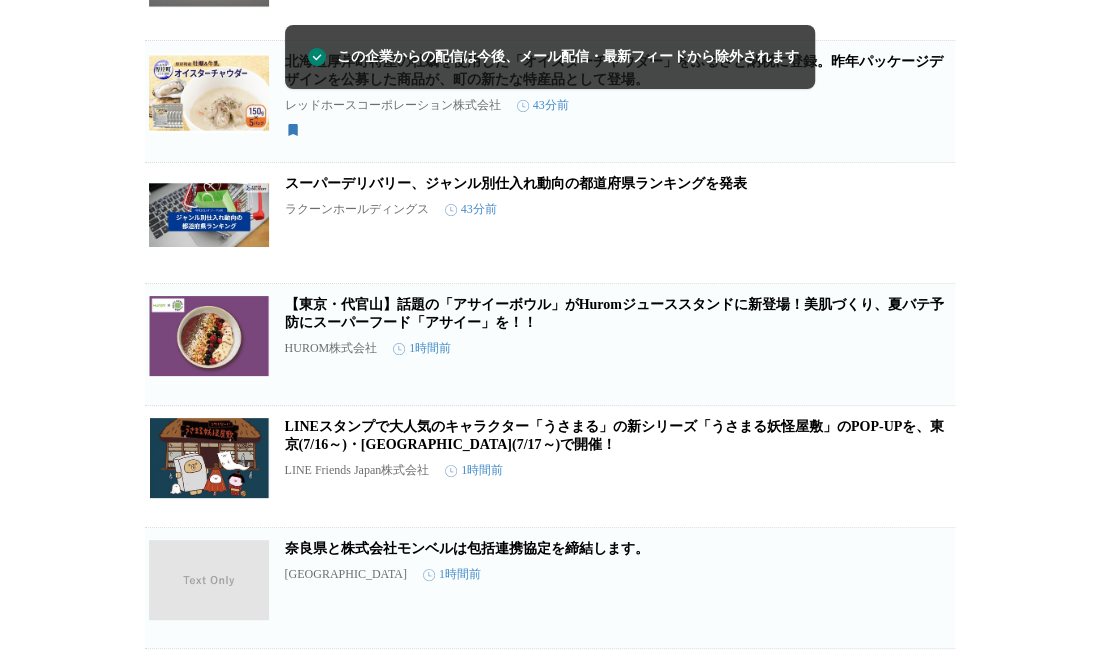 click on "この企業を受け取らない" at bounding box center [923, 505] 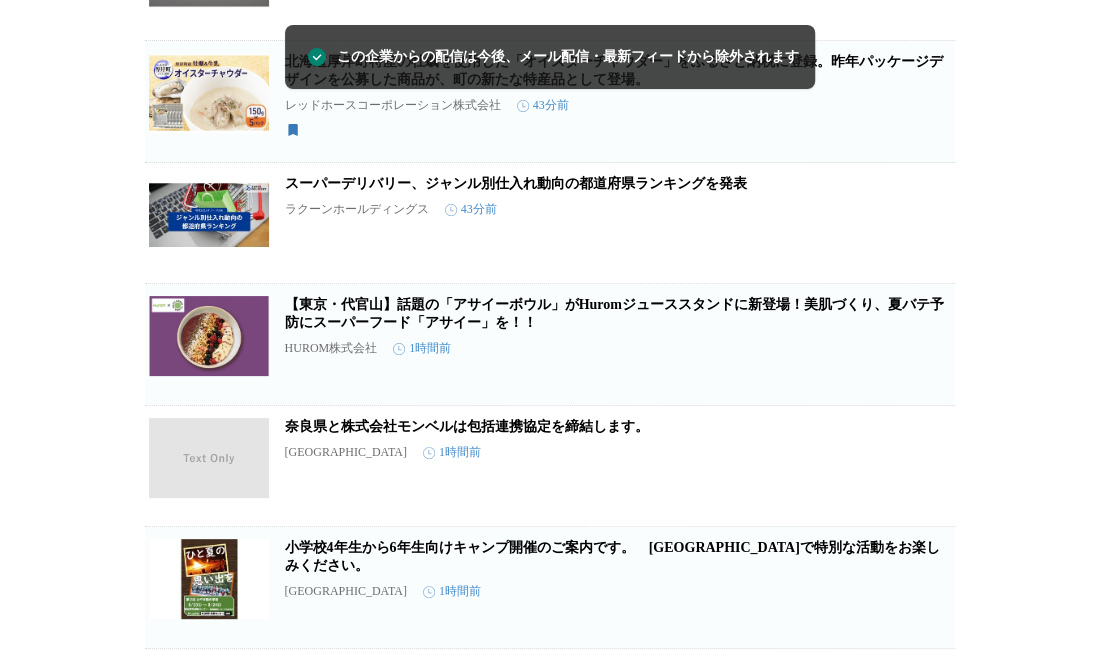 click on "この企業を受け取らない" at bounding box center [923, 504] 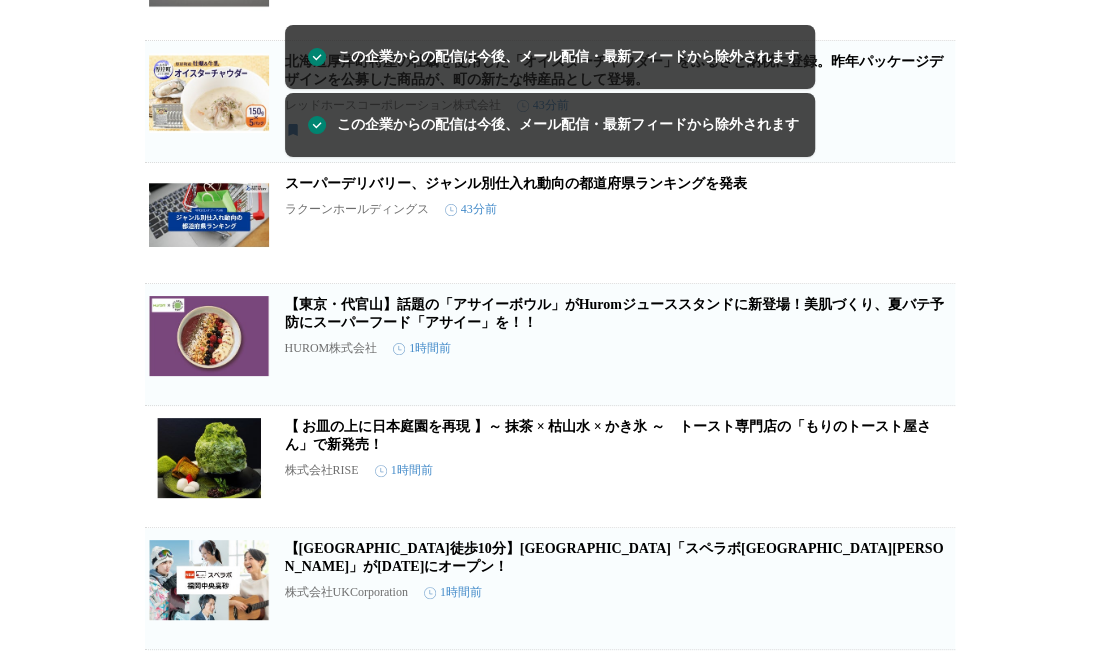 click on "この企業を受け取らない" at bounding box center (923, 505) 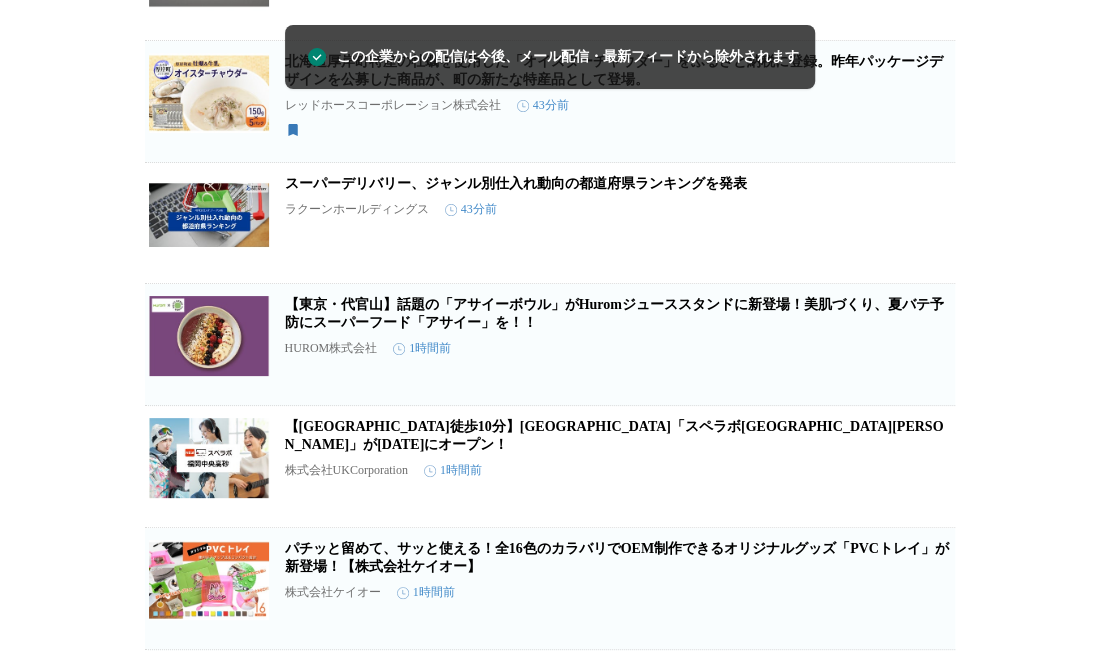 click on "この企業を受け取らない" at bounding box center [923, 505] 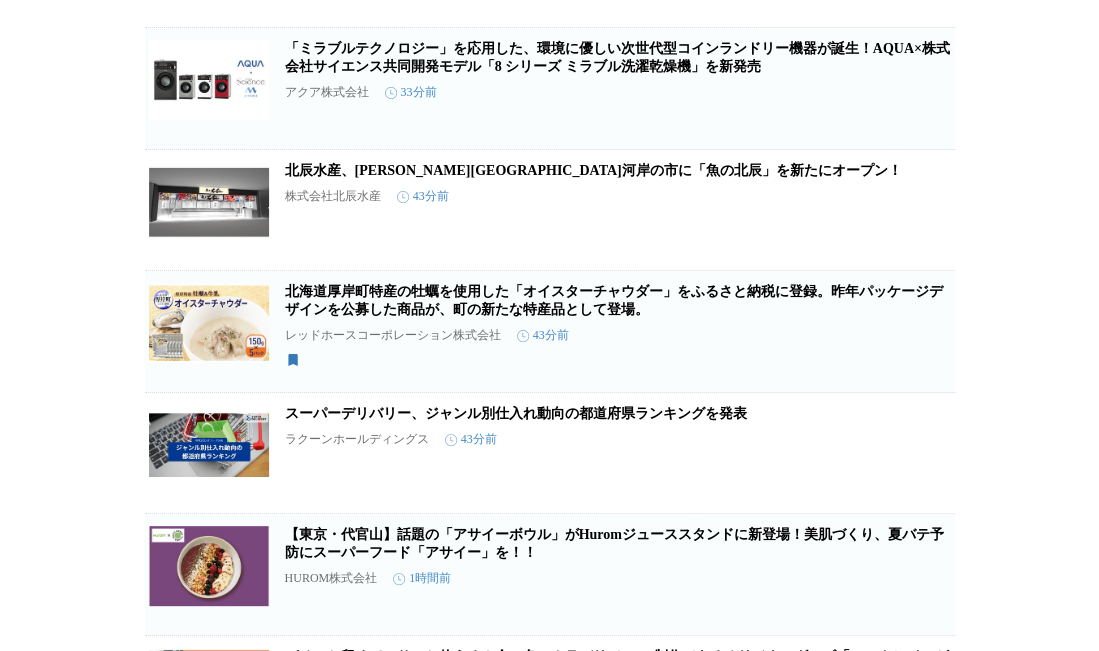 scroll, scrollTop: 594, scrollLeft: 0, axis: vertical 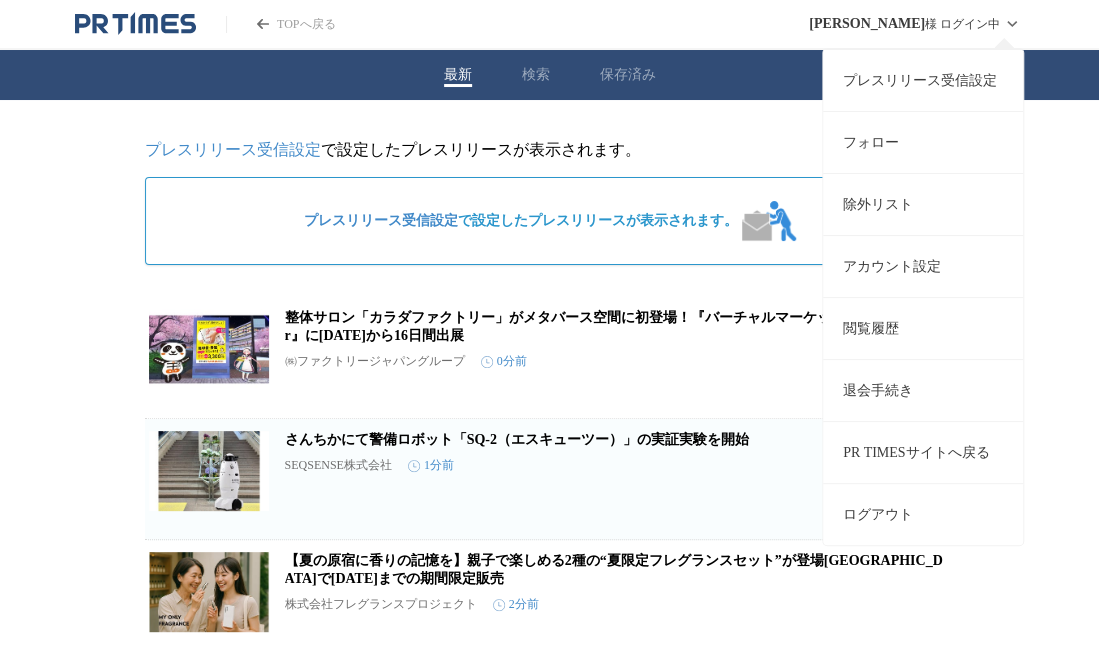 click on "プレスリリース受信設定" at bounding box center [923, 80] 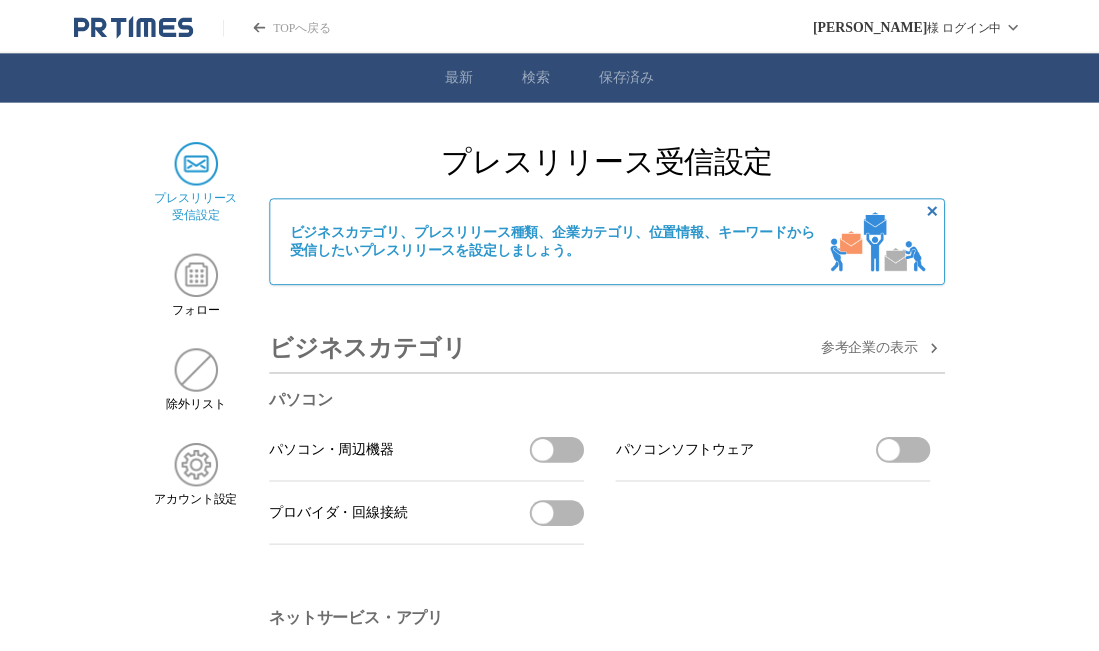 scroll, scrollTop: 0, scrollLeft: 0, axis: both 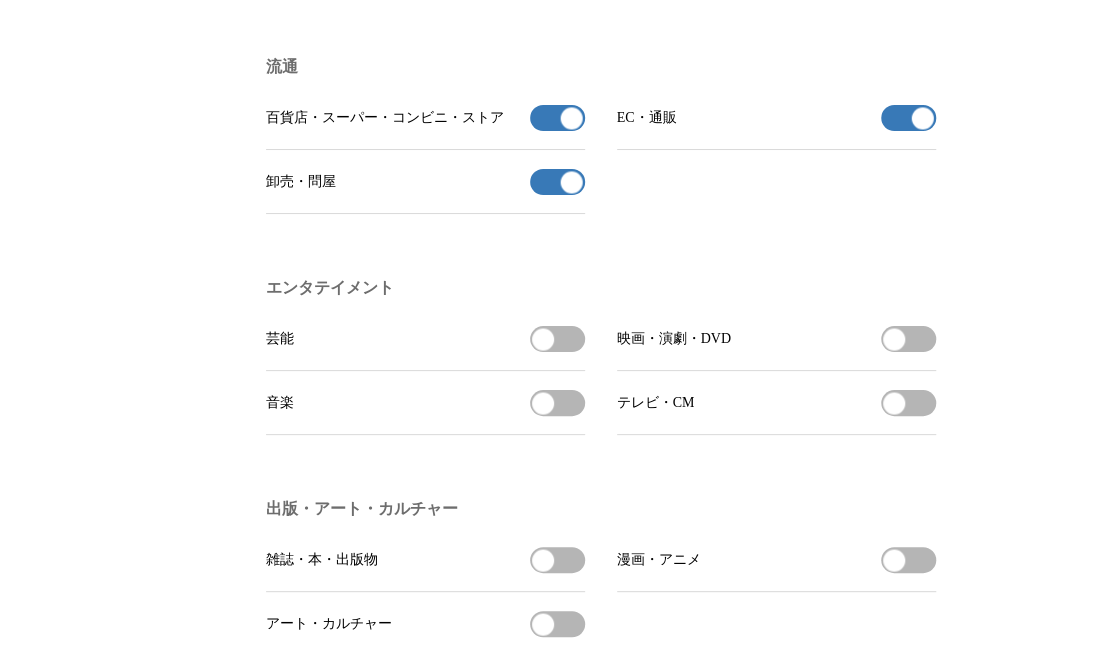 click on "百貨店・スーパー・コンビニ・ストアの受信を解除" at bounding box center [557, 118] 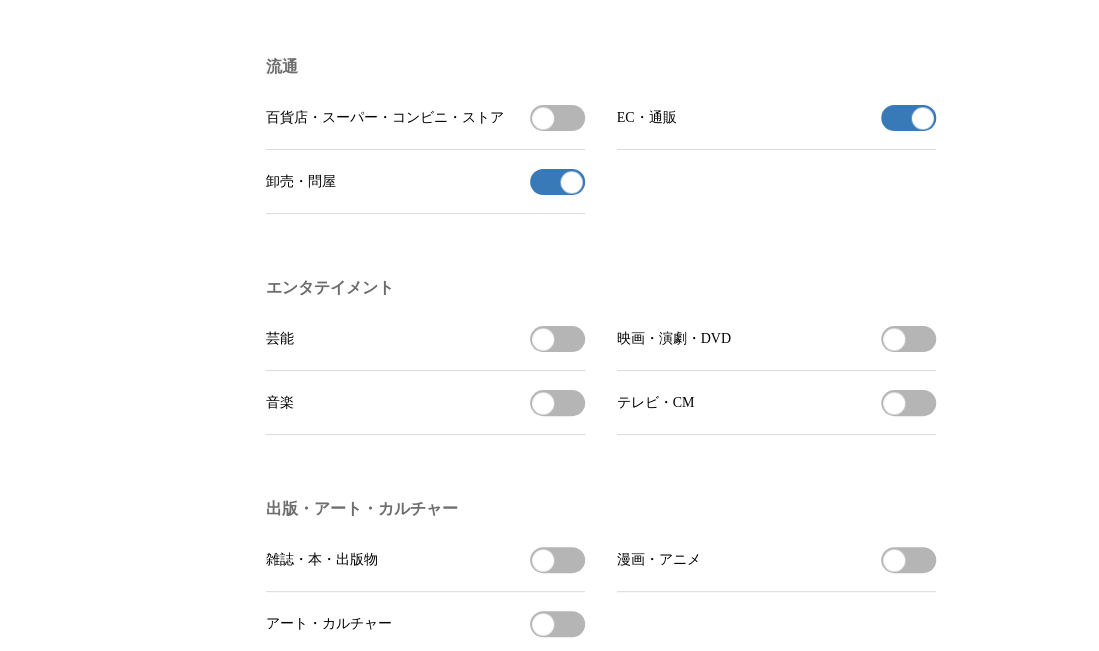 click on "卸売・問屋の受信を解除" at bounding box center [557, 182] 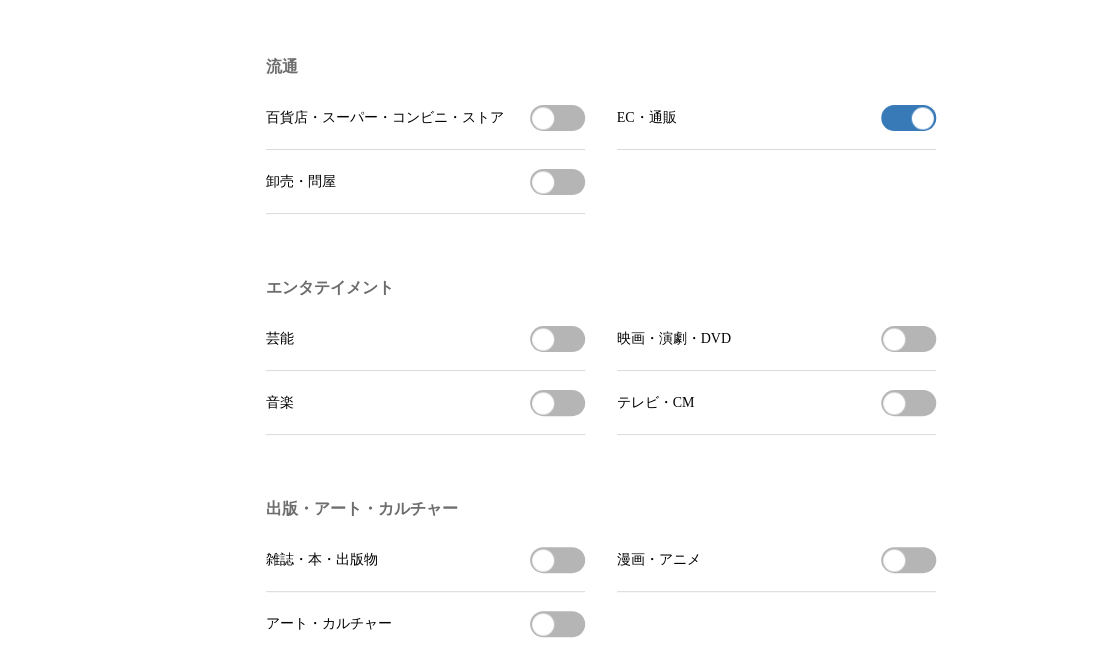 click on "EC・通販の受信を解除" at bounding box center (908, 118) 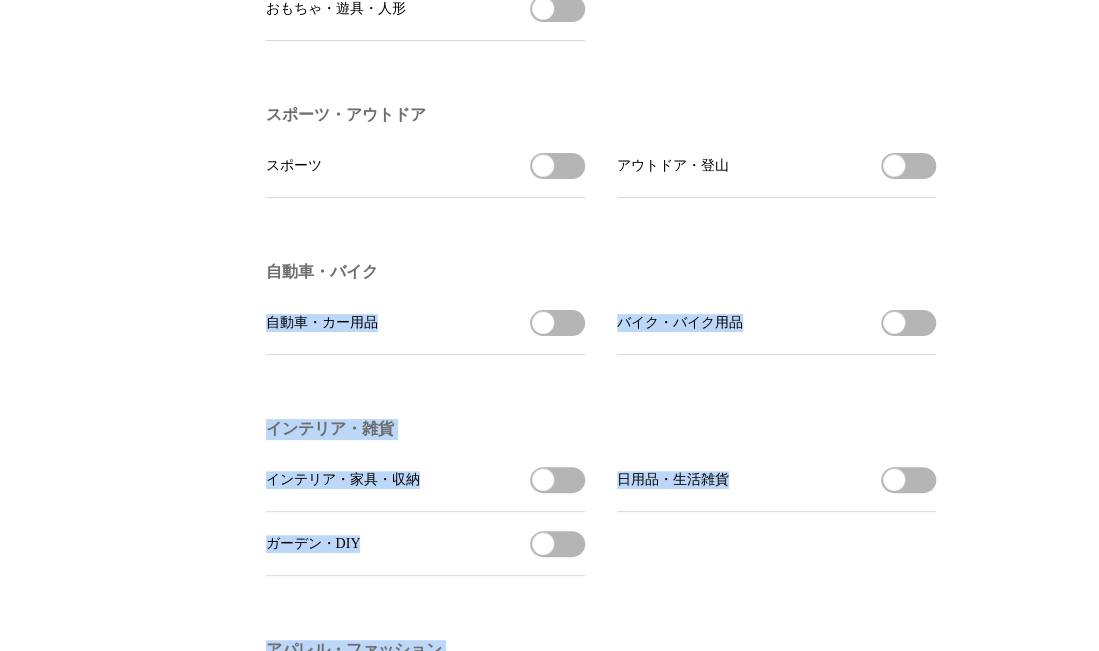 drag, startPoint x: 706, startPoint y: 288, endPoint x: 683, endPoint y: 712, distance: 424.62335 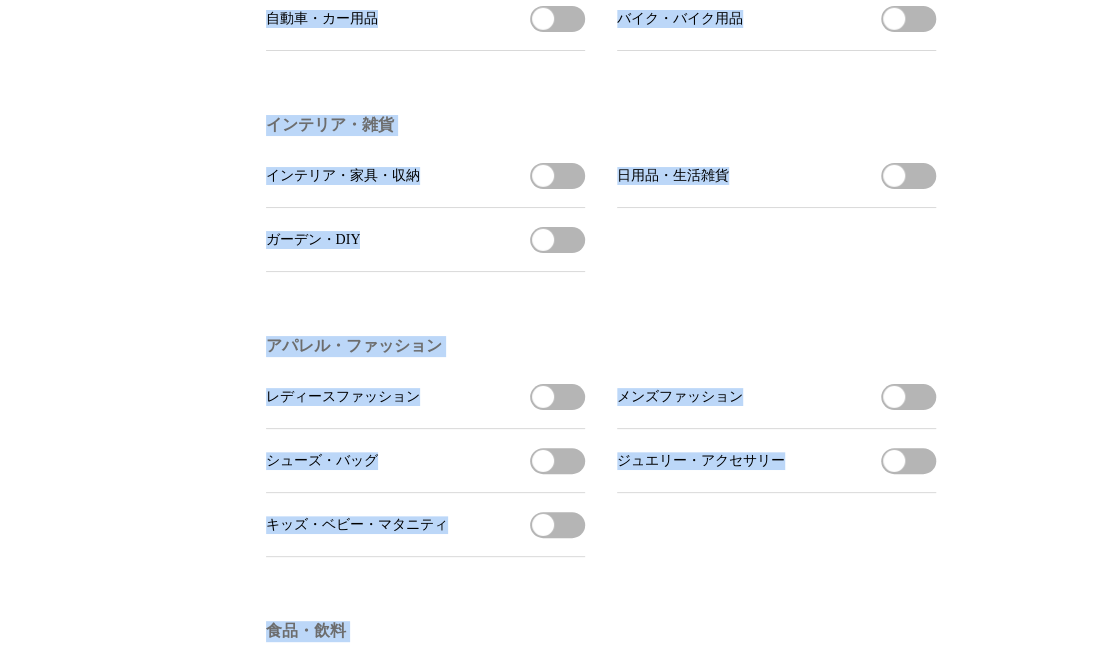 click on "プレスリリース
受信設定 フォロー 除外リスト アカウント設定 プレスリリース受信設定 ビジネスカテゴリ、プレスリリース種類、企業カテゴリ、位置情報、キーワードから 受信したいプレスリリースを設定しましょう。 ビジネスカテゴリ 参考企業の 表示 パソコン パソコン・周辺機器 パソコン・周辺機器を受信する パソコンソフトウェア パソコンソフトウェアを受信する プロバイダ・回線接続 プロバイダ・回線接続を受信する ネットサービス・アプリ ネットサービス ネットサービスを受信する スマートフォンアプリ スマートフォンアプリを受信する スマートフォンゲーム スマートフォンゲームを受信する デジタル製品・家電 モバイル端末 モバイル端末を受信する カメラ カメラを受信する AV機器 AV機器を受信する 調理・生活家電 健康・美容家電" at bounding box center (549, 1303) 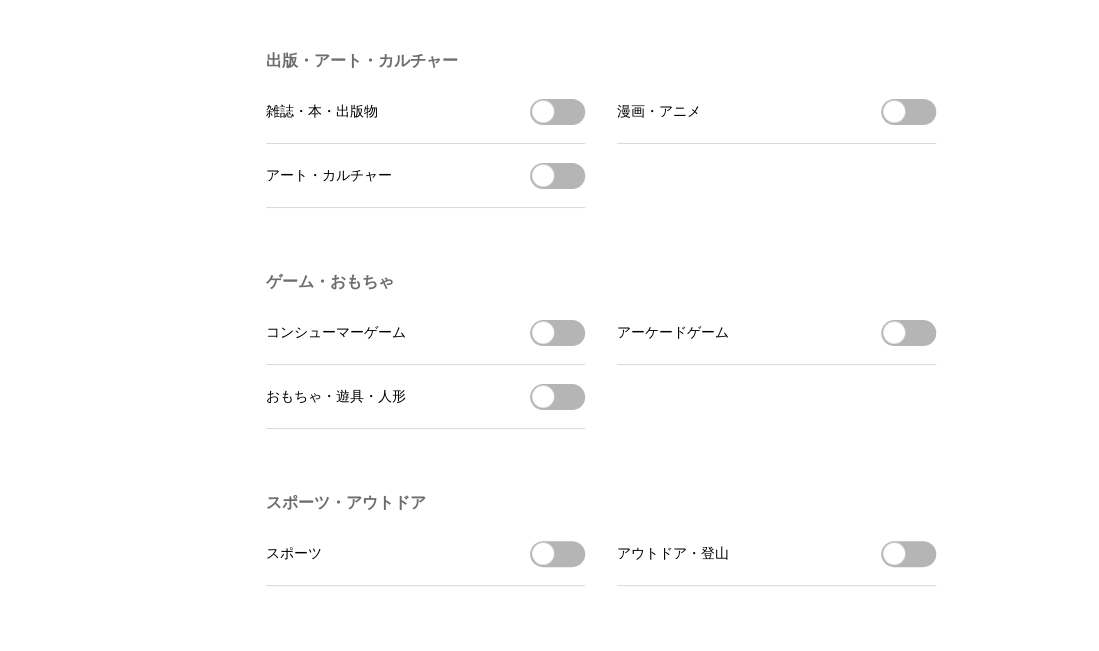 scroll, scrollTop: 1820, scrollLeft: 0, axis: vertical 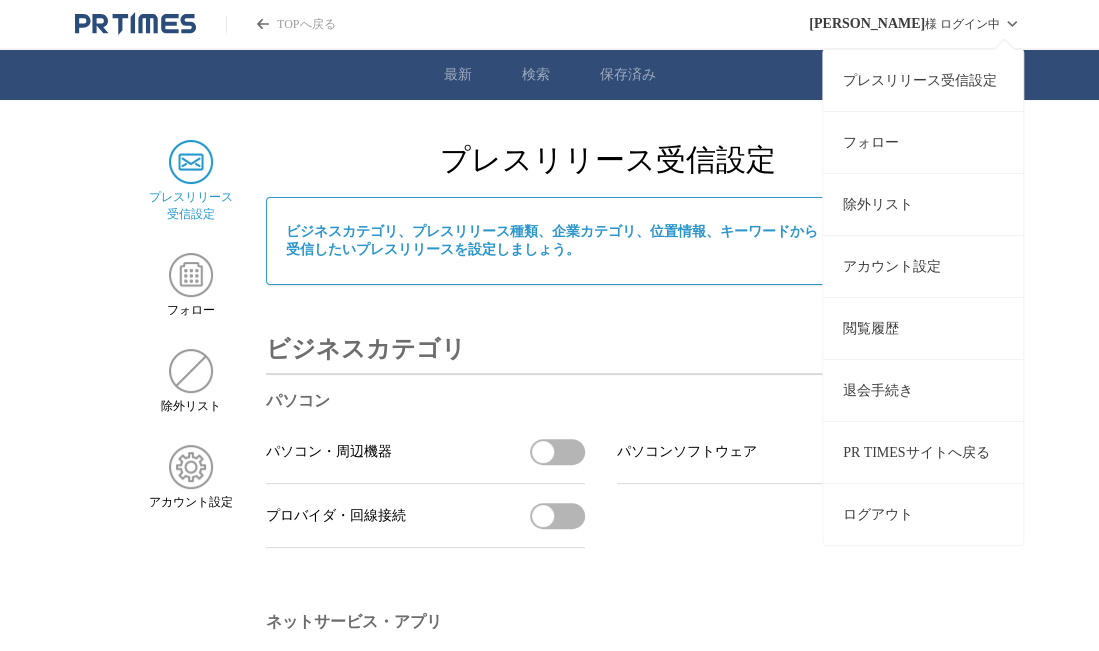 click on "アカウント設定" at bounding box center [923, 266] 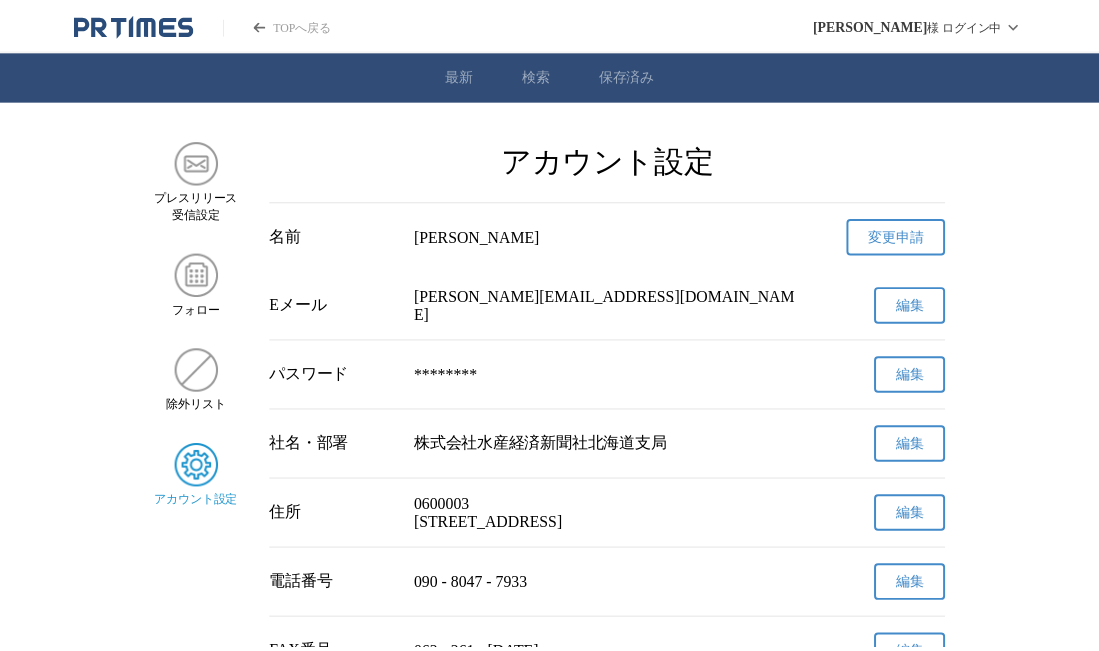 scroll, scrollTop: 0, scrollLeft: 0, axis: both 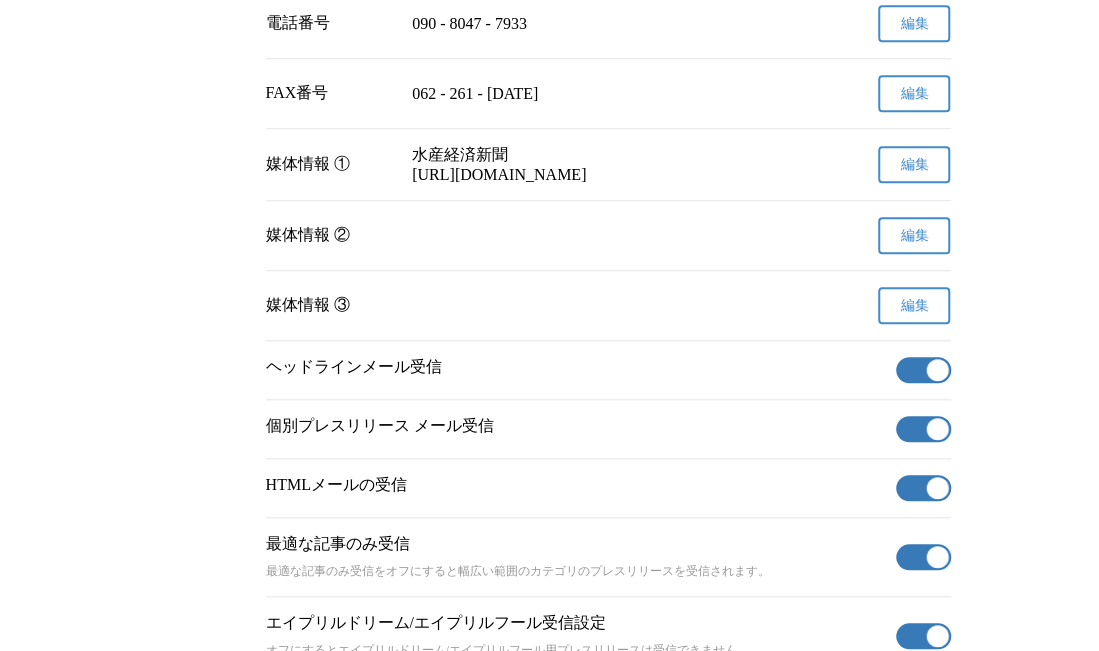 click on "有効" at bounding box center (923, 370) 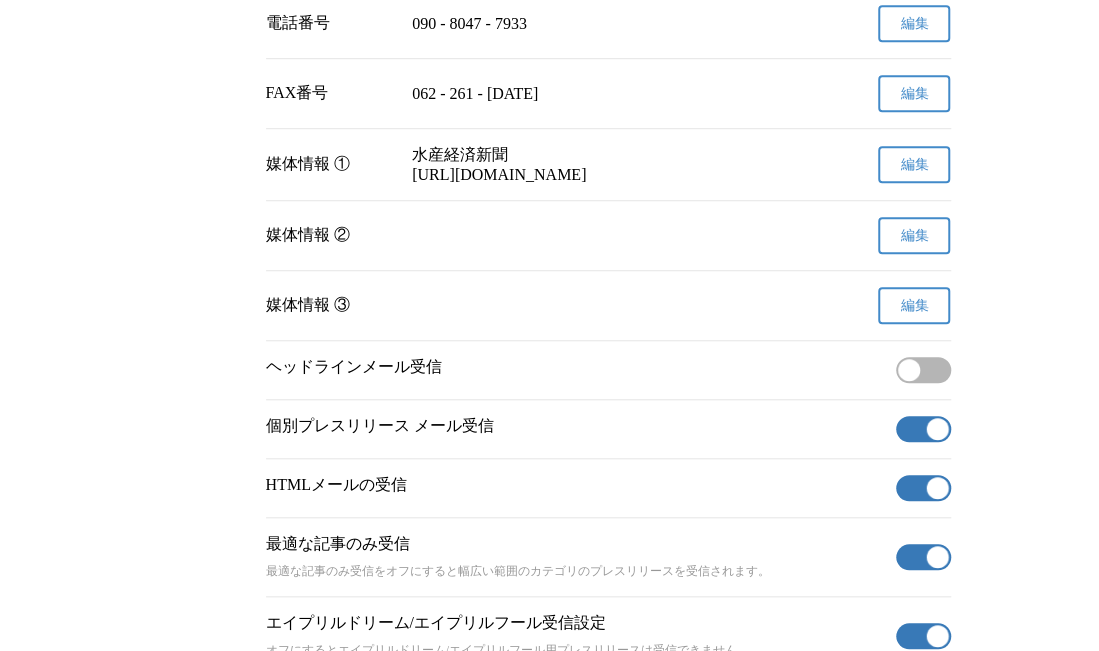 click on "有効" at bounding box center (923, 488) 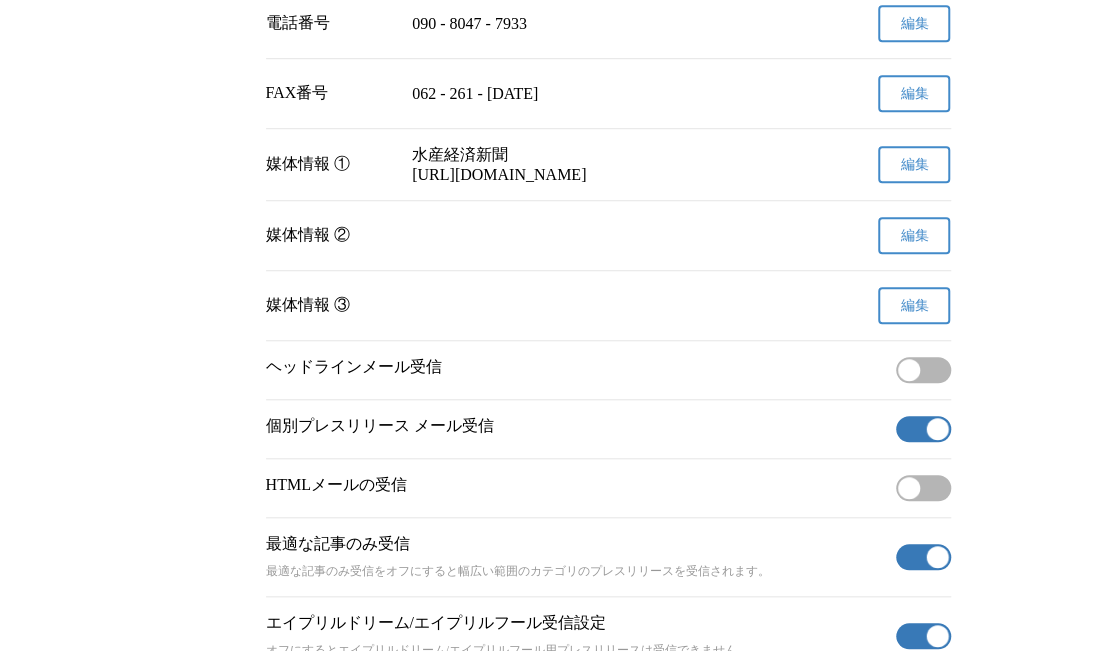 click on "有効" at bounding box center (923, 429) 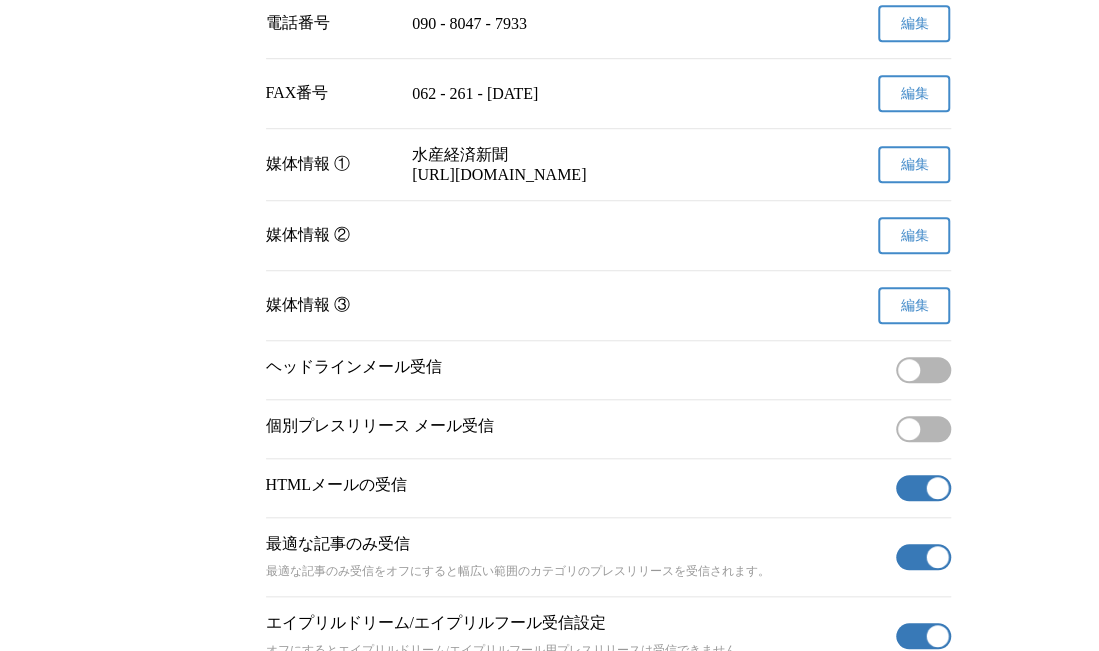 click at bounding box center (909, 429) 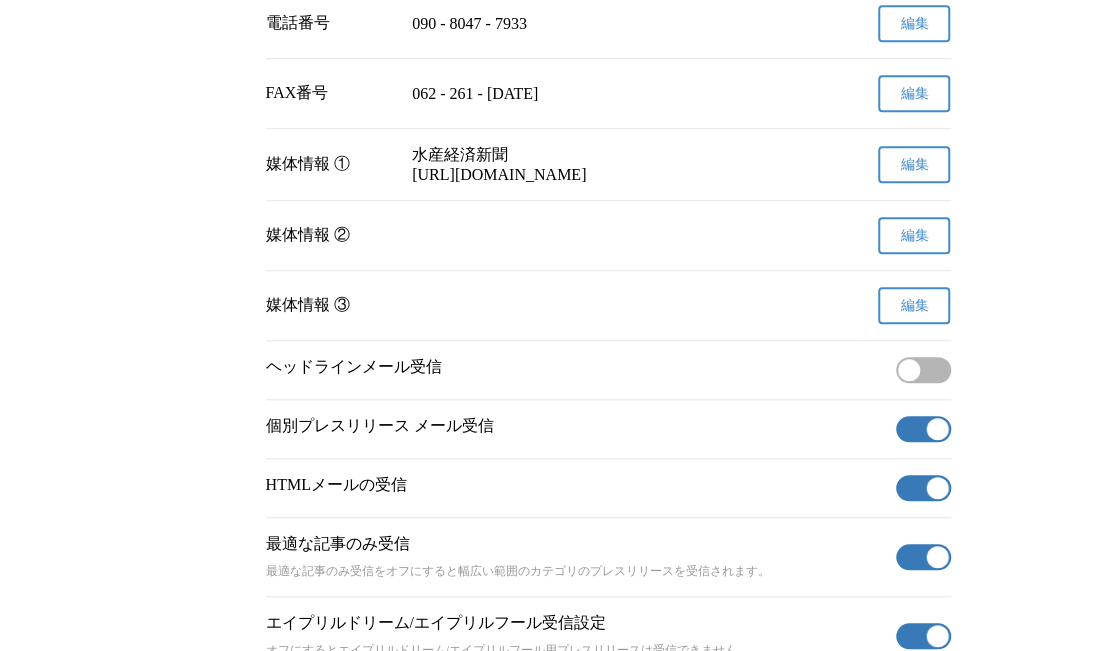 click on "有効" at bounding box center [923, 488] 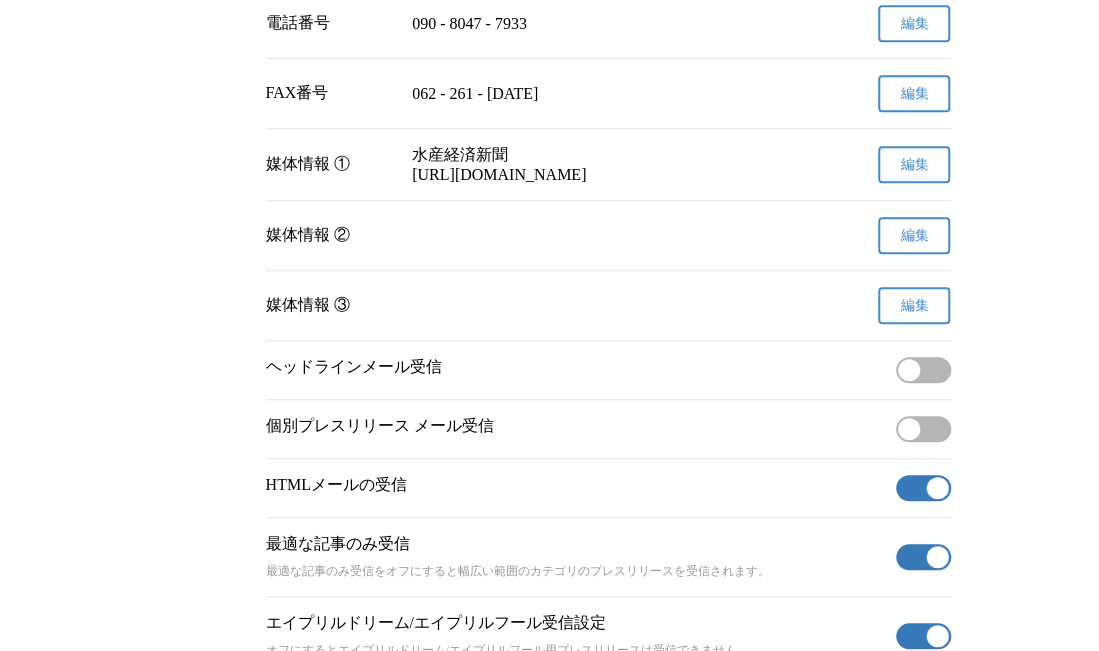 click on "HTMLメールの受信 有効" at bounding box center [608, 488] 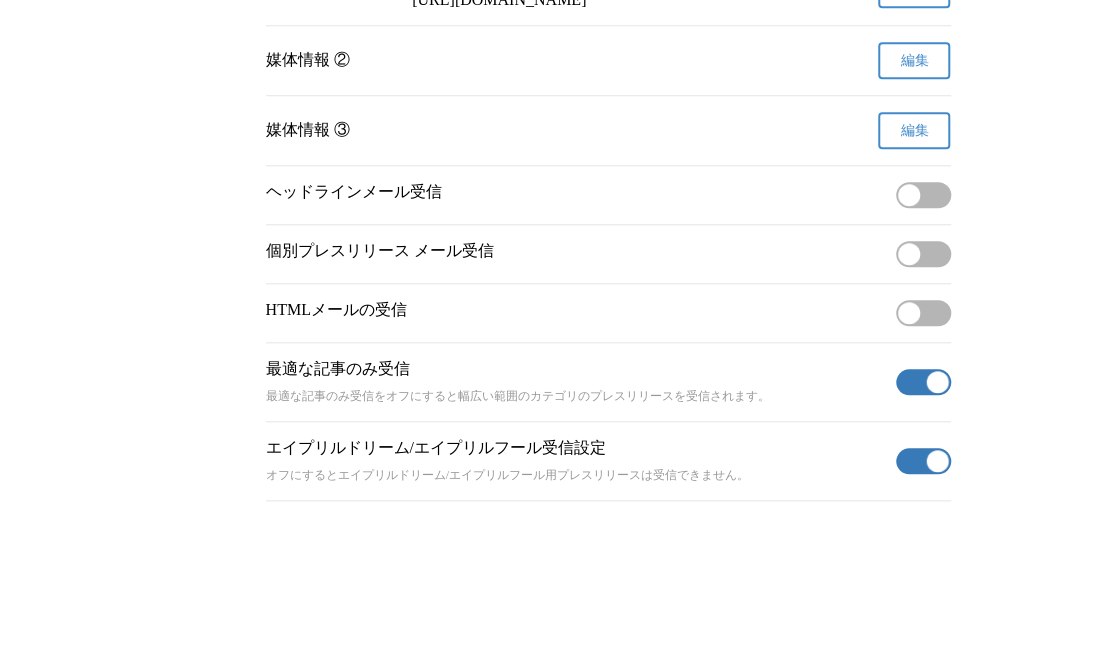 scroll, scrollTop: 786, scrollLeft: 0, axis: vertical 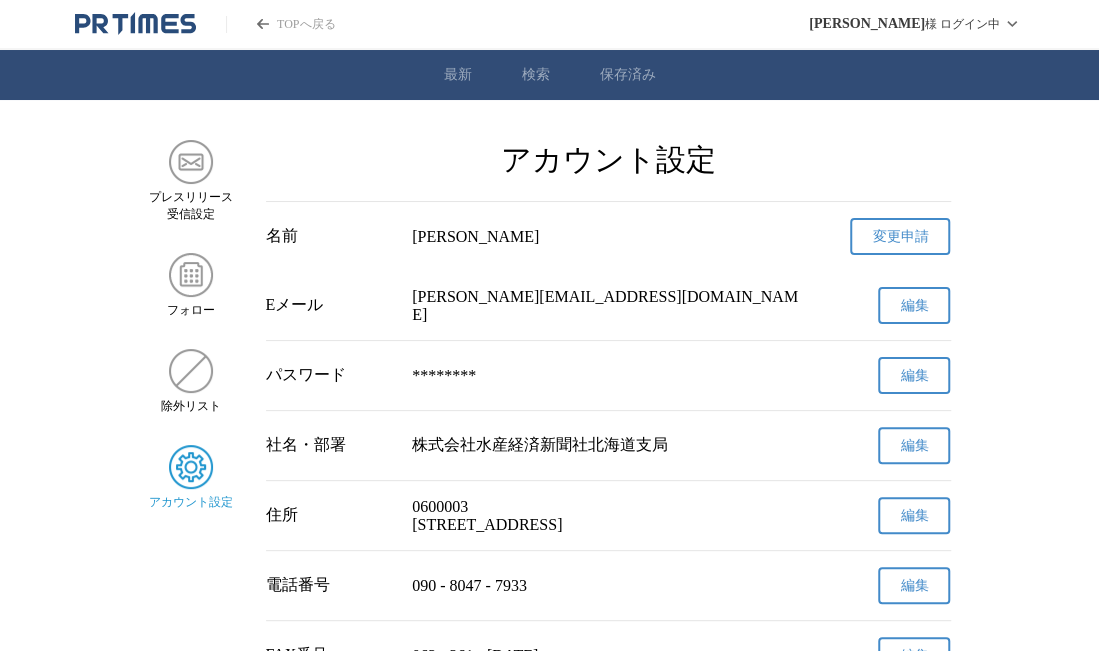click on "プレスリリース
受信設定 フォロー 除外リスト アカウント設定 アカウント設定 名前 [PERSON_NAME] 変更申請 確認メールを送信しました メールの受信トレイをご確認ください はい Eメール [PERSON_NAME][EMAIL_ADDRESS][DOMAIN_NAME] 編集 パスワード ******** 編集 社名・部署 株式会社水産経済新聞社北海道支局 編集 住所 0600003
[STREET_ADDRESS] 編集 電話番号 090 - 8047 - 7933 編集 FAX番号 062 - 261 - [DATE] 編集 媒体情報 ① 水産経済新聞
[URL][DOMAIN_NAME] 編集 媒体情報 ②
編集 媒体情報 ③
編集 ヘッドラインメール受信 無効 個別プレスリリース メール受信 無効 HTMLメールの受信 無効 最適な記事のみ受信 最適な記事のみ受信をオフにすると幅広い範囲のカテゴリのプレスリリースを受信されます。 有効 エイプリルドリーム/エイプリルフール受信設定 無効" at bounding box center [549, 689] 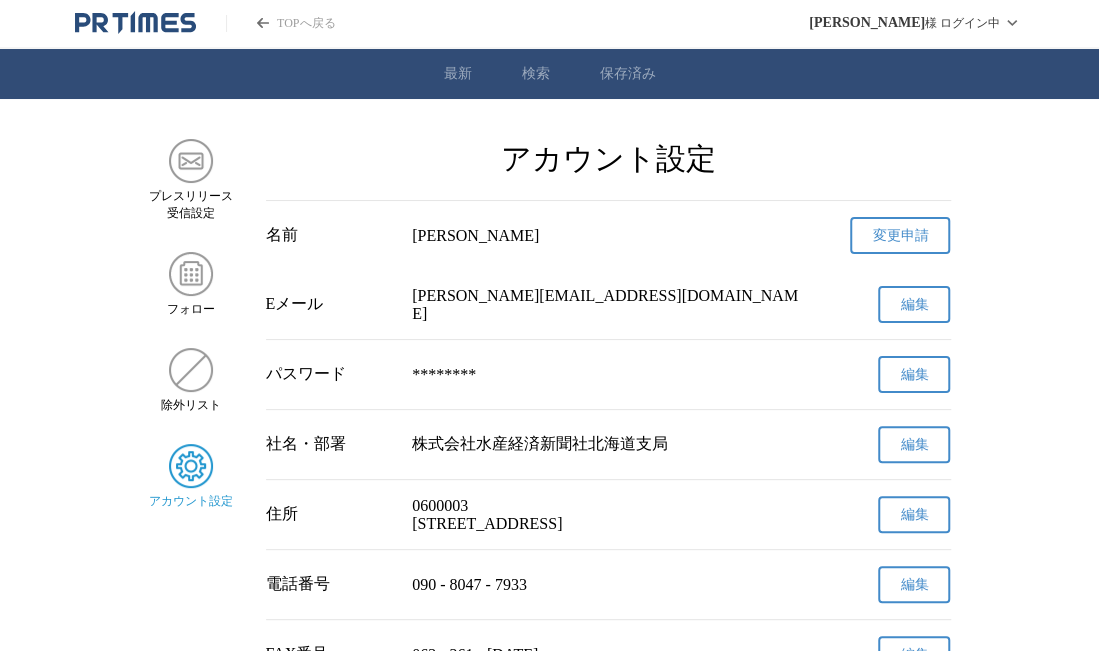 scroll, scrollTop: 0, scrollLeft: 0, axis: both 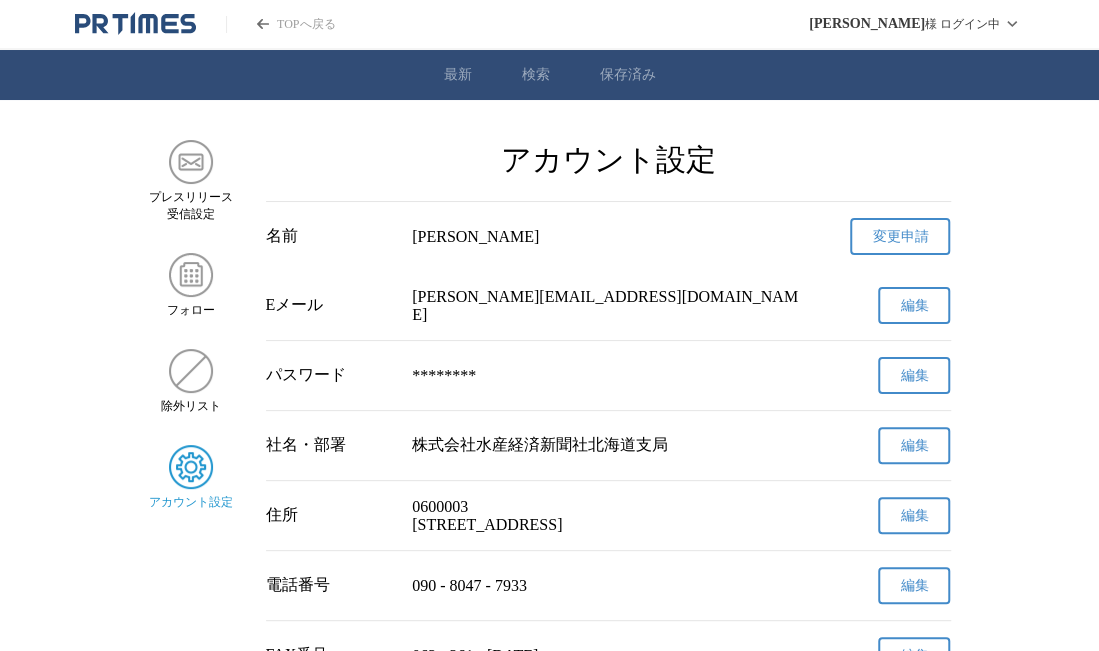 click 